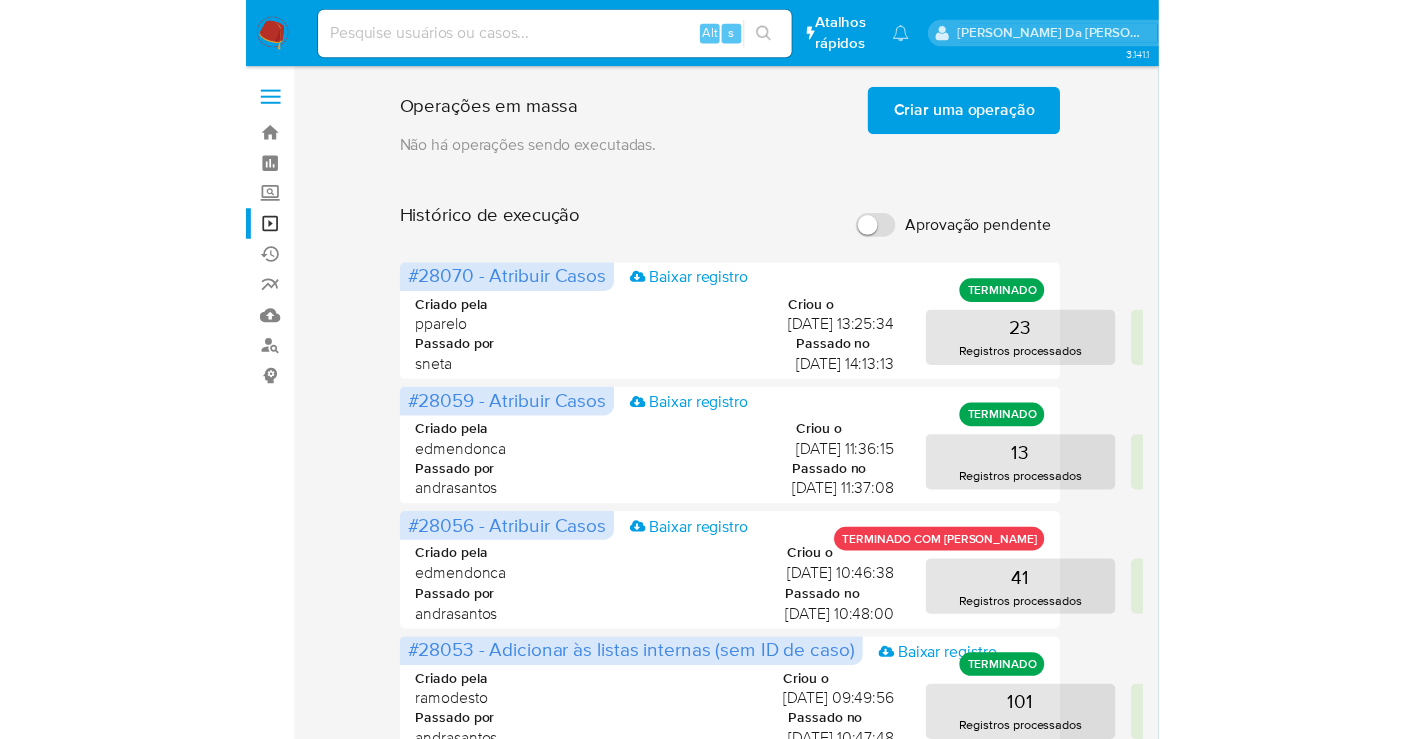 scroll, scrollTop: 0, scrollLeft: 0, axis: both 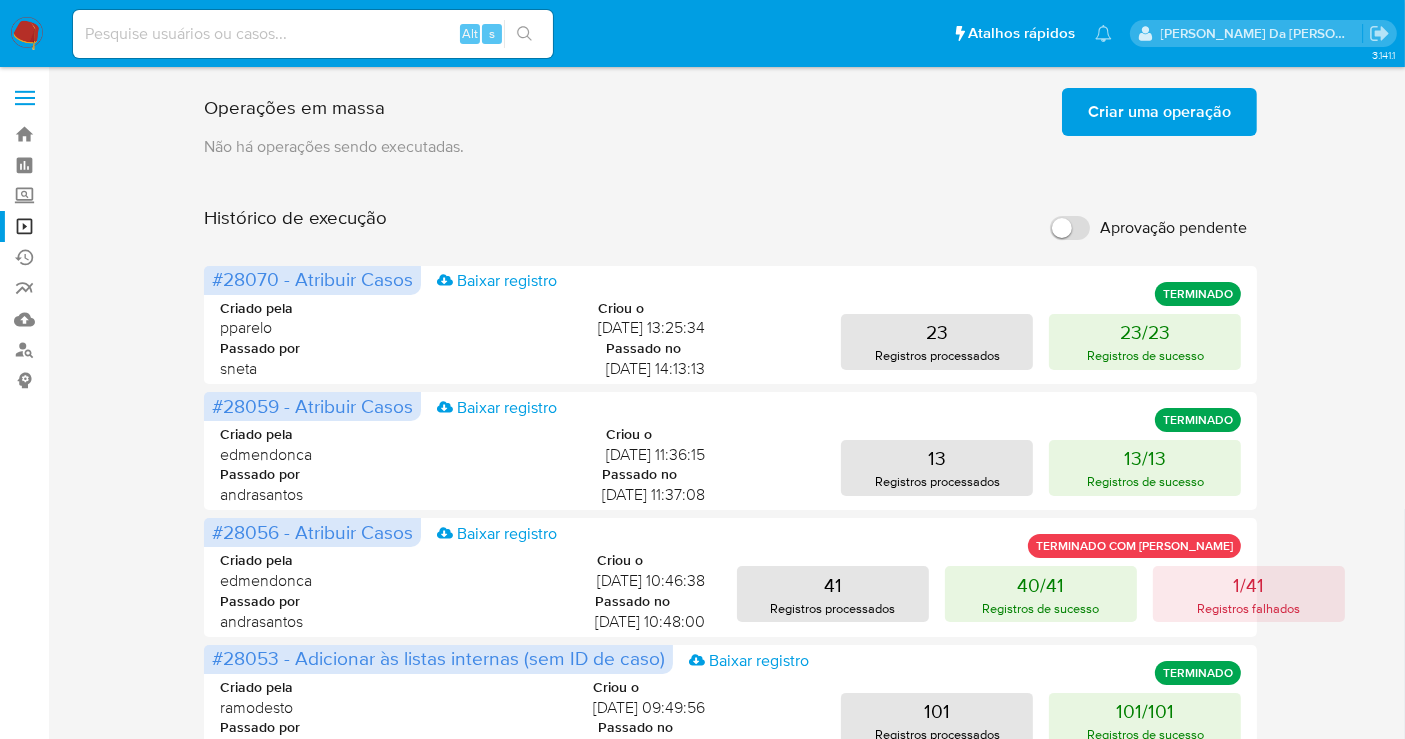 click at bounding box center (27, 34) 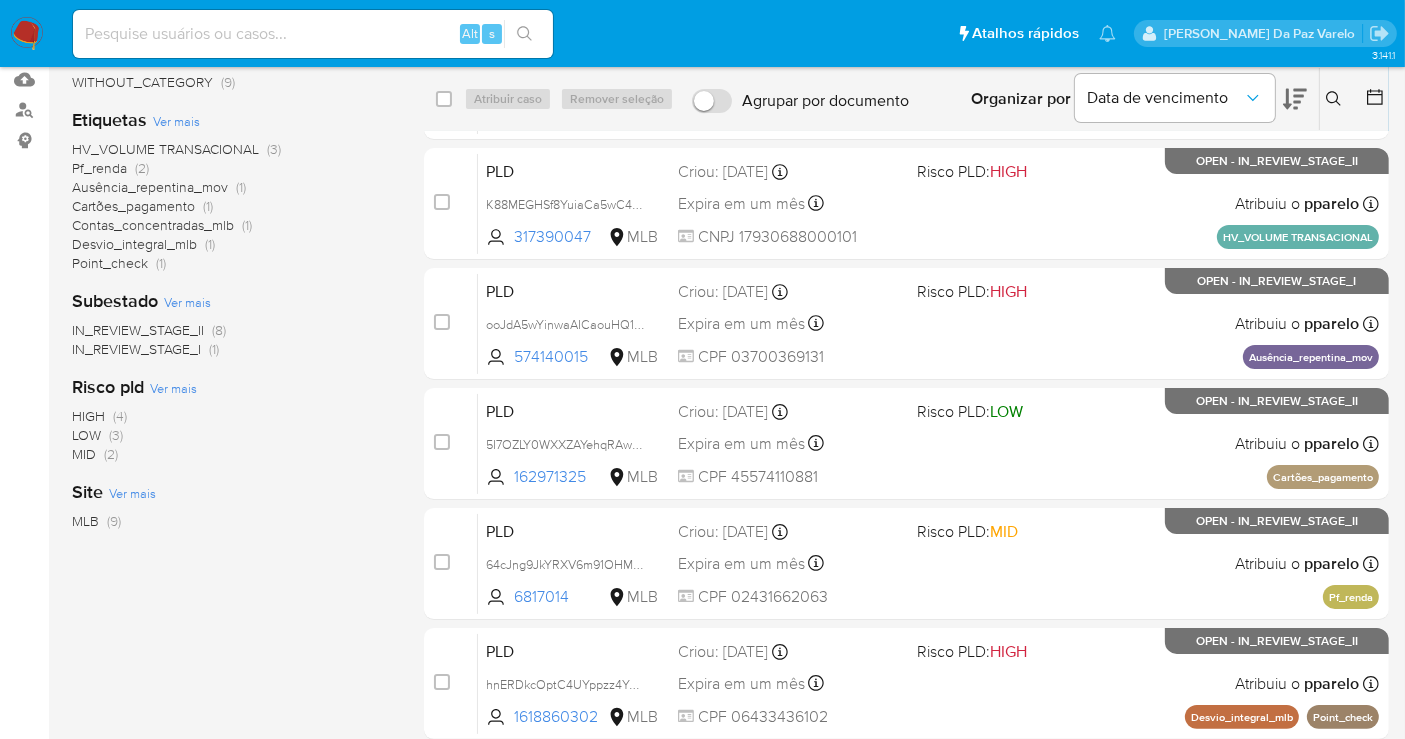 scroll, scrollTop: 0, scrollLeft: 0, axis: both 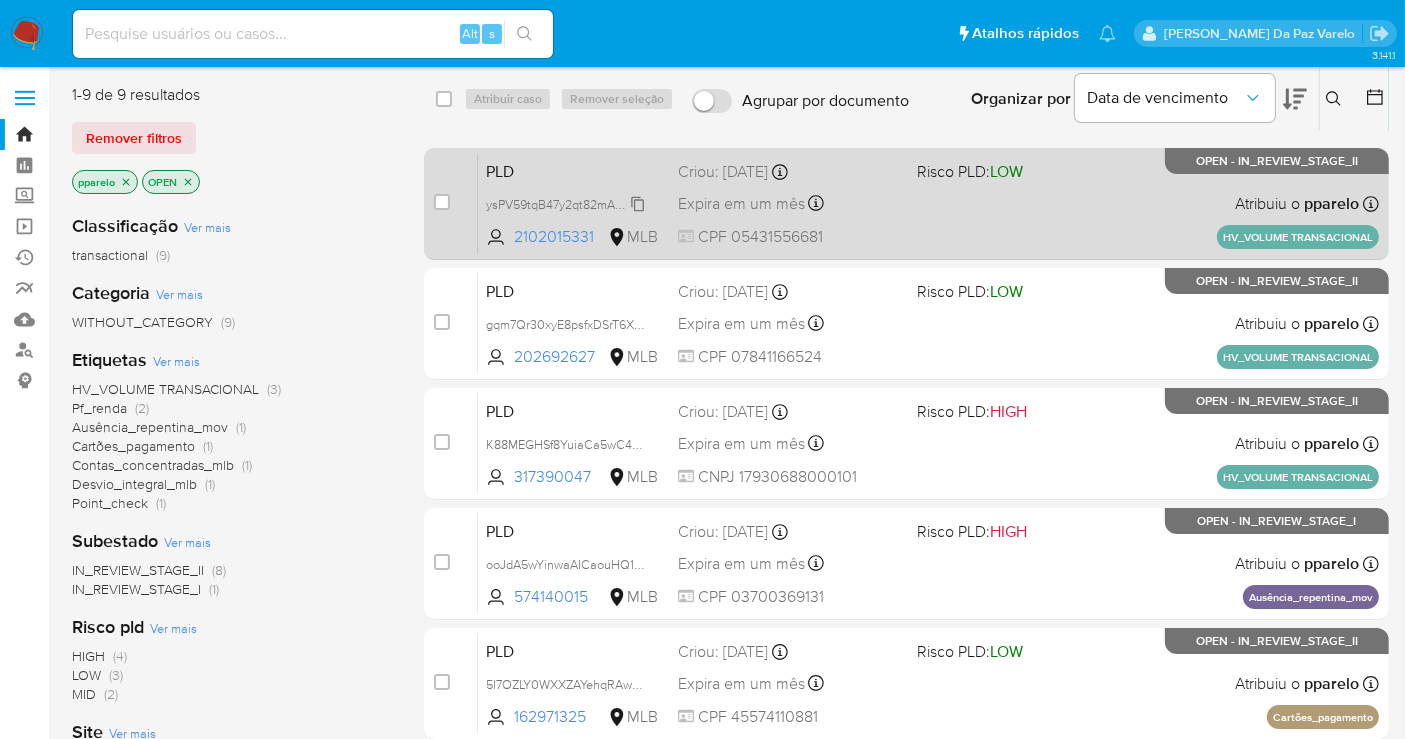 click on "ysPV59tqB47y2qt82mAF7lub" at bounding box center (565, 203) 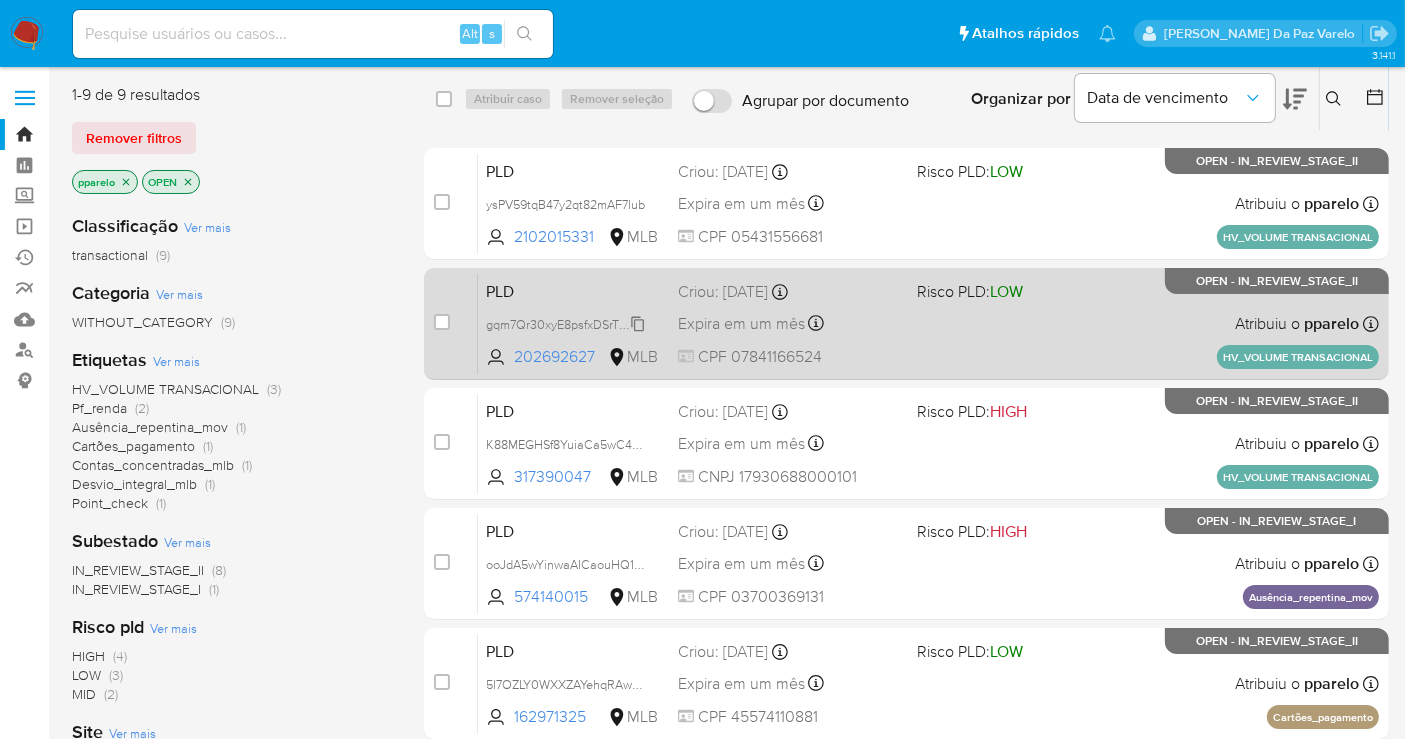 click on "gqm7Qr30xyE8psfxDSrT6Xcp" at bounding box center [566, 323] 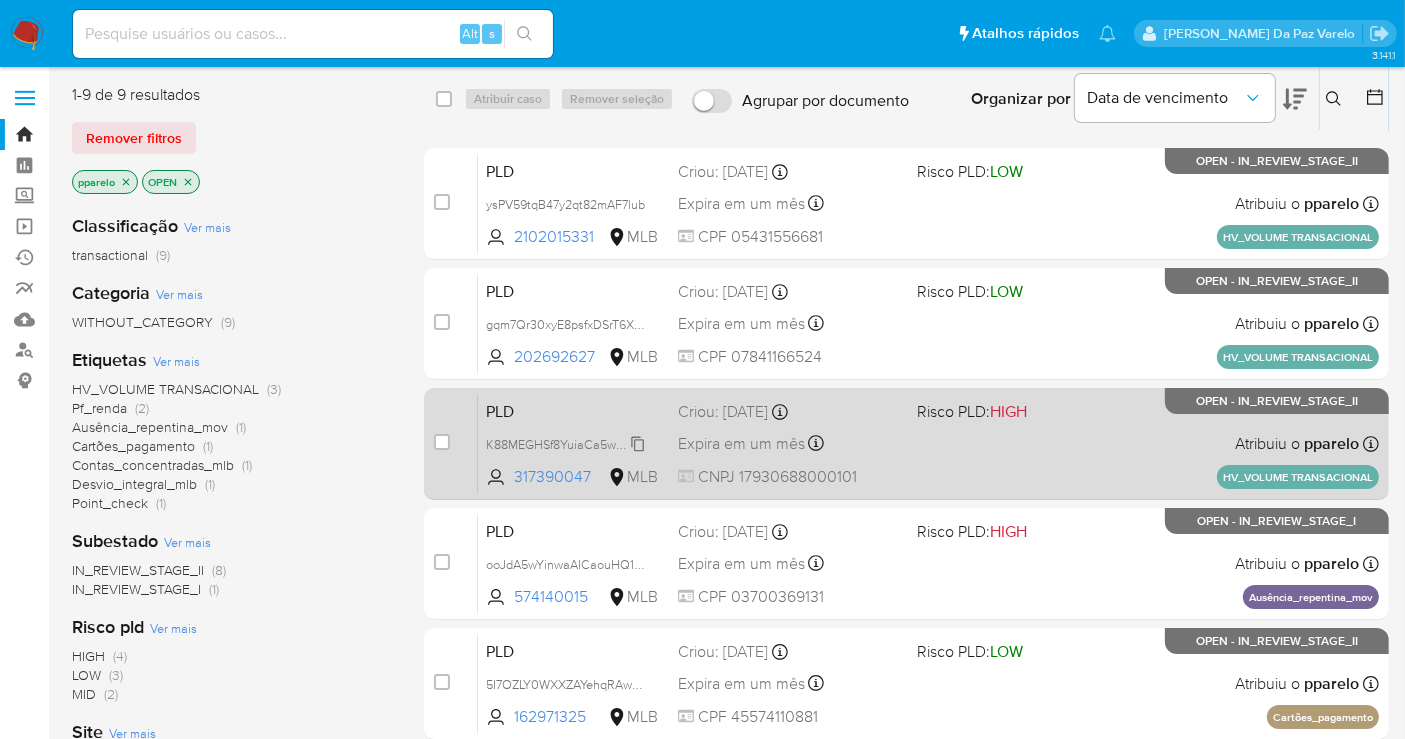 click on "K88MEGHSf8YuiaCa5wC4DlrG" at bounding box center (571, 443) 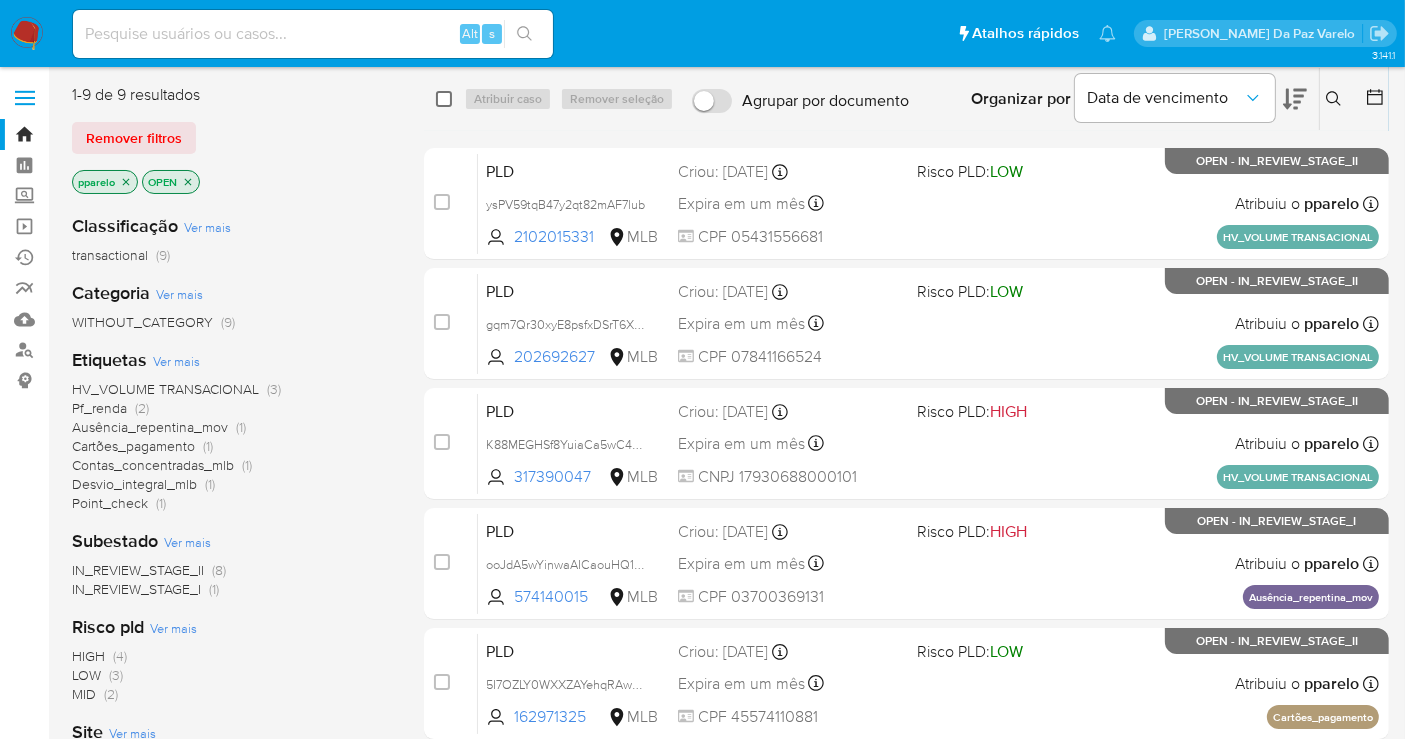 click at bounding box center (444, 99) 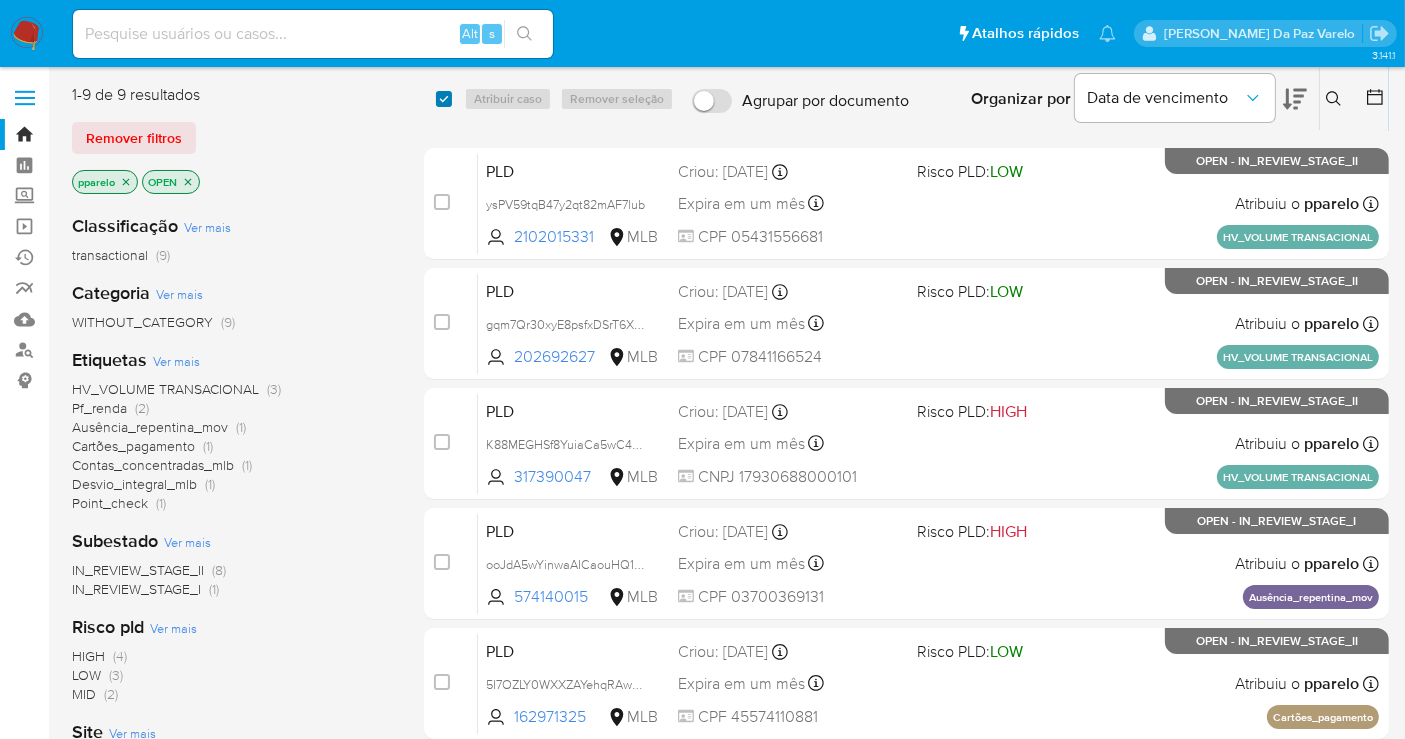 checkbox on "true" 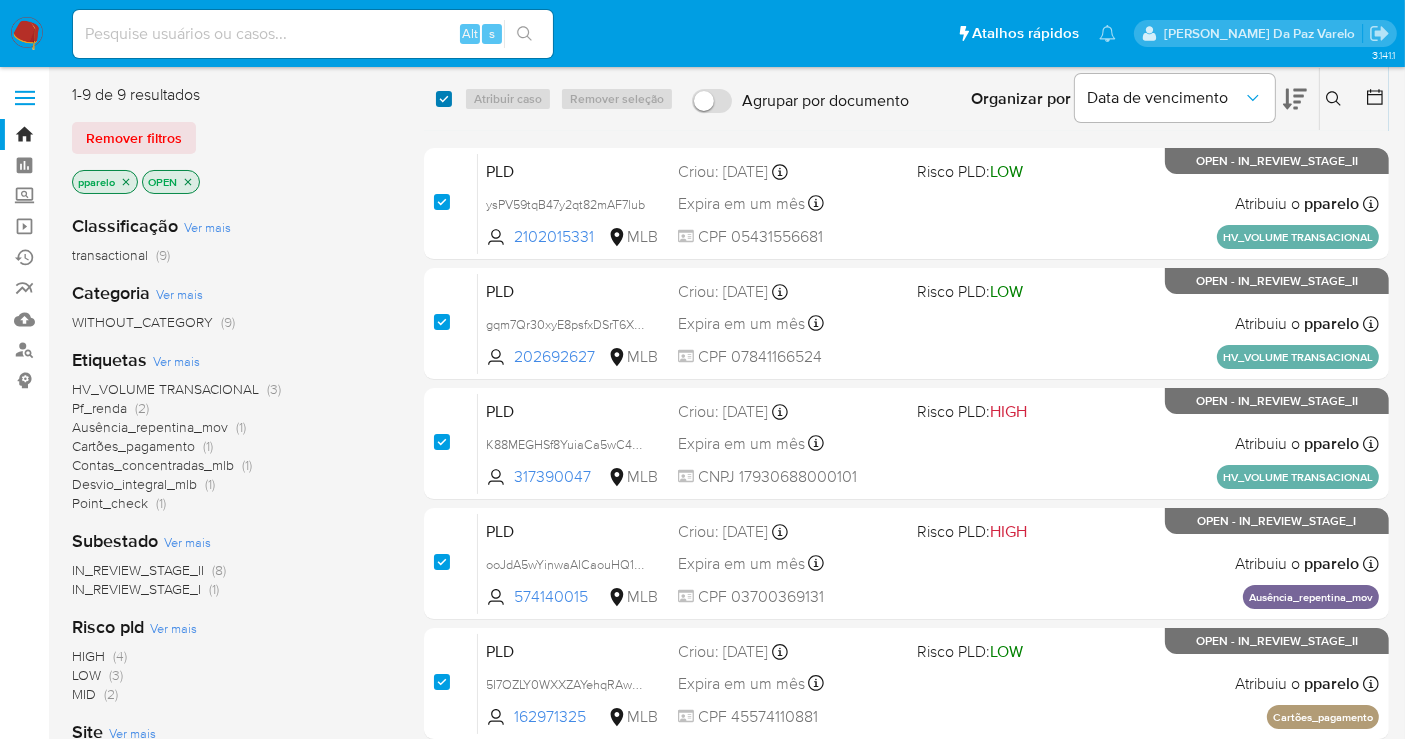 checkbox on "true" 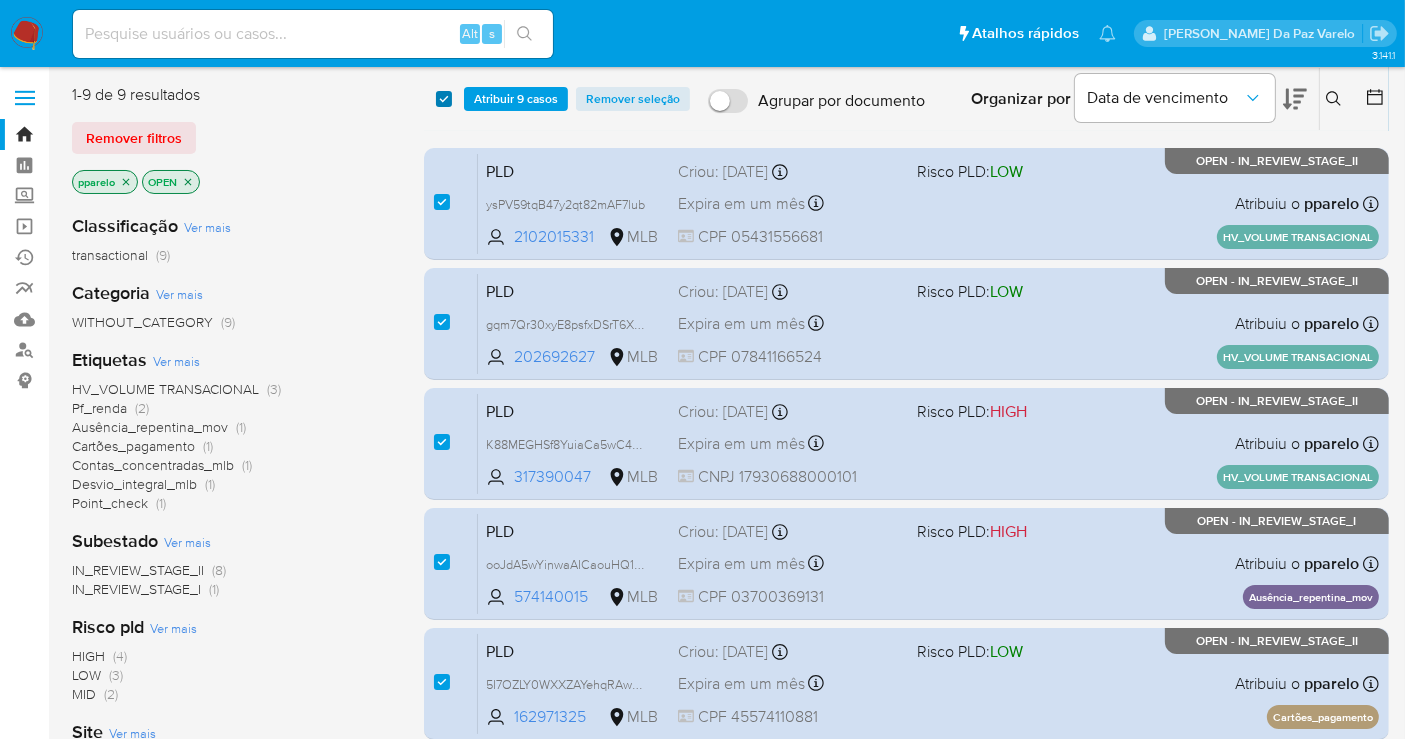click at bounding box center (444, 99) 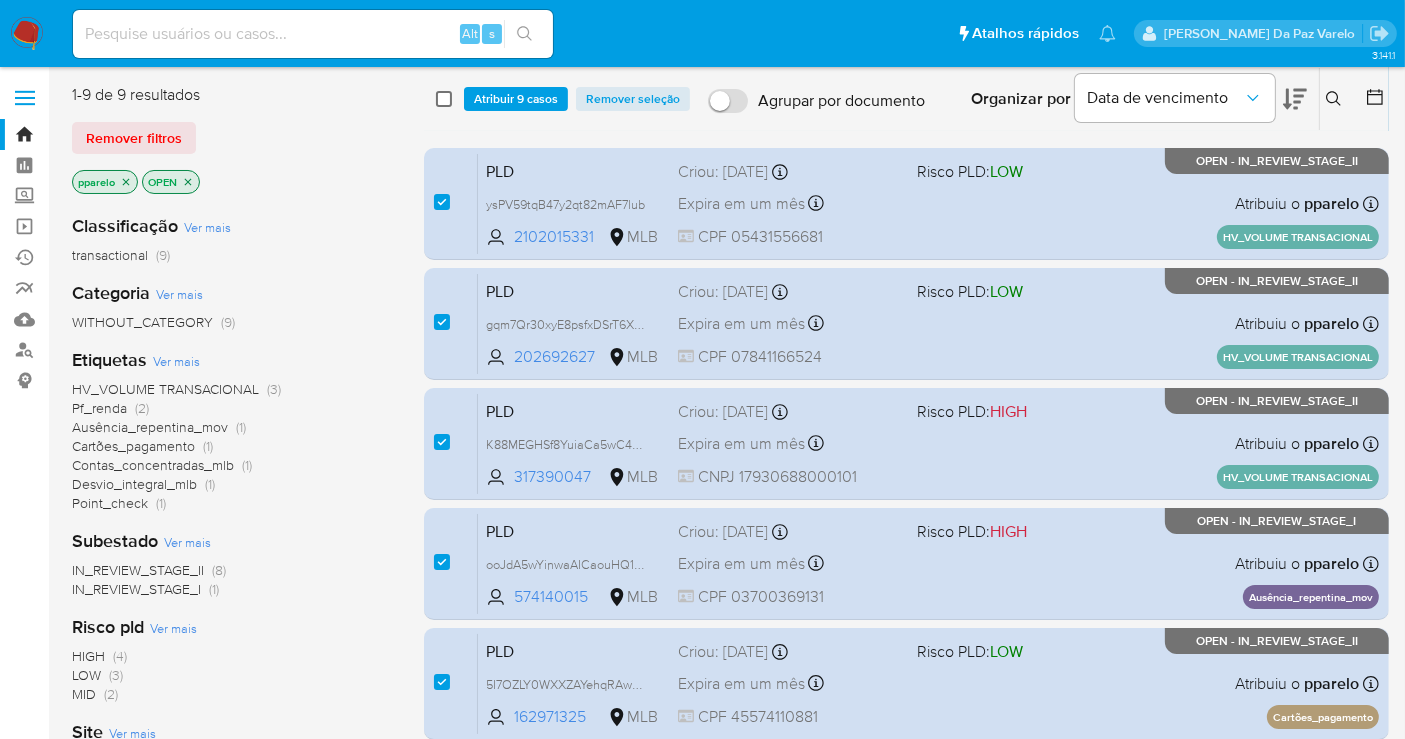 checkbox on "false" 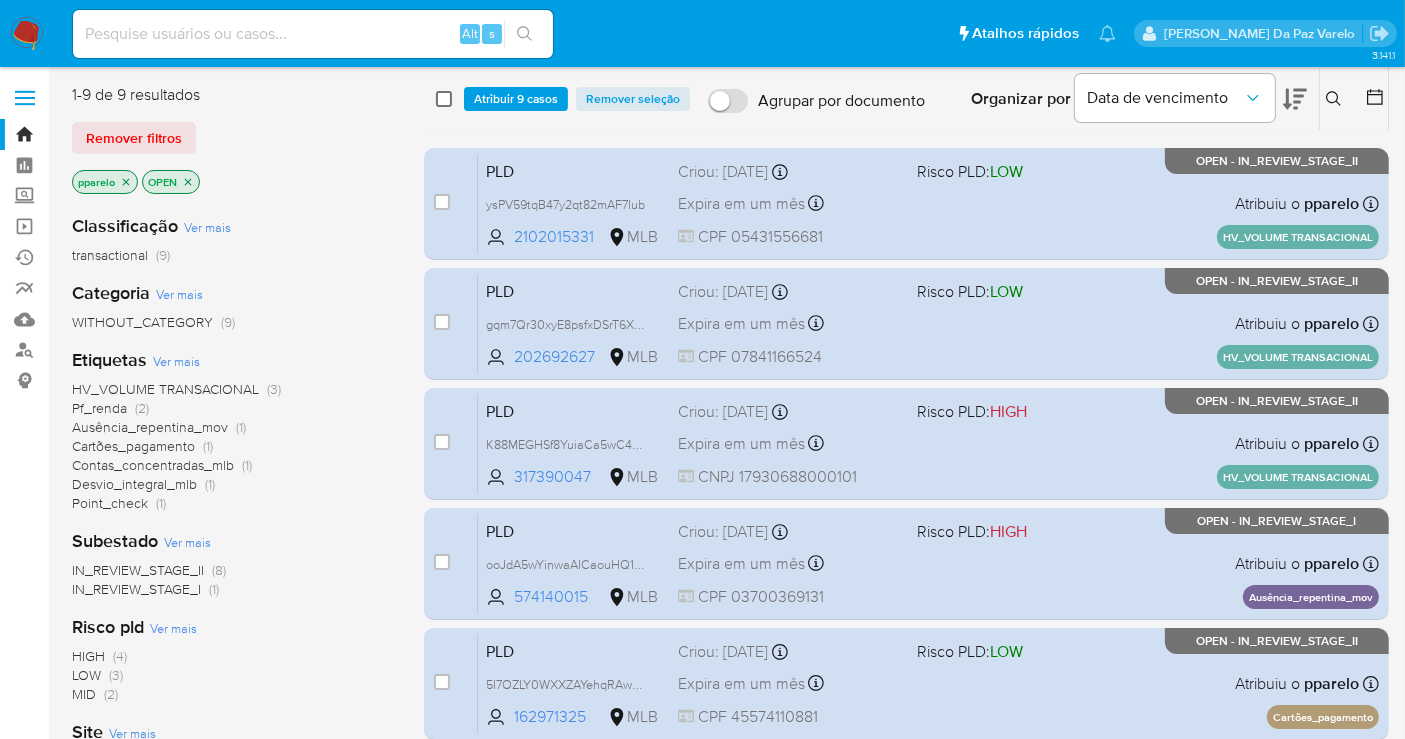 checkbox on "false" 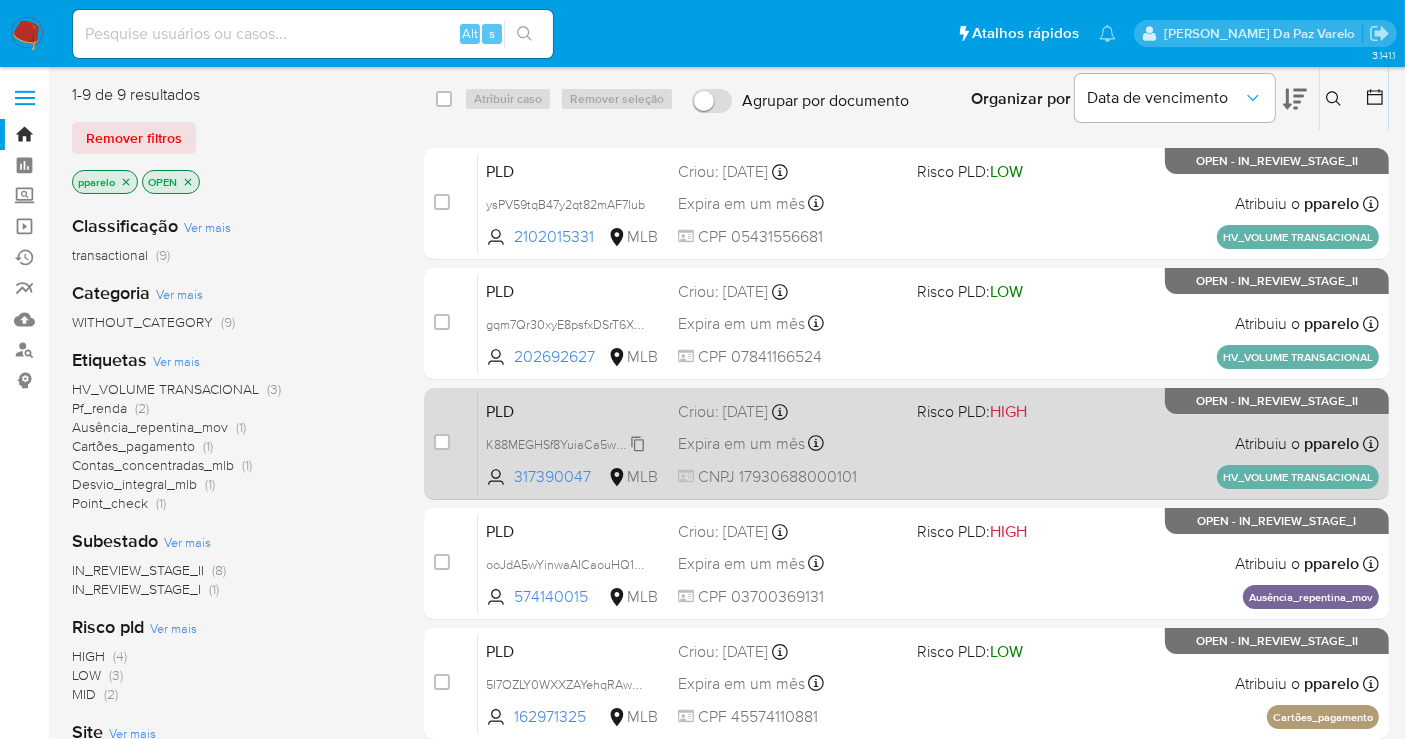 click on "K88MEGHSf8YuiaCa5wC4DlrG" at bounding box center (571, 443) 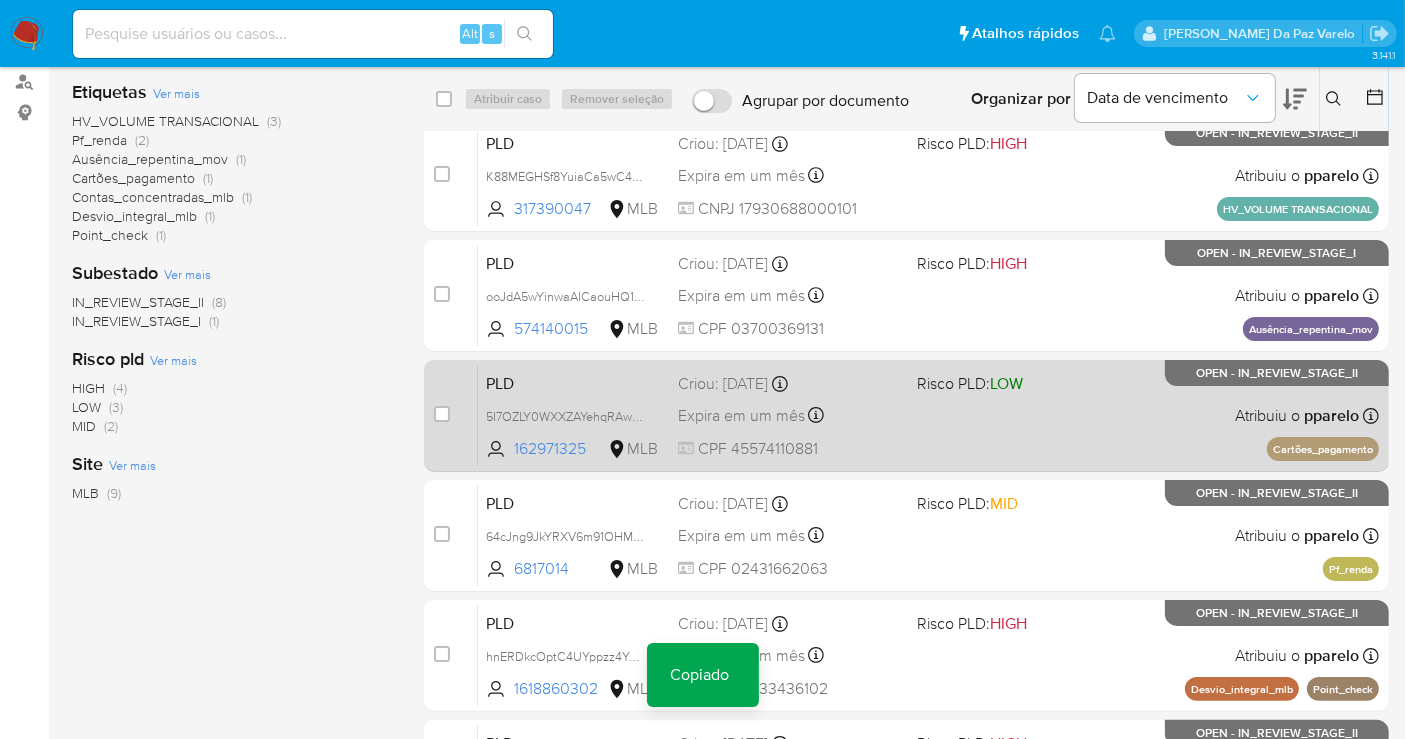 scroll, scrollTop: 333, scrollLeft: 0, axis: vertical 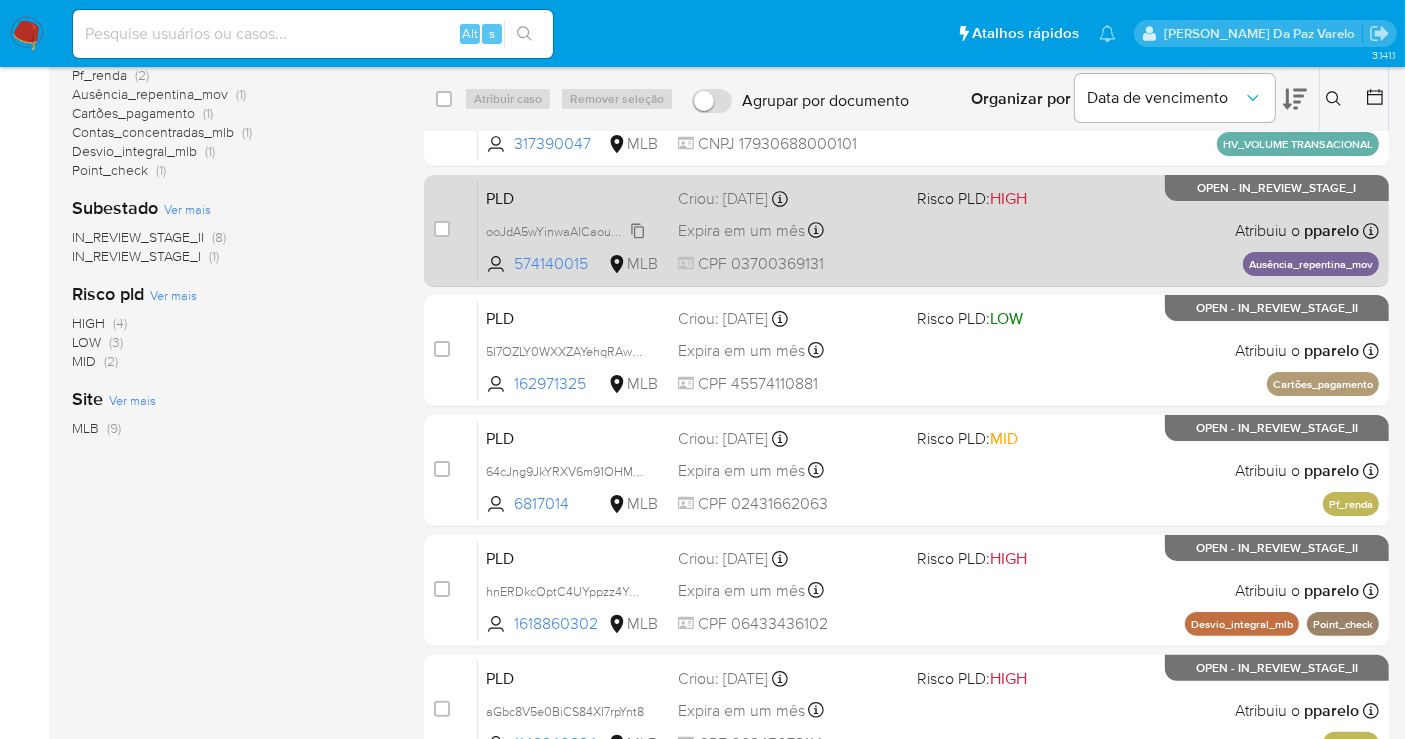 click on "ooJdA5wYinwaAICaouHQ1hKy" at bounding box center (570, 230) 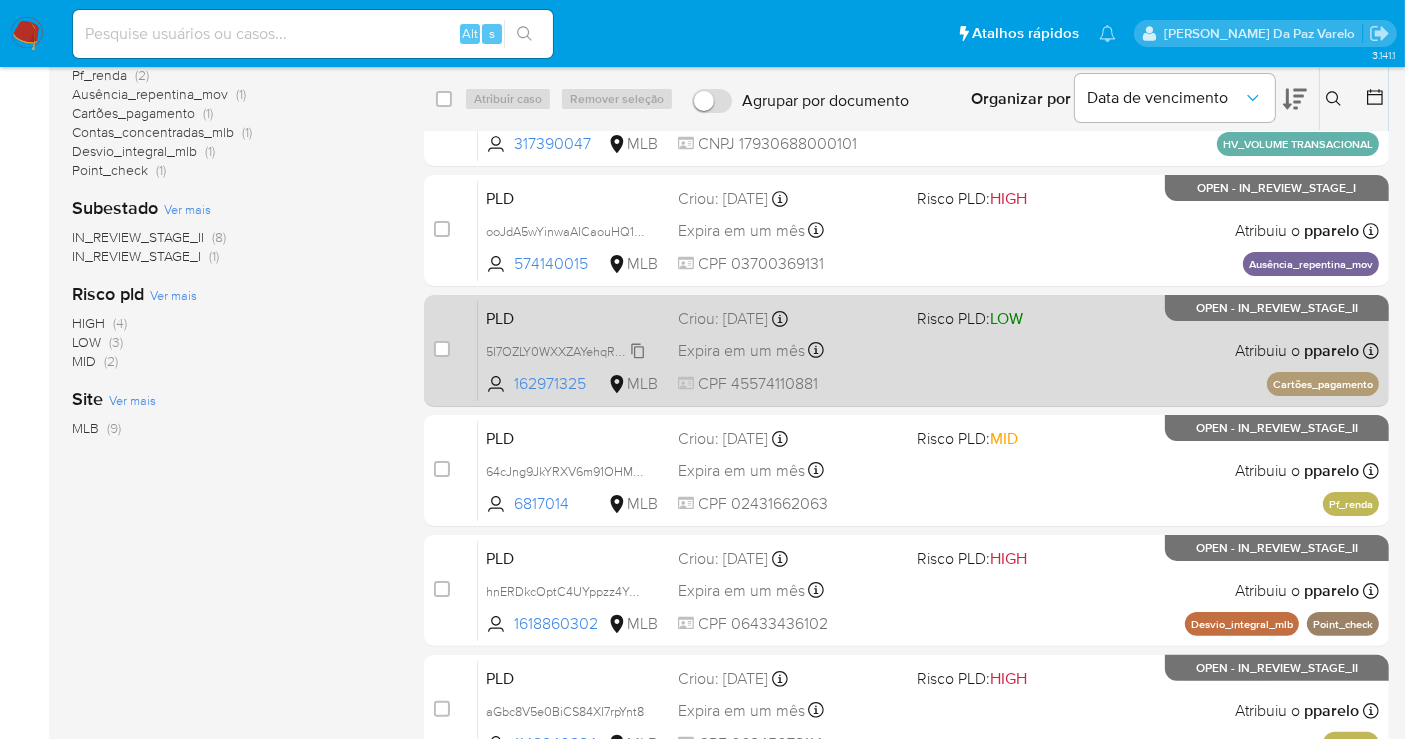 click on "5I7OZLY0WXXZAYehqRAwEcgY" at bounding box center [572, 350] 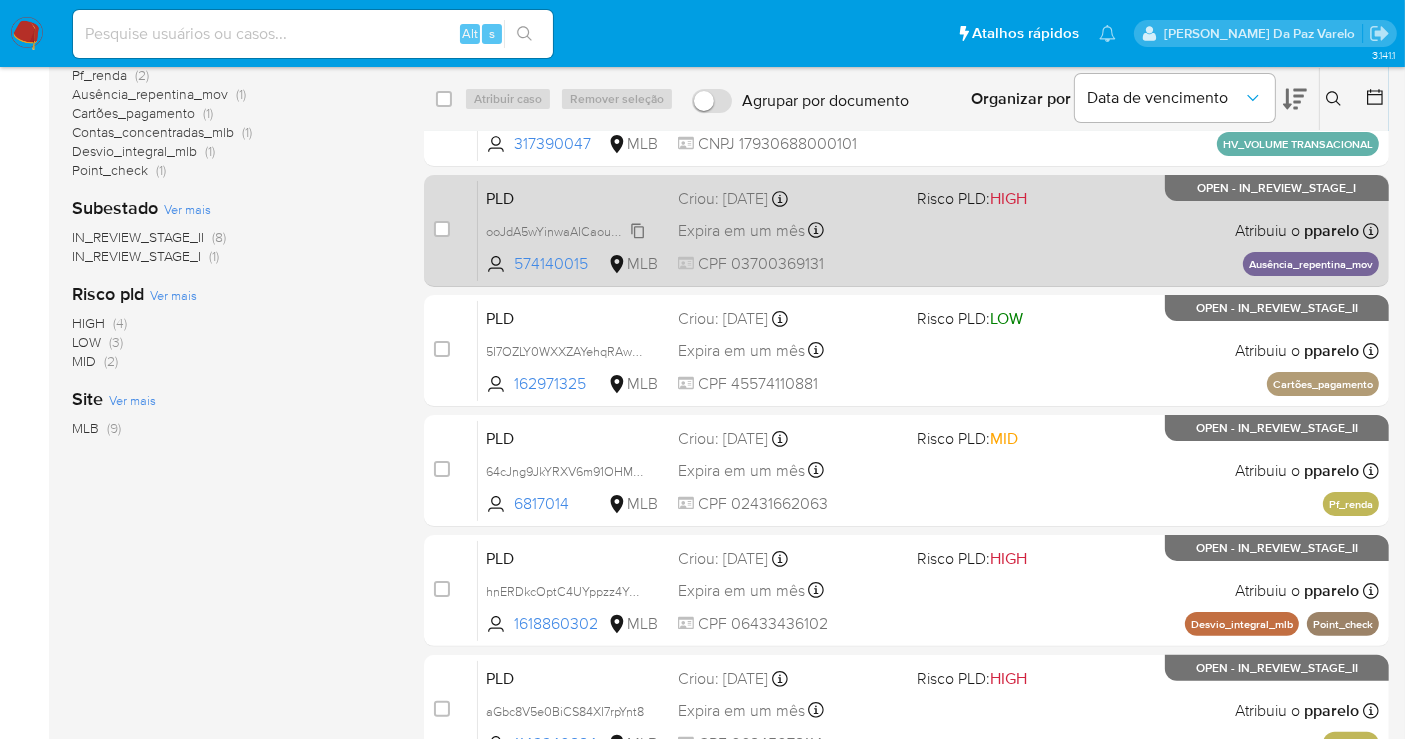 click on "ooJdA5wYinwaAICaouHQ1hKy" at bounding box center (570, 230) 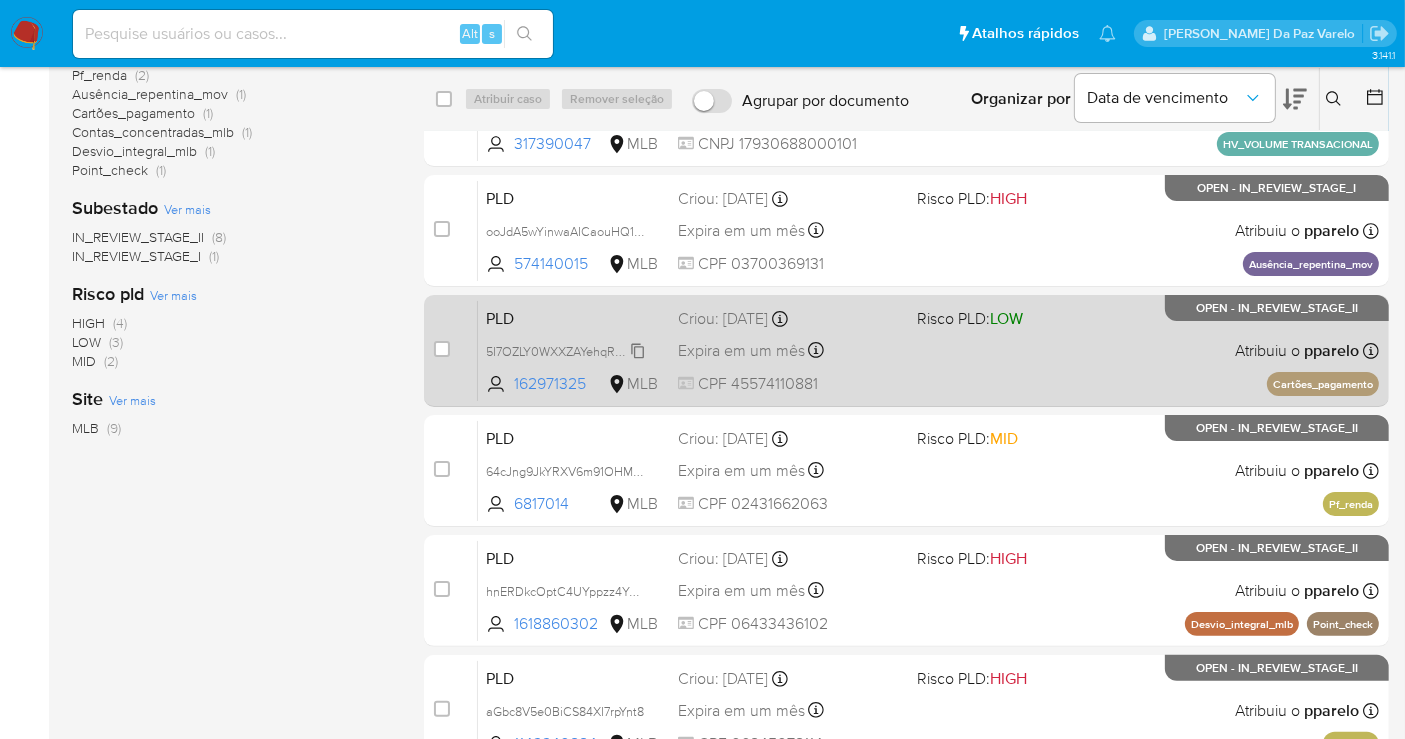 click on "5I7OZLY0WXXZAYehqRAwEcgY" at bounding box center [572, 350] 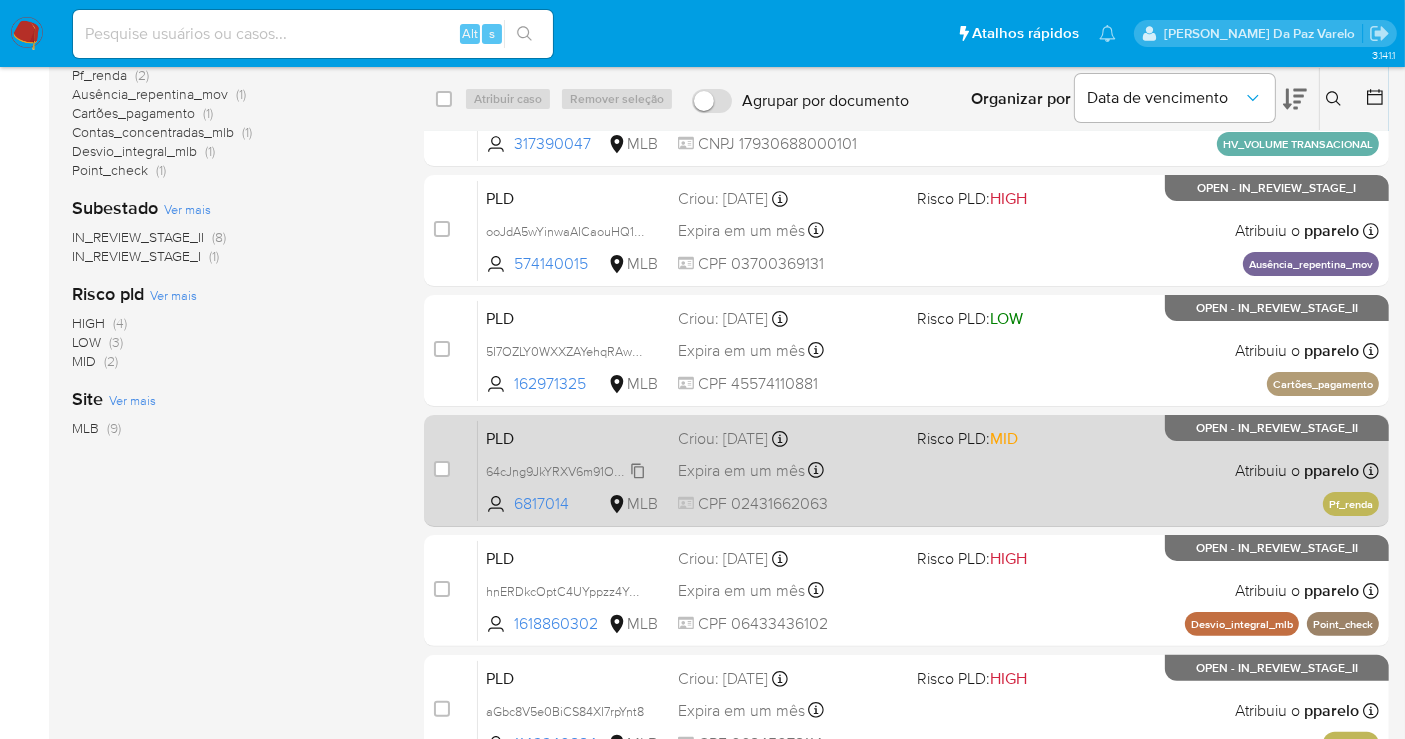 click on "64cJng9JkYRXV6m91OHMl0E6" at bounding box center [572, 470] 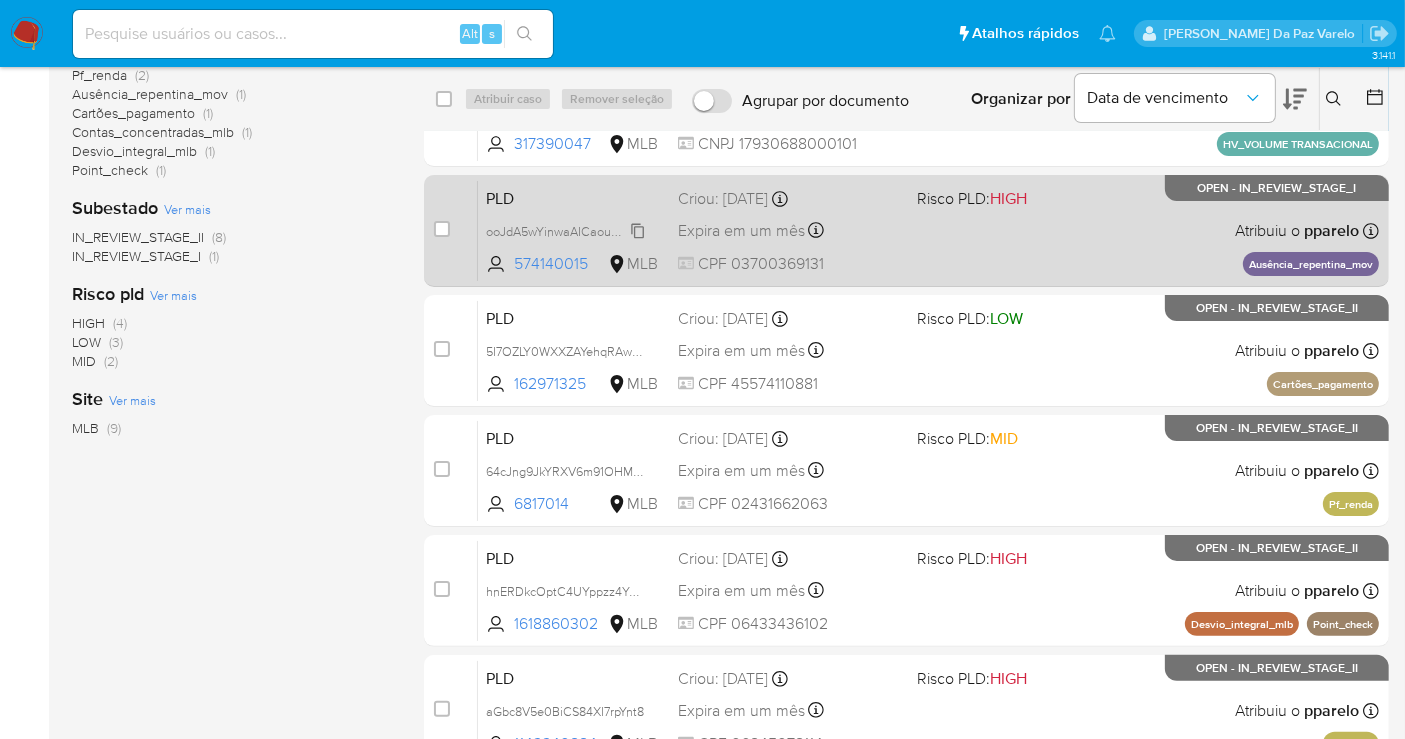 click on "ooJdA5wYinwaAICaouHQ1hKy" at bounding box center (570, 230) 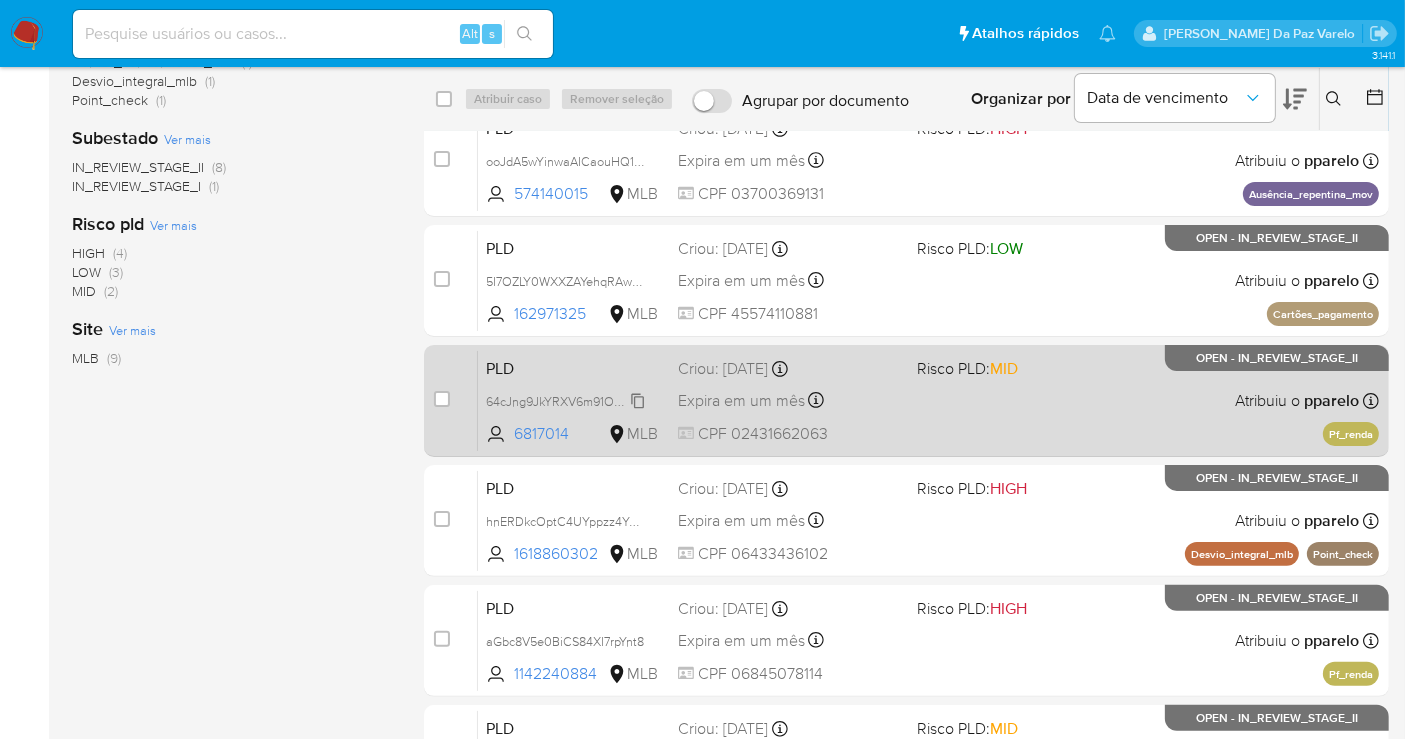 scroll, scrollTop: 444, scrollLeft: 0, axis: vertical 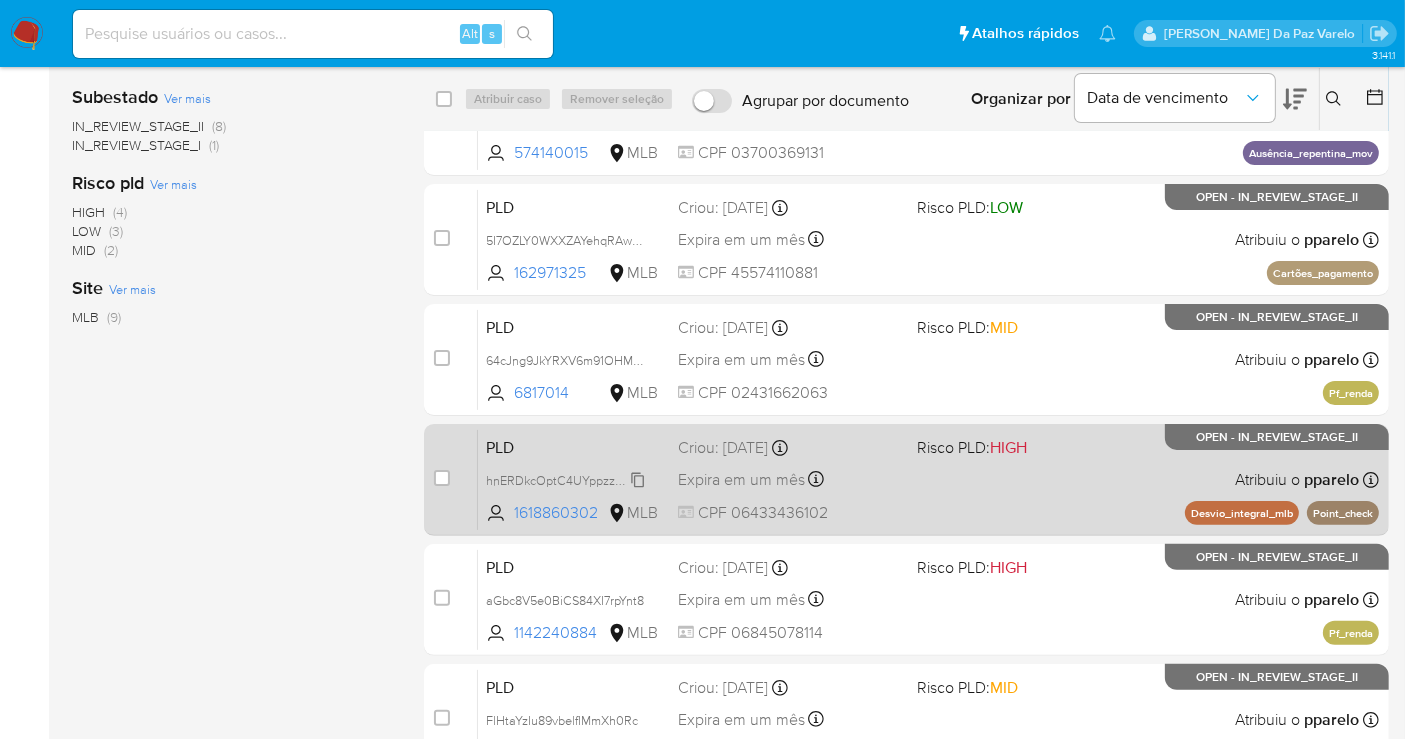 click on "hnERDkcOptC4UYppzz4YGaht" at bounding box center [571, 479] 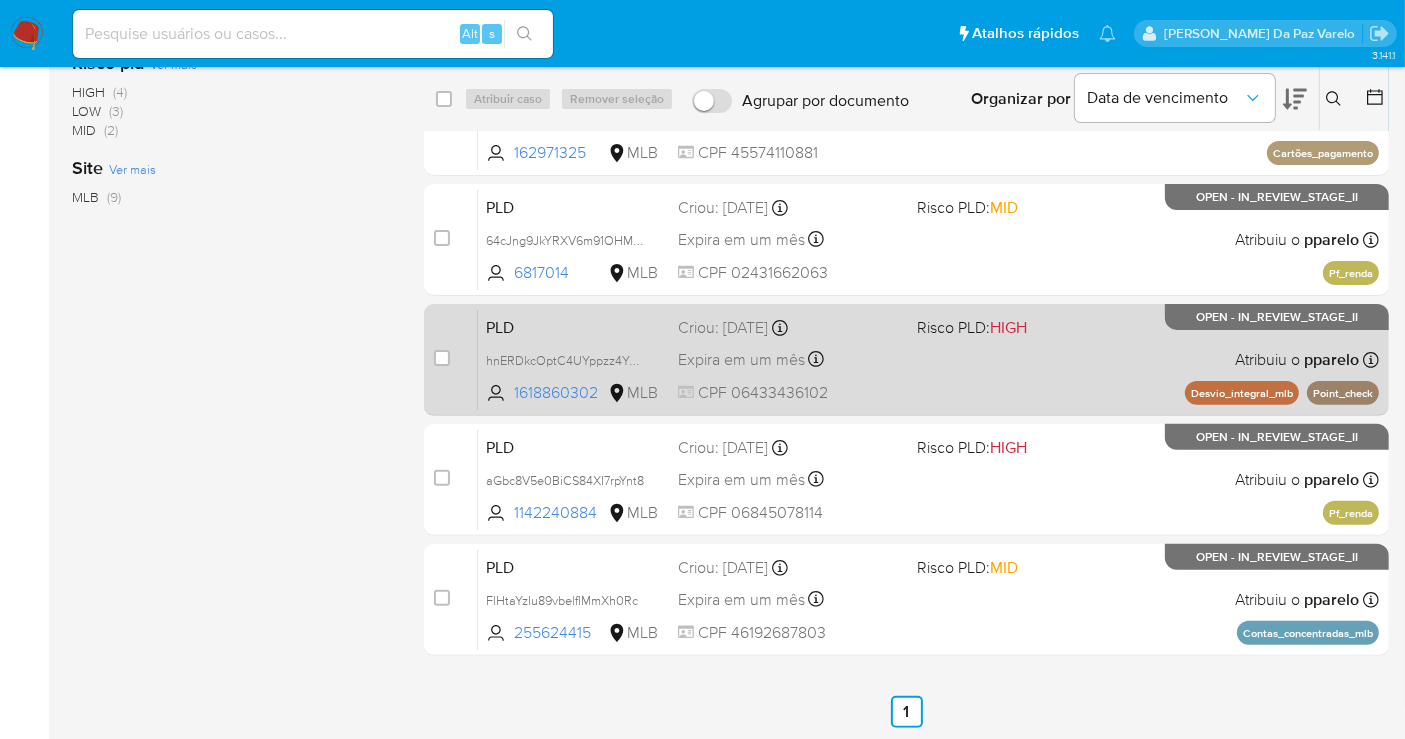 scroll, scrollTop: 565, scrollLeft: 0, axis: vertical 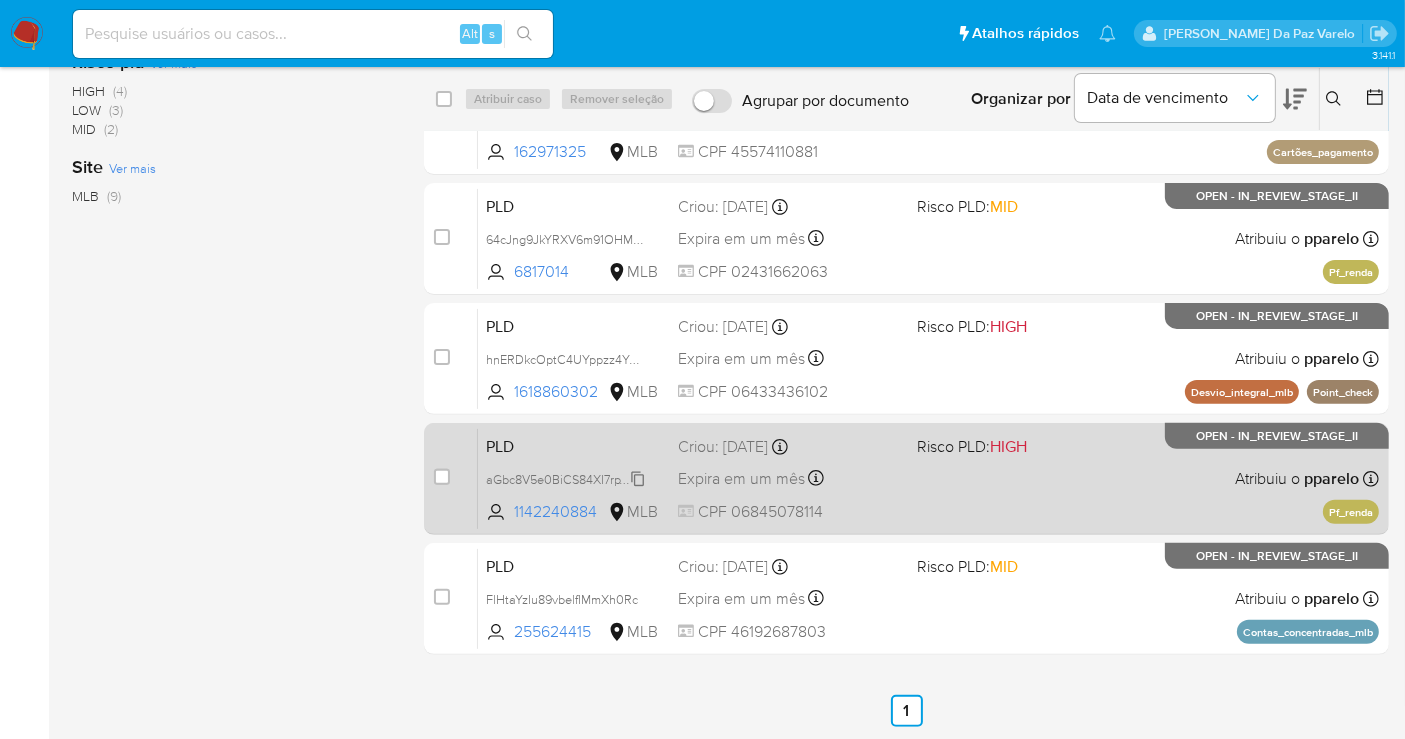 click on "aGbc8V5e0BiCS84XI7rpYnt8" at bounding box center [565, 478] 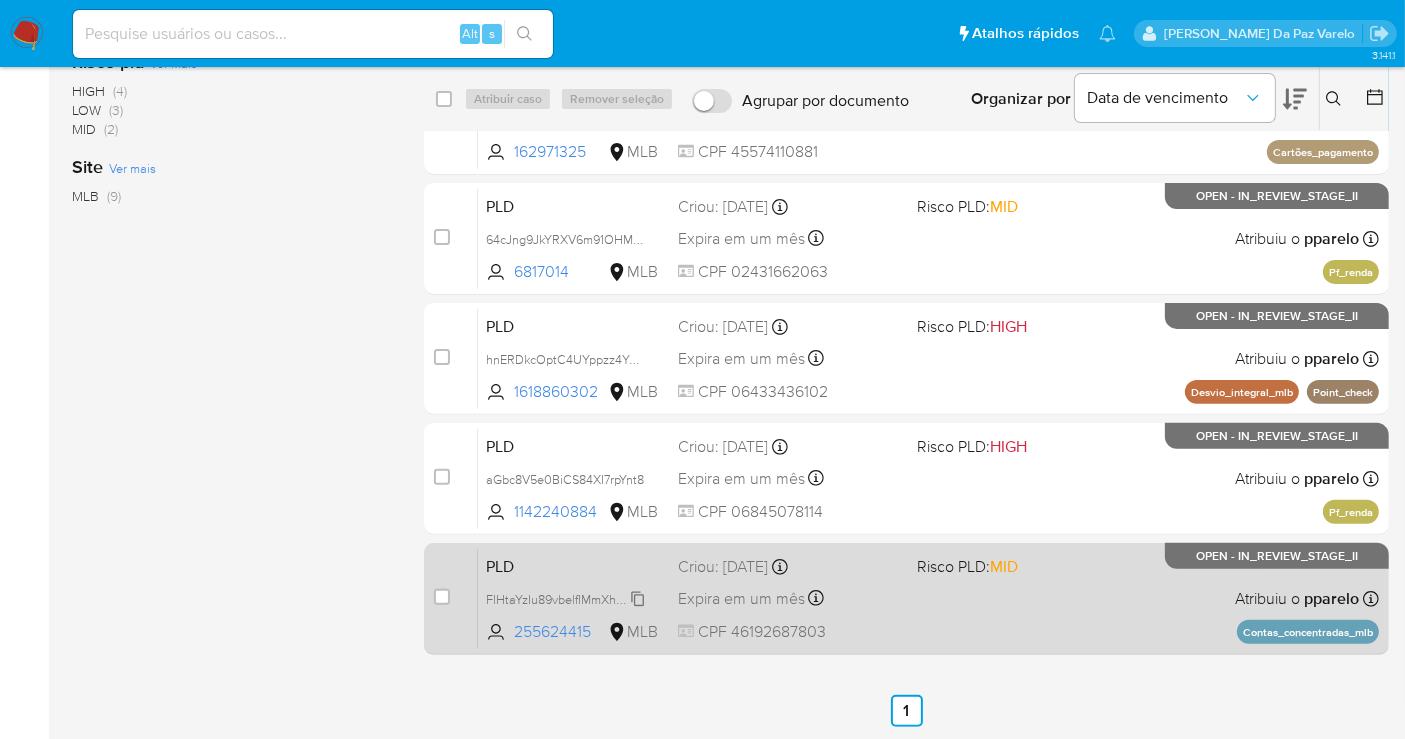 click 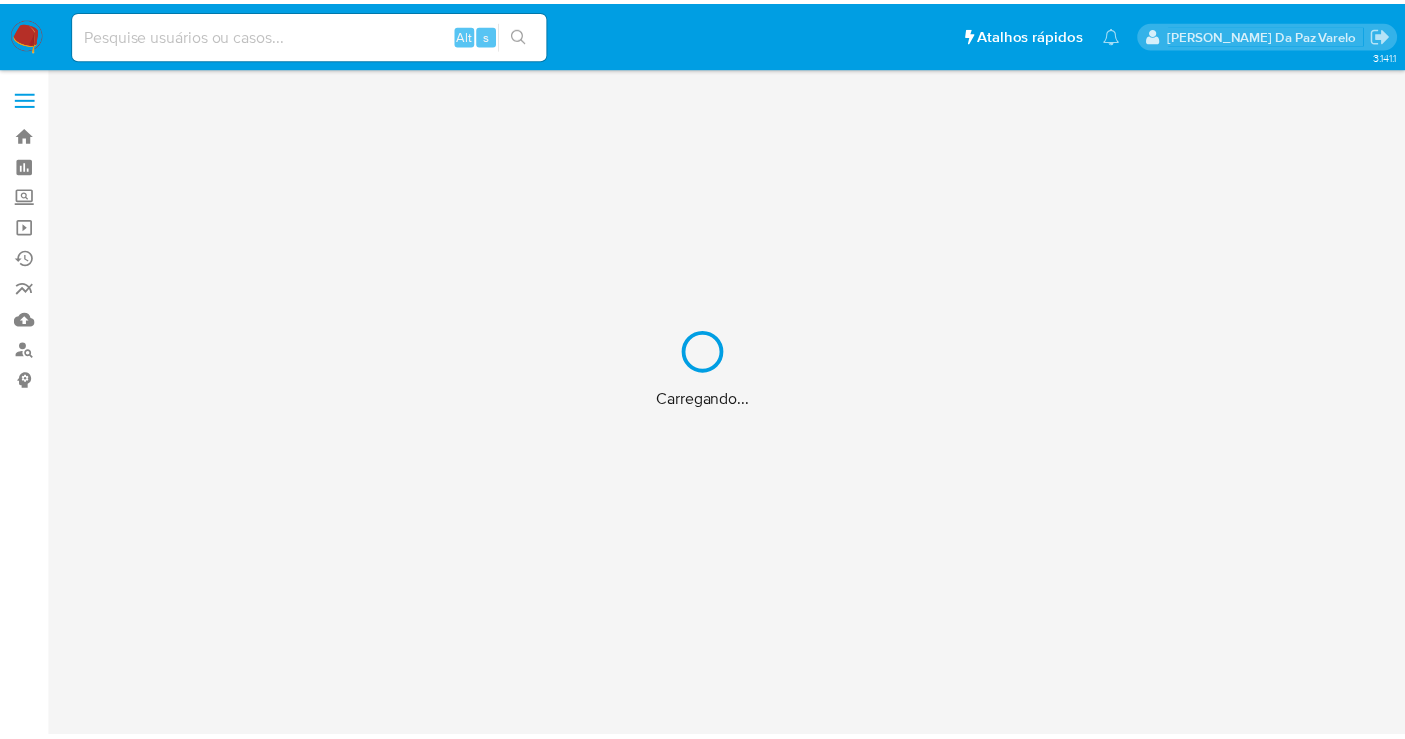 scroll, scrollTop: 0, scrollLeft: 0, axis: both 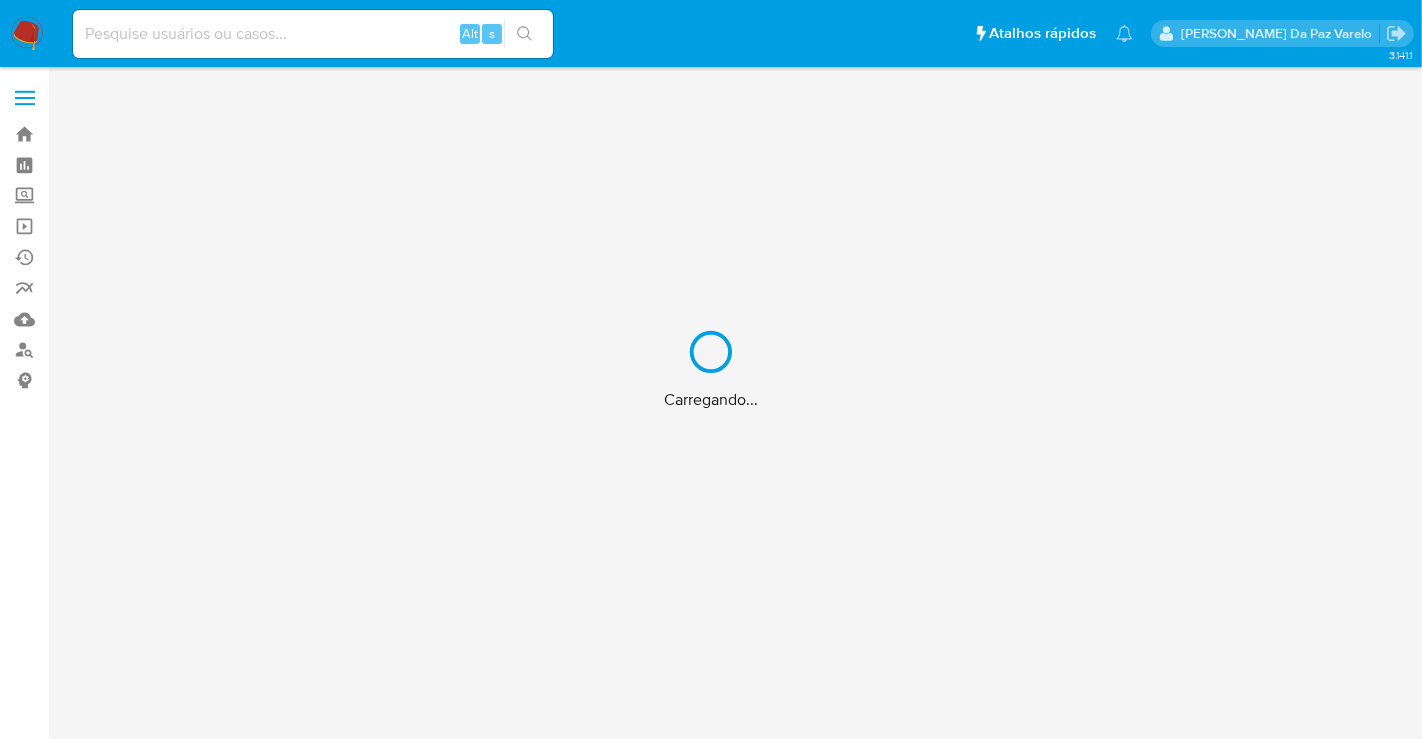 click on "Carregando..." at bounding box center [711, 369] 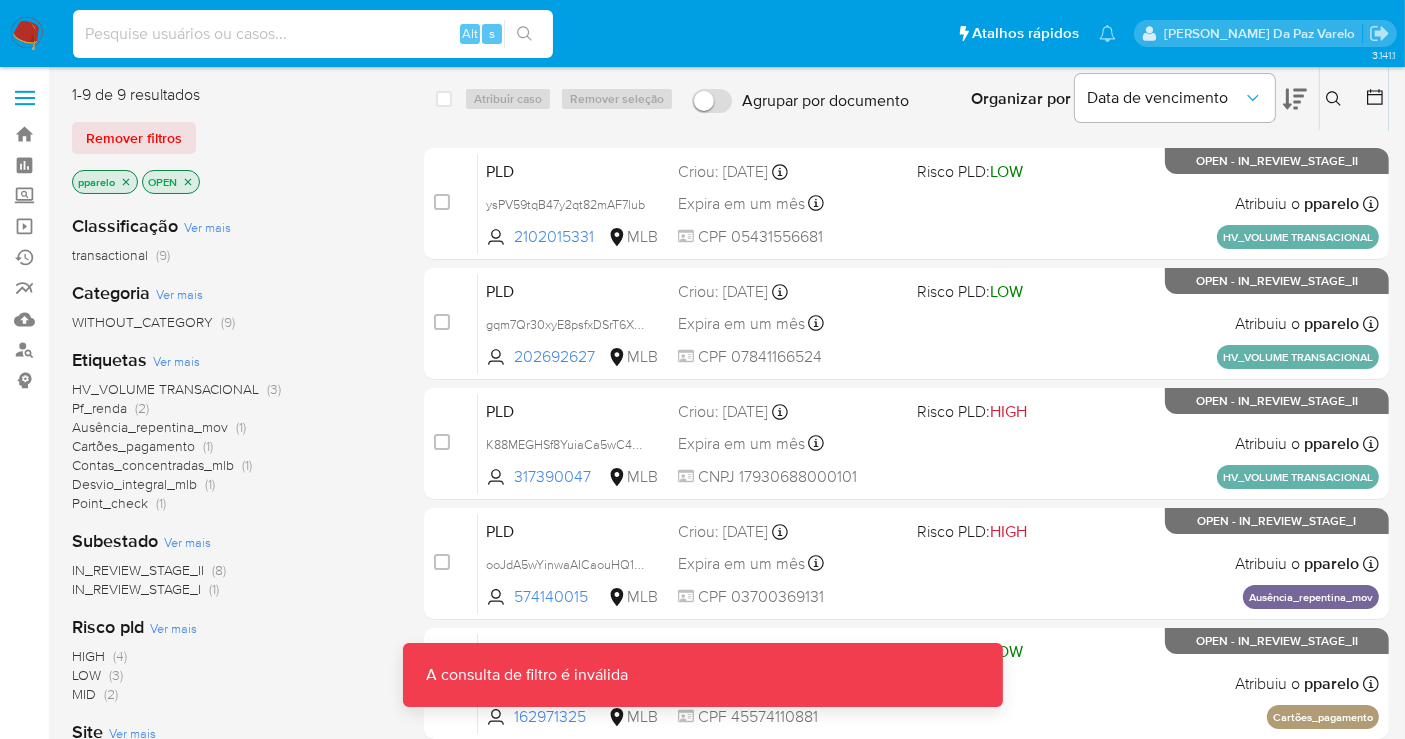 click at bounding box center (313, 34) 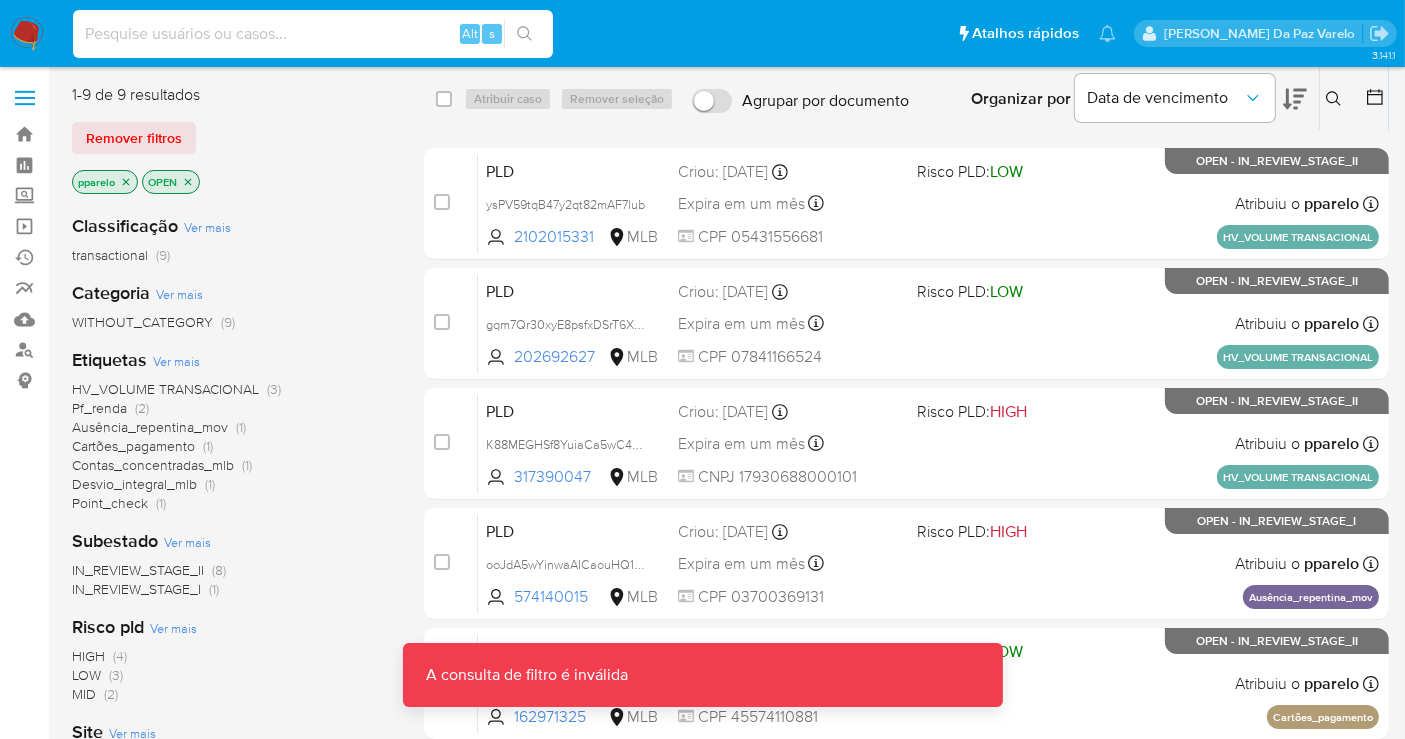 paste on "ysPV59tqB47y2qt82mAF7lub" 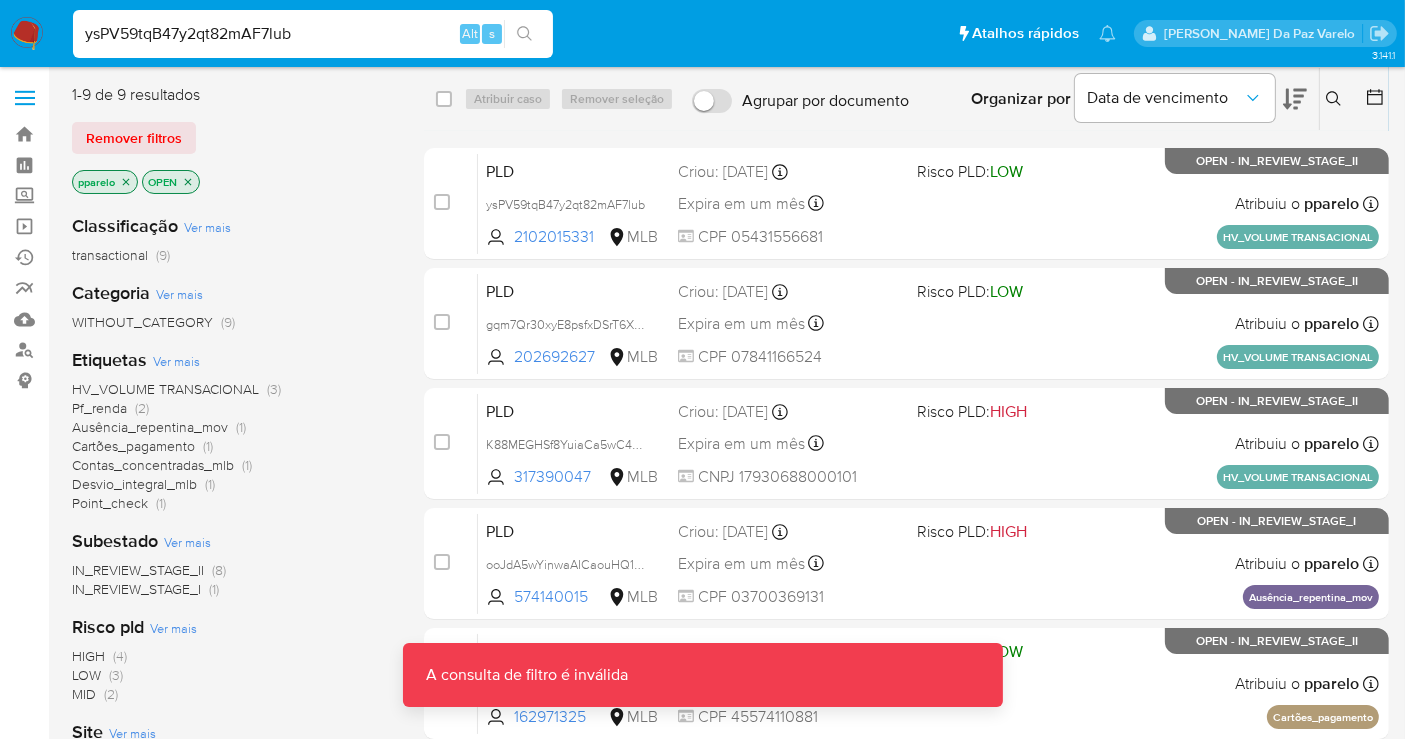 type on "ysPV59tqB47y2qt82mAF7lub" 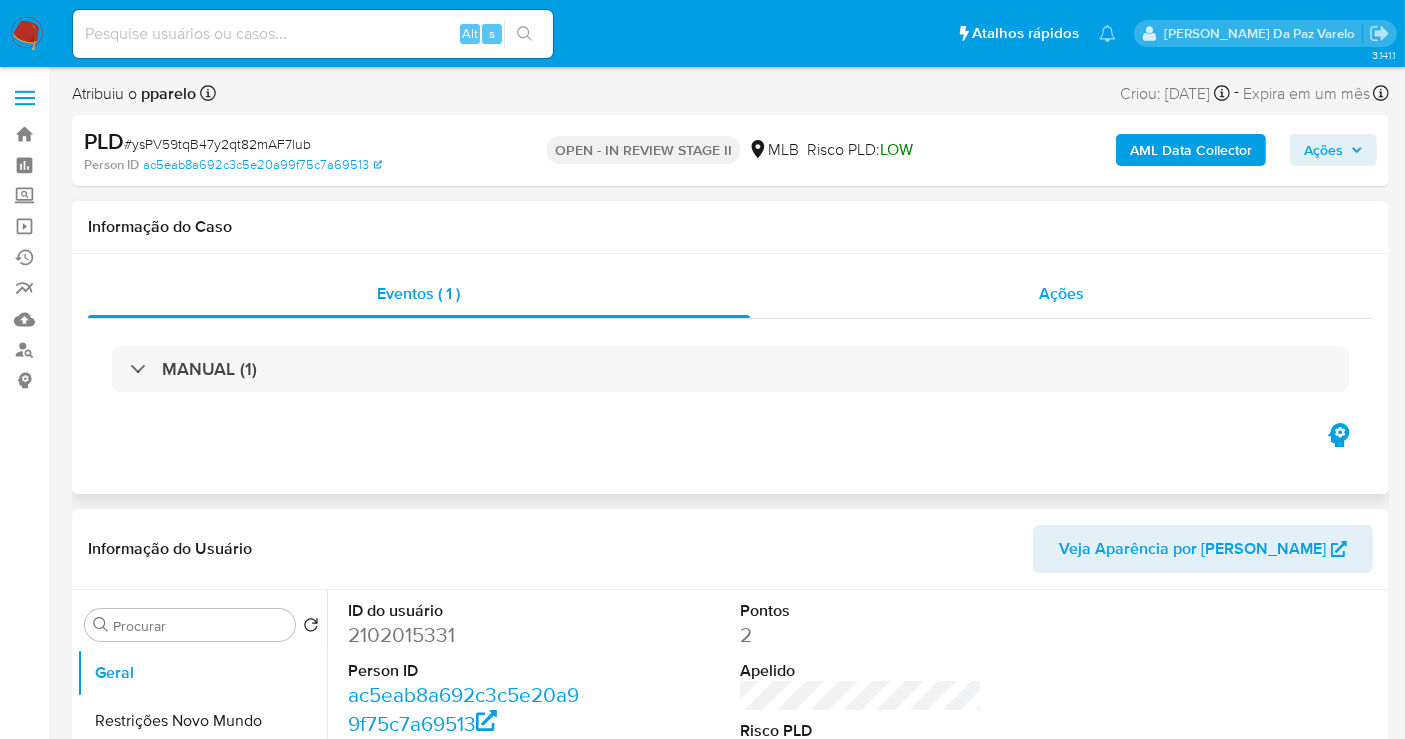 click on "Ações" at bounding box center (1061, 293) 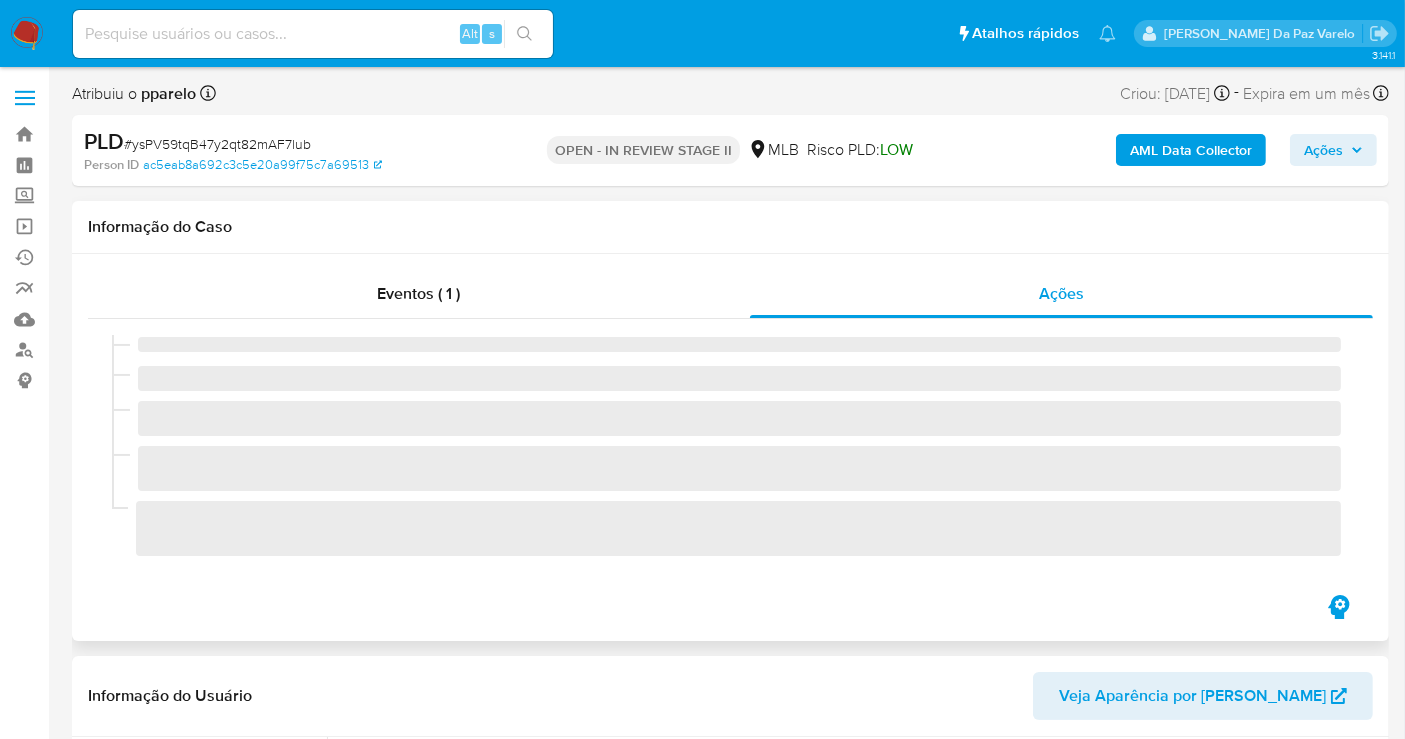select on "10" 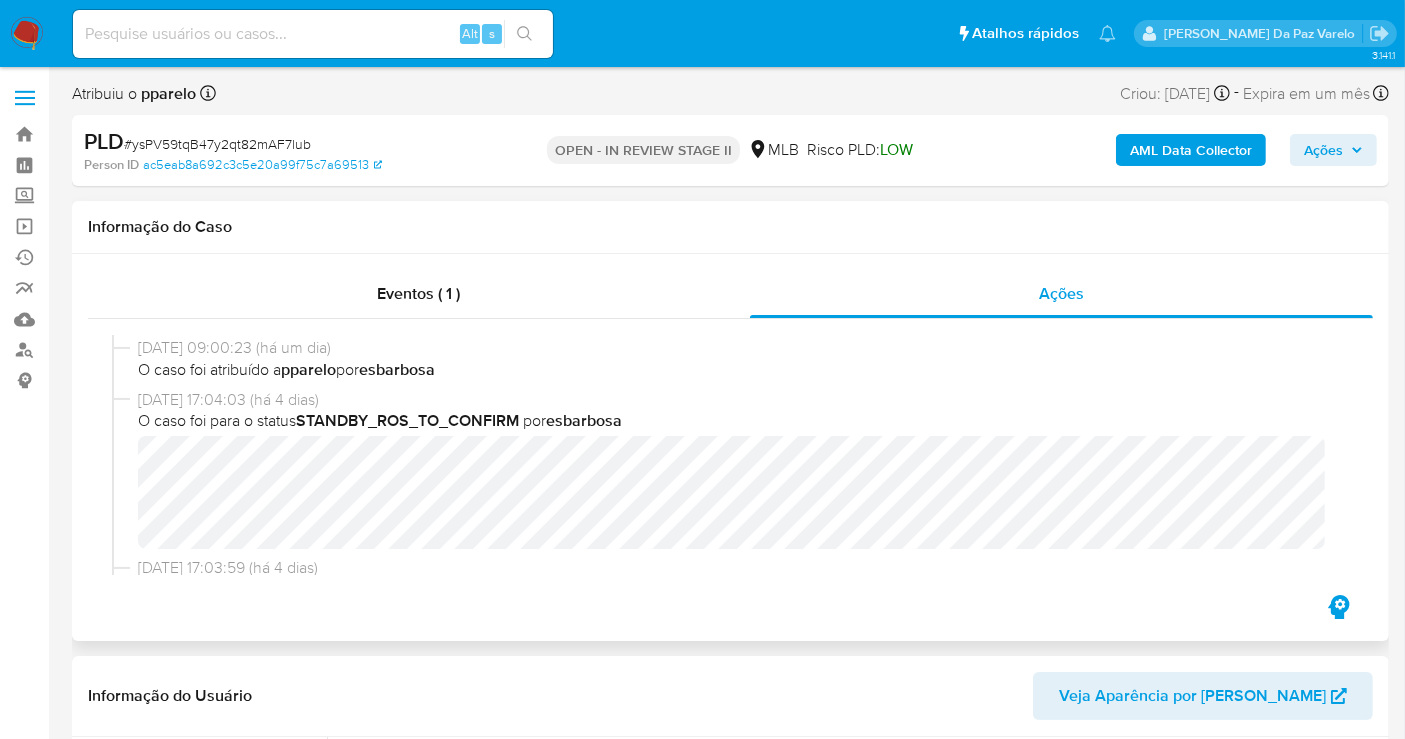 scroll, scrollTop: 0, scrollLeft: 0, axis: both 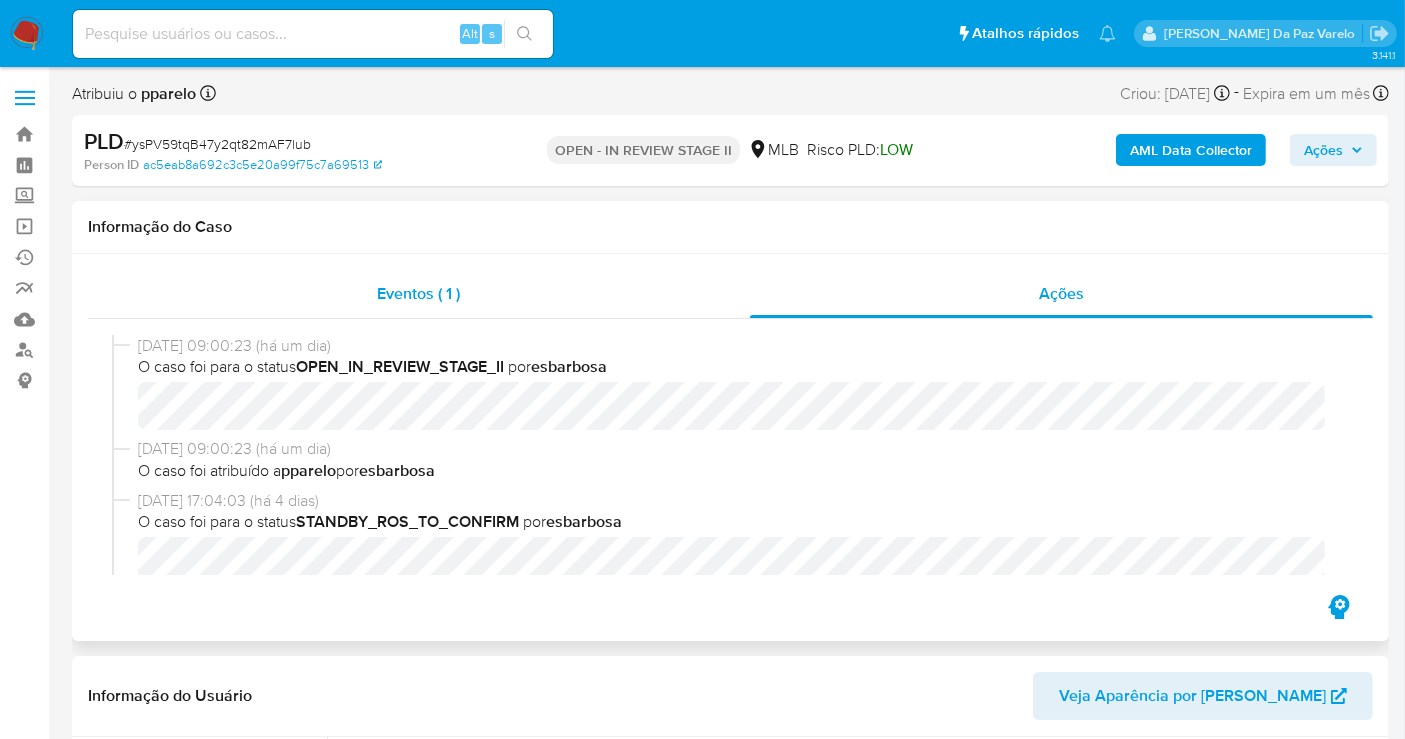 type 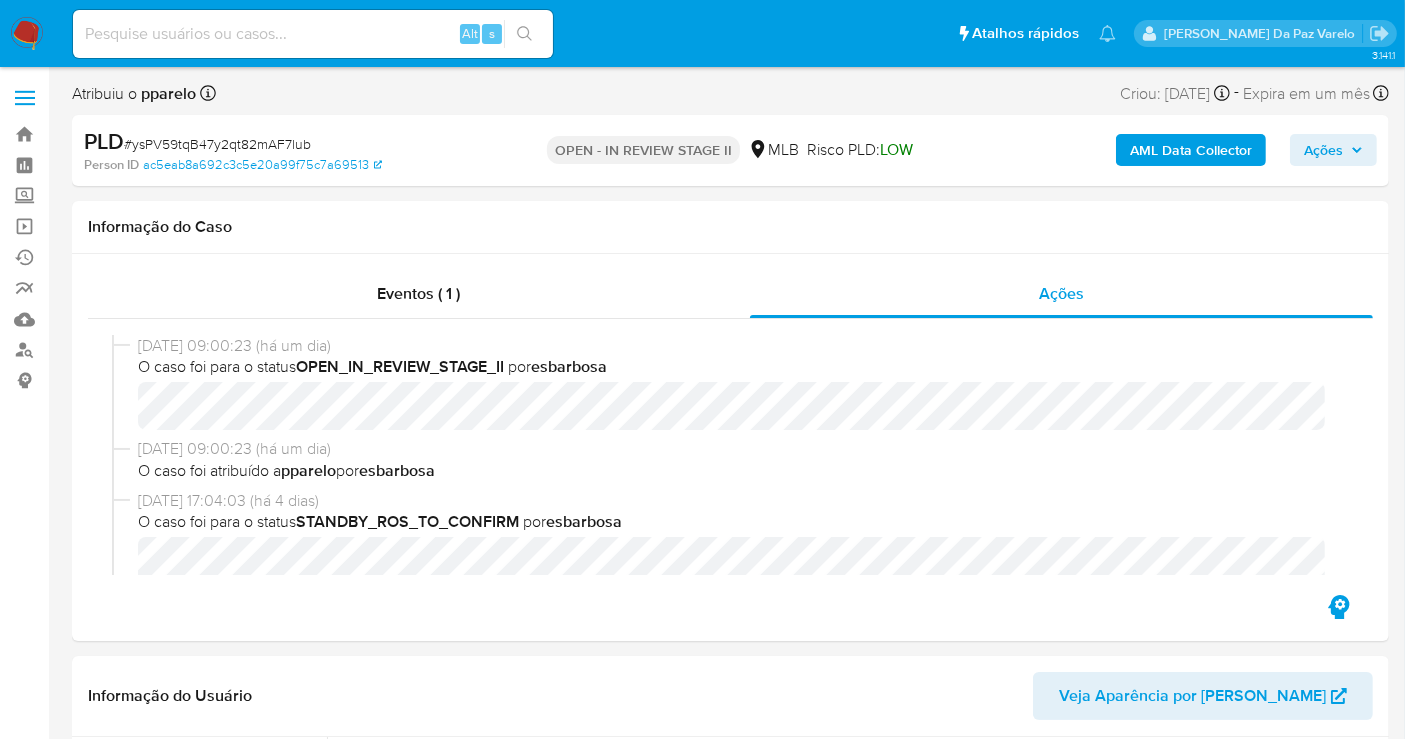 click at bounding box center [313, 34] 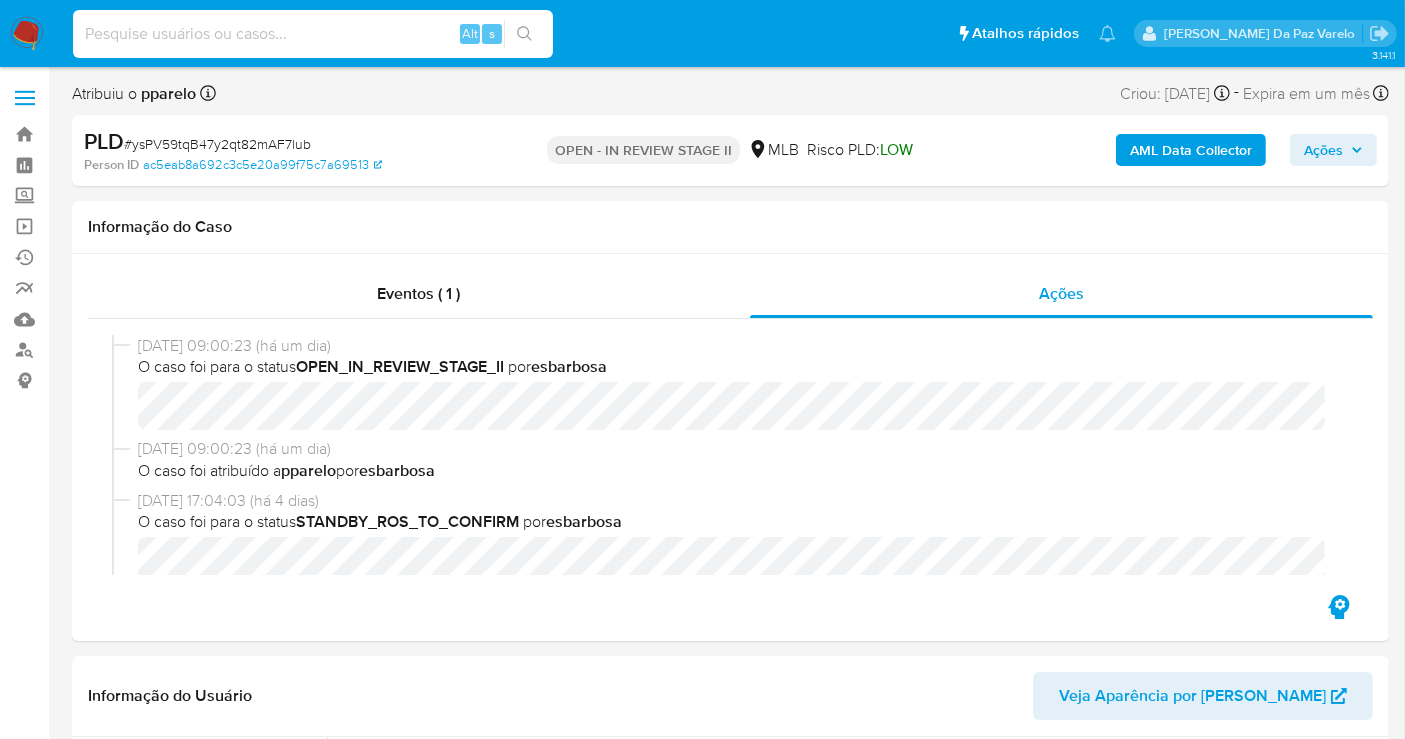 click at bounding box center [313, 34] 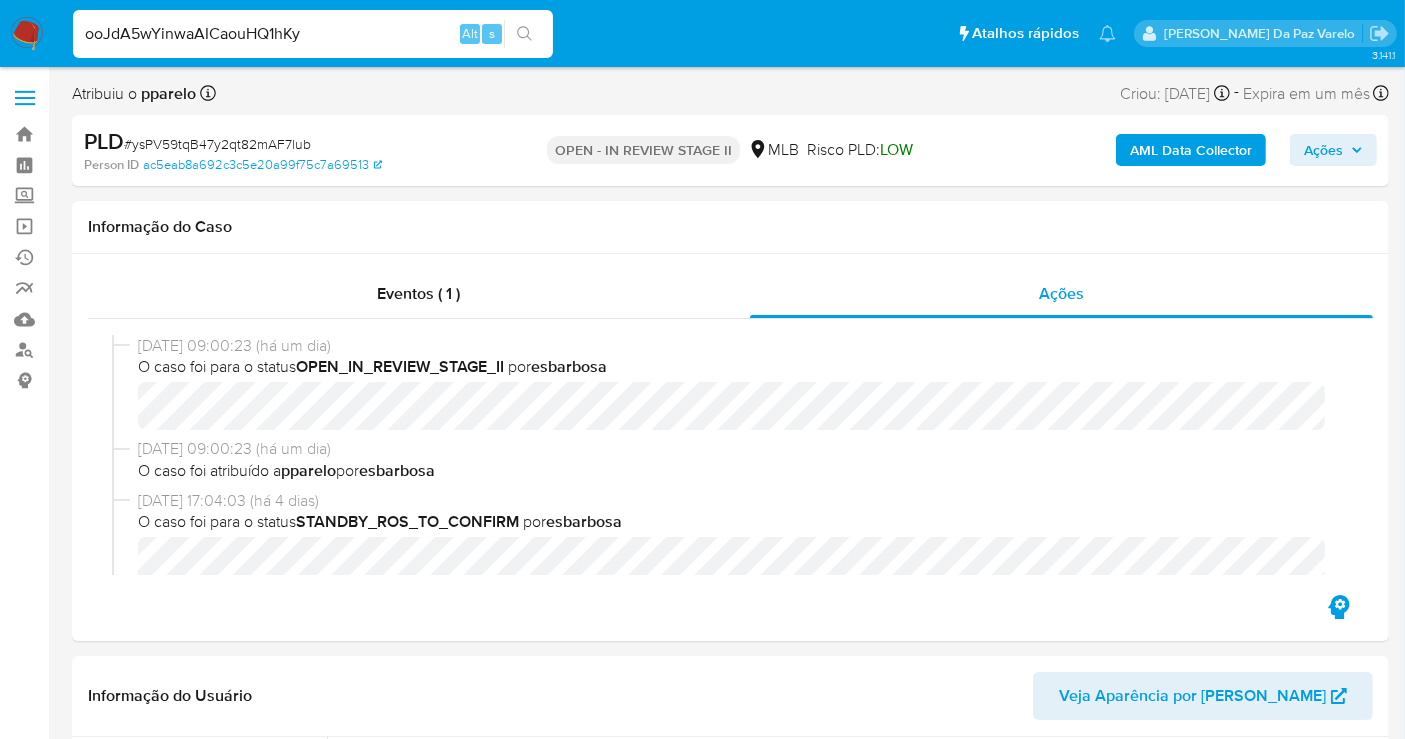 type on "ooJdA5wYinwaAICaouHQ1hKy" 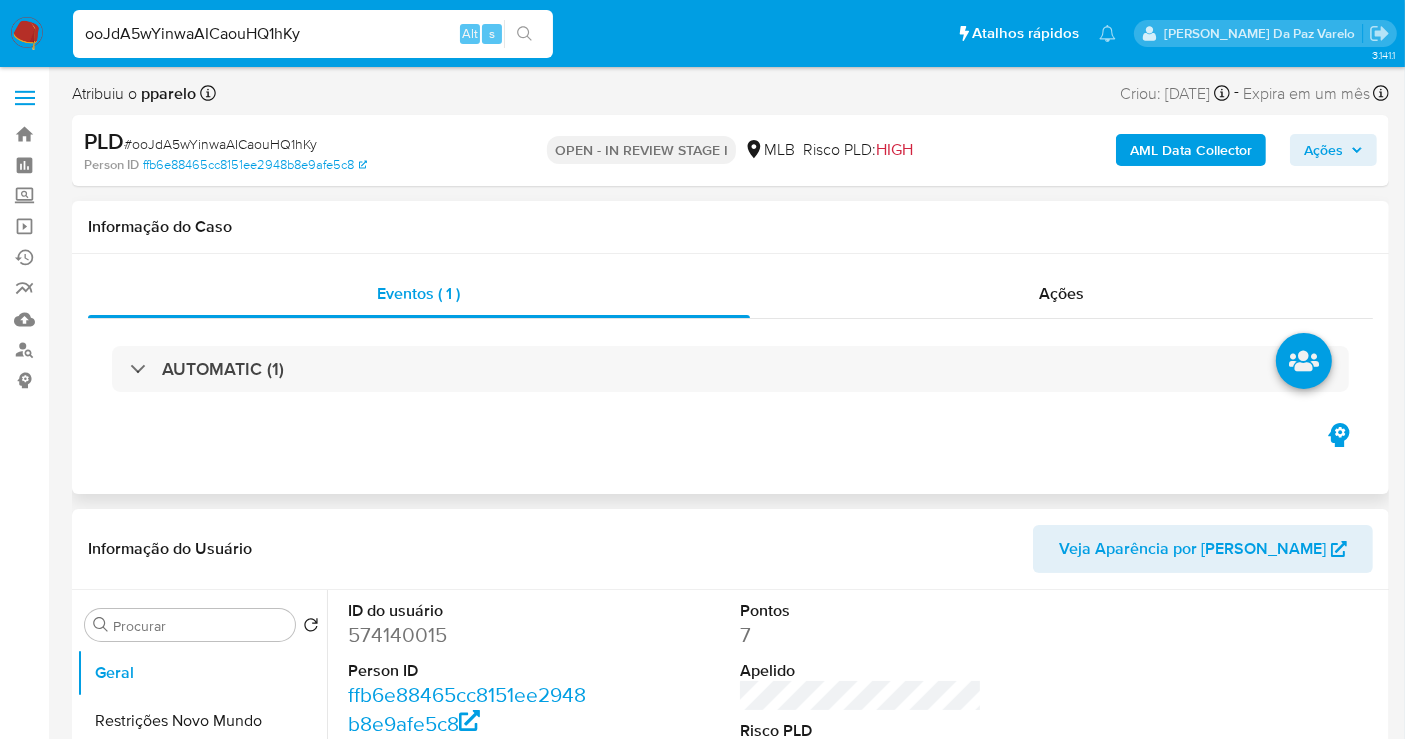 click on "Eventos ( 1 ) Ações AUTOMATIC (1)" at bounding box center [730, 374] 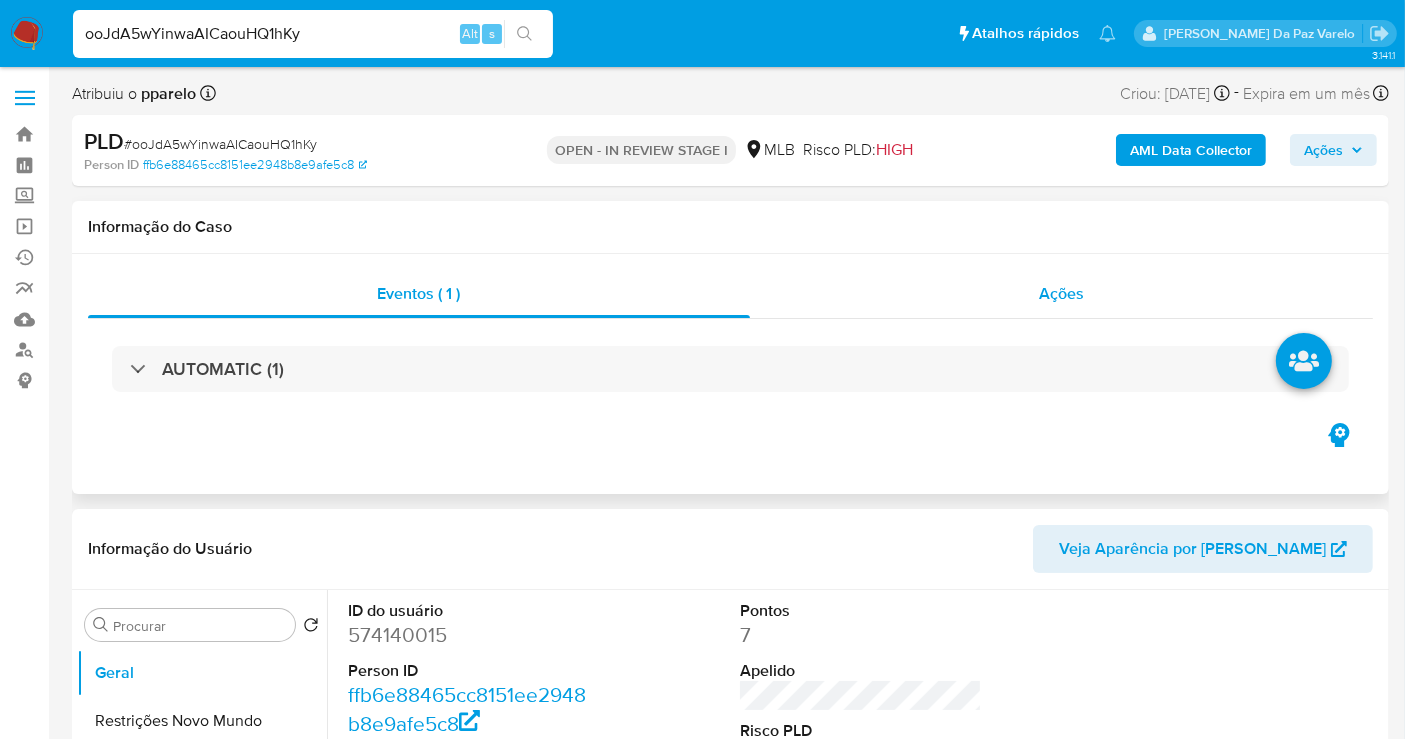 select on "10" 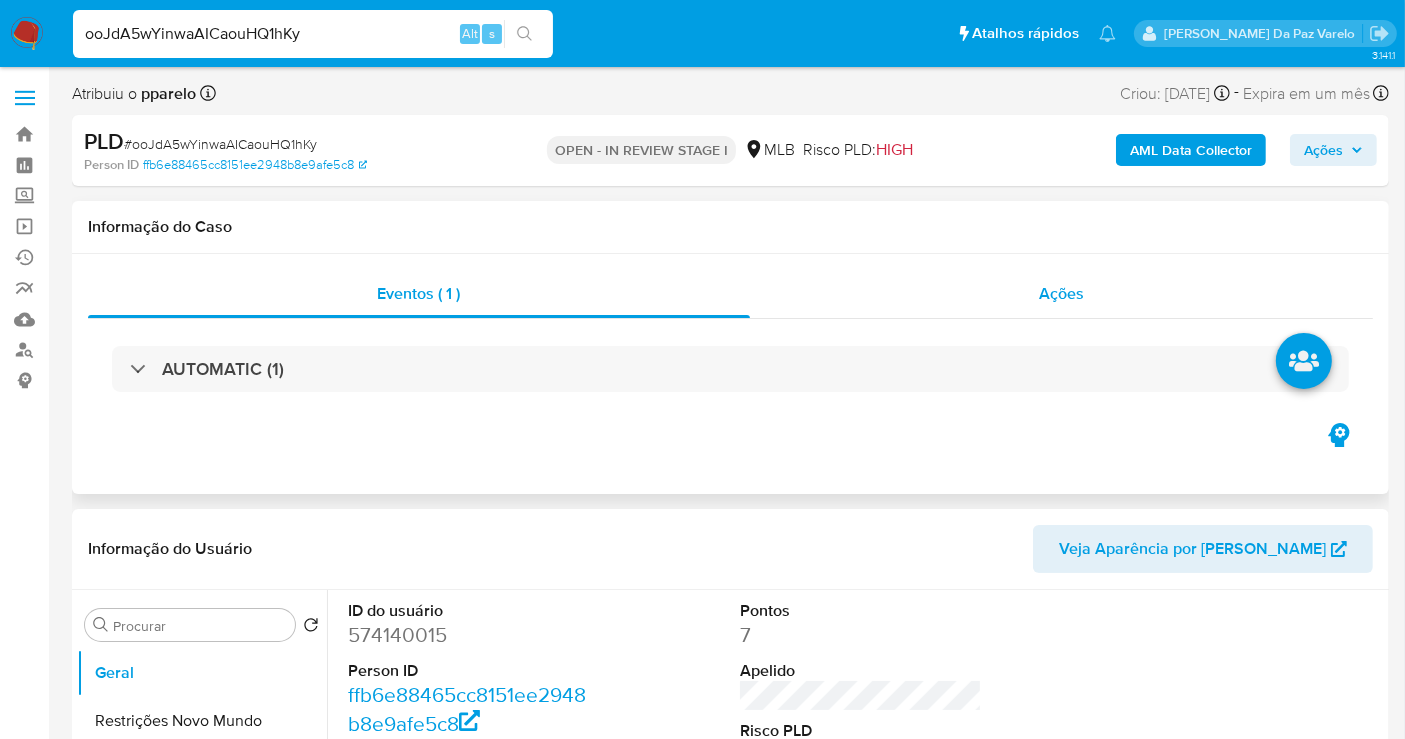 click on "Ações" at bounding box center [1061, 293] 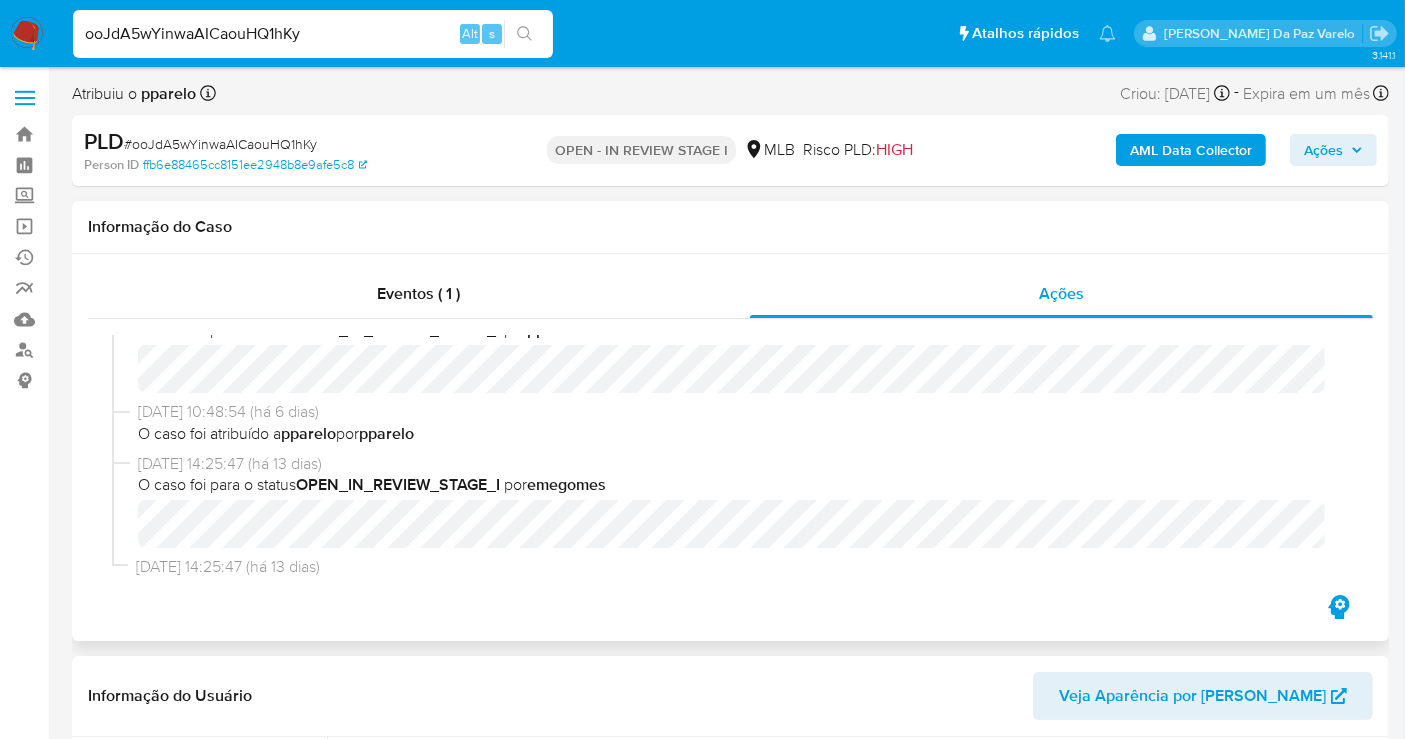scroll, scrollTop: 68, scrollLeft: 0, axis: vertical 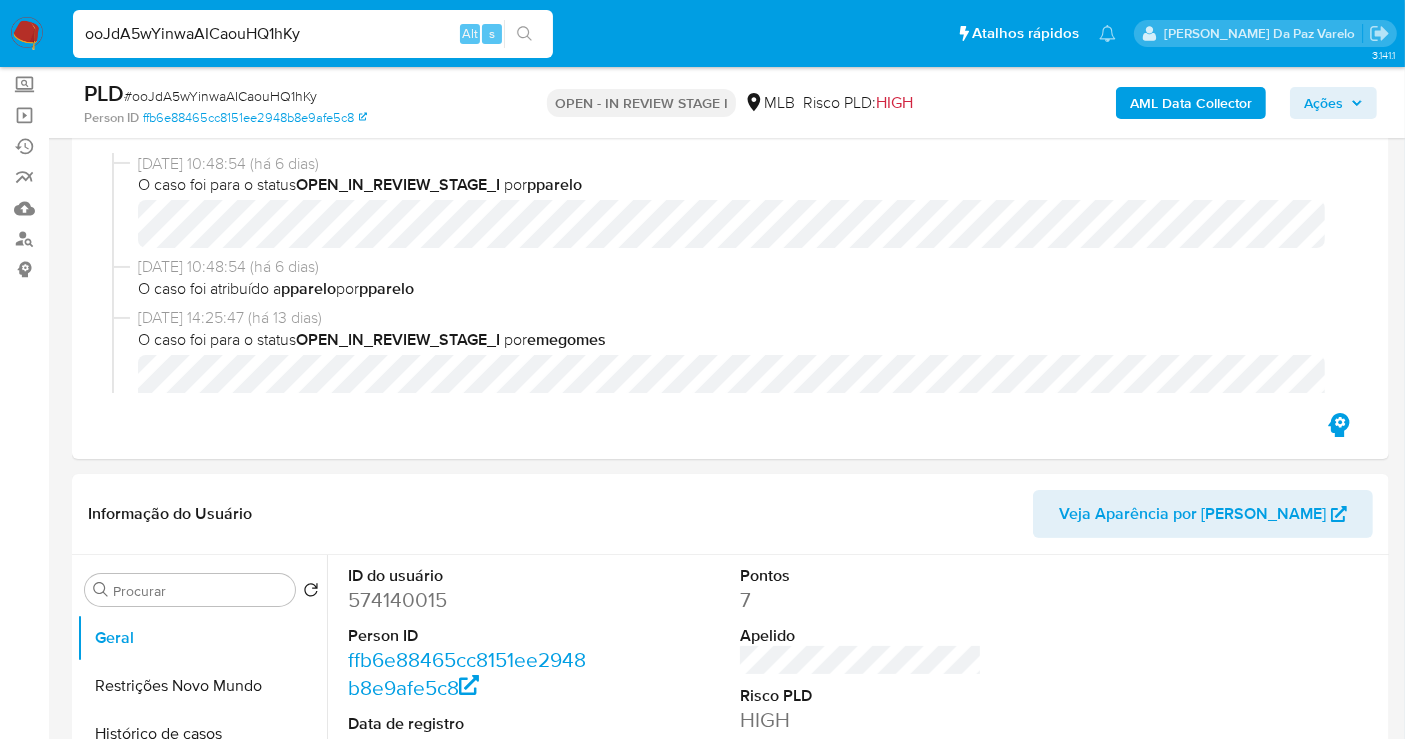 click on "# ooJdA5wYinwaAICaouHQ1hKy" at bounding box center [220, 96] 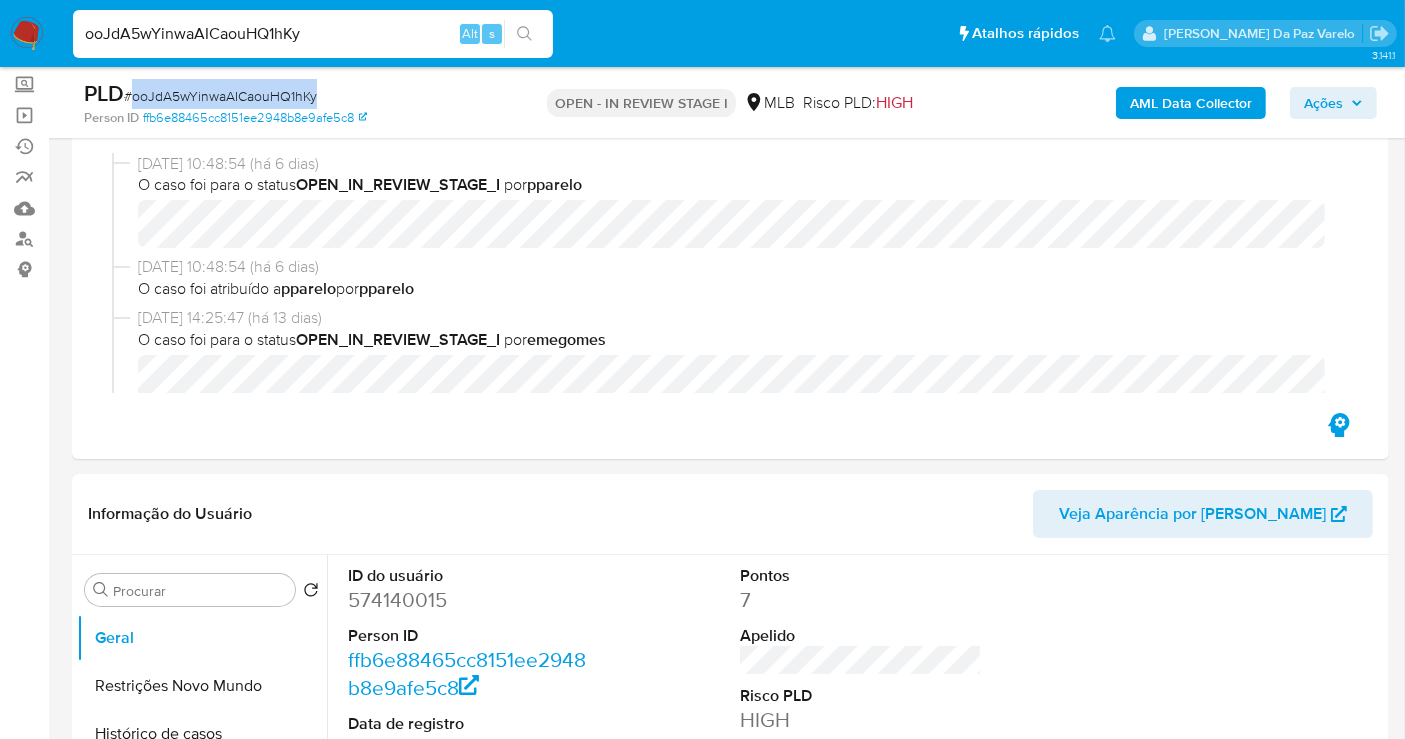 click on "# ooJdA5wYinwaAICaouHQ1hKy" at bounding box center [220, 96] 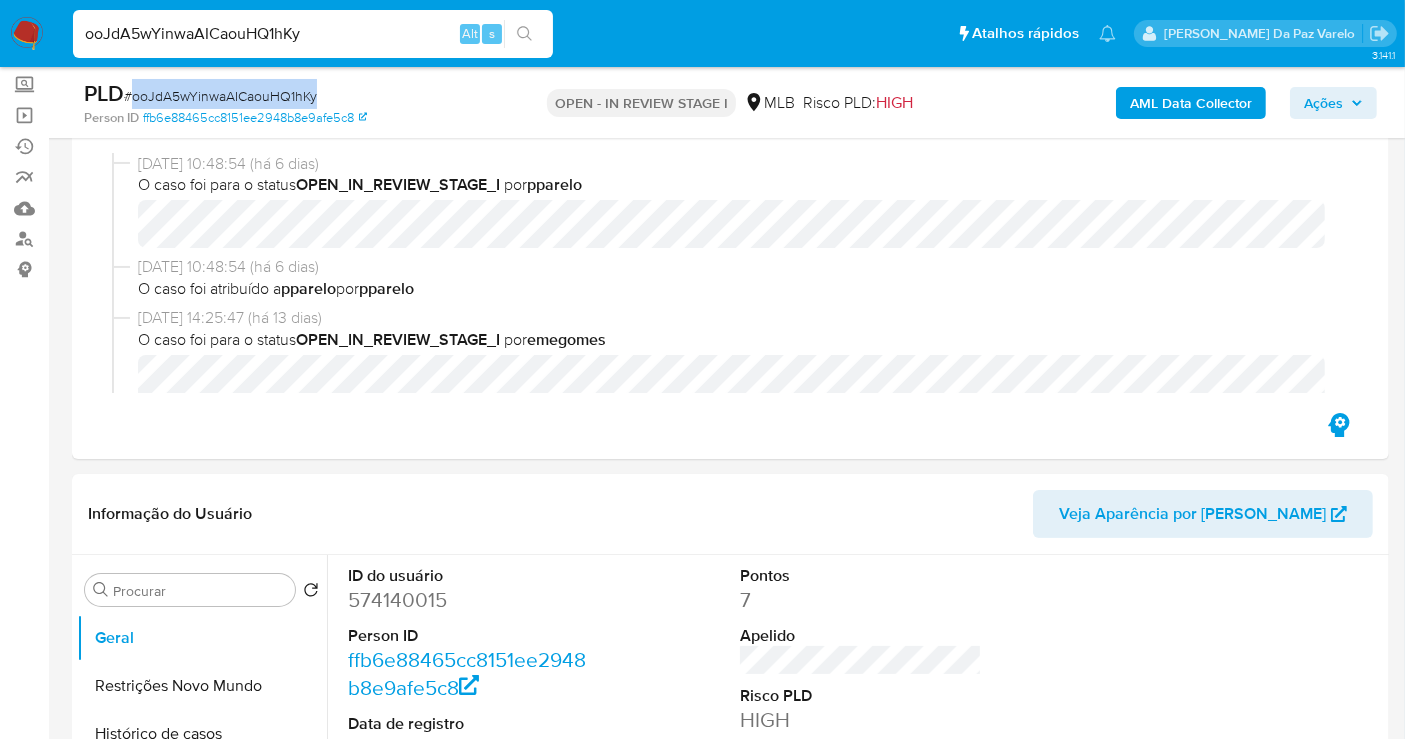 click at bounding box center [27, 34] 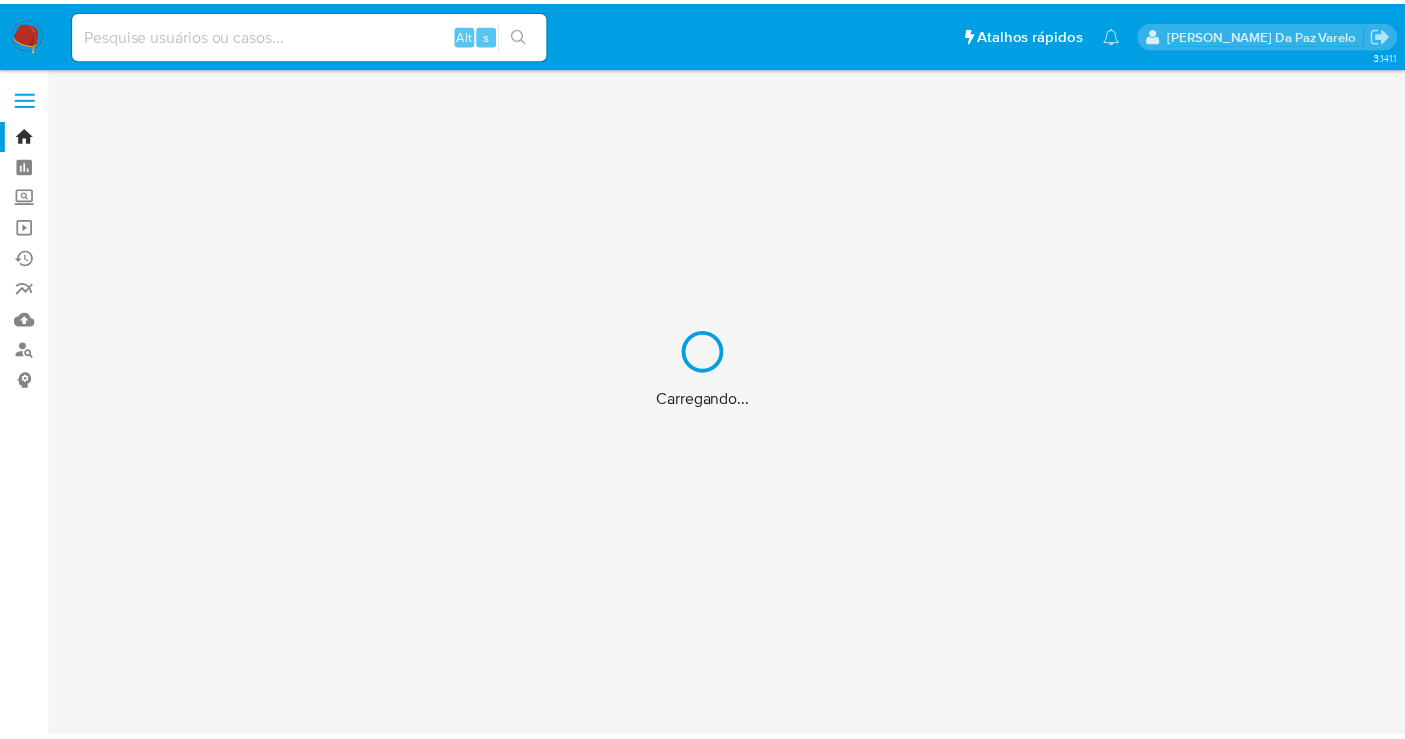 scroll, scrollTop: 0, scrollLeft: 0, axis: both 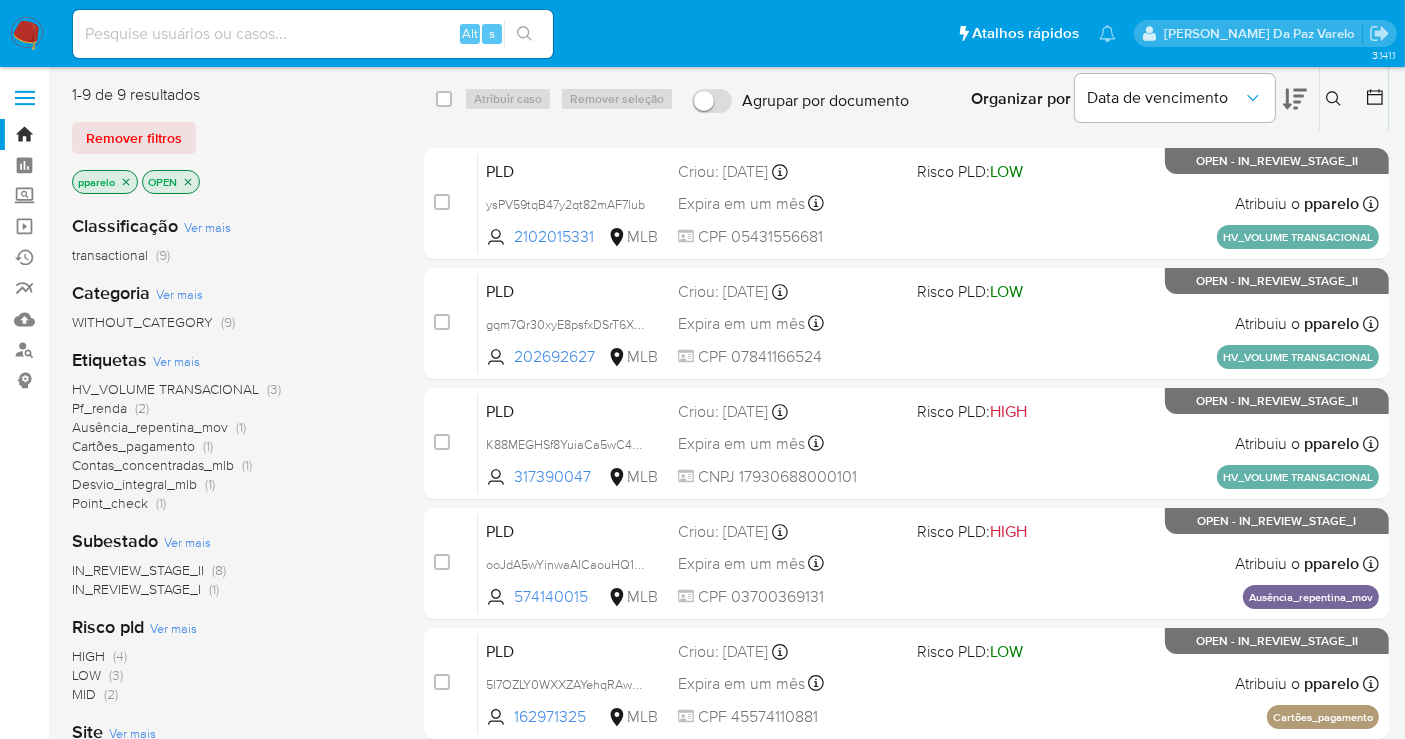 click at bounding box center [1336, 99] 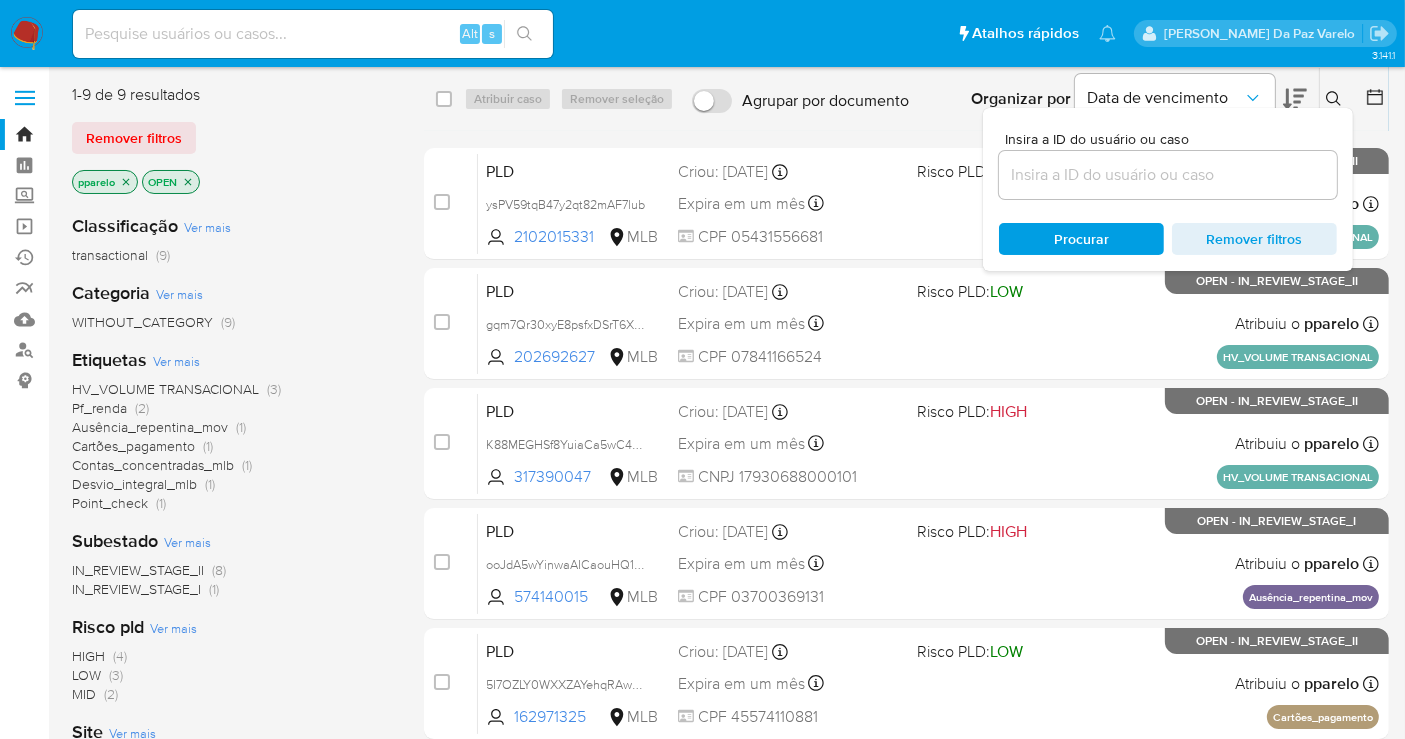 click 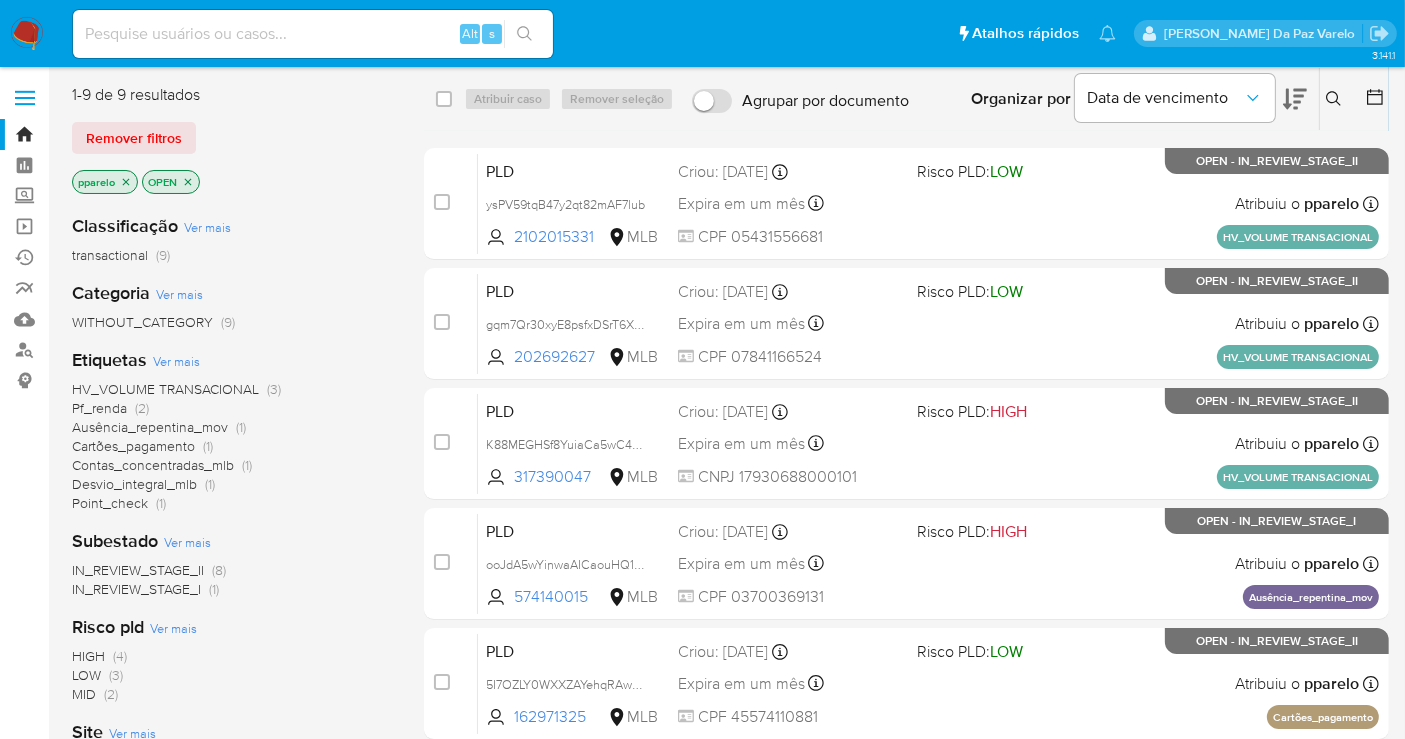click 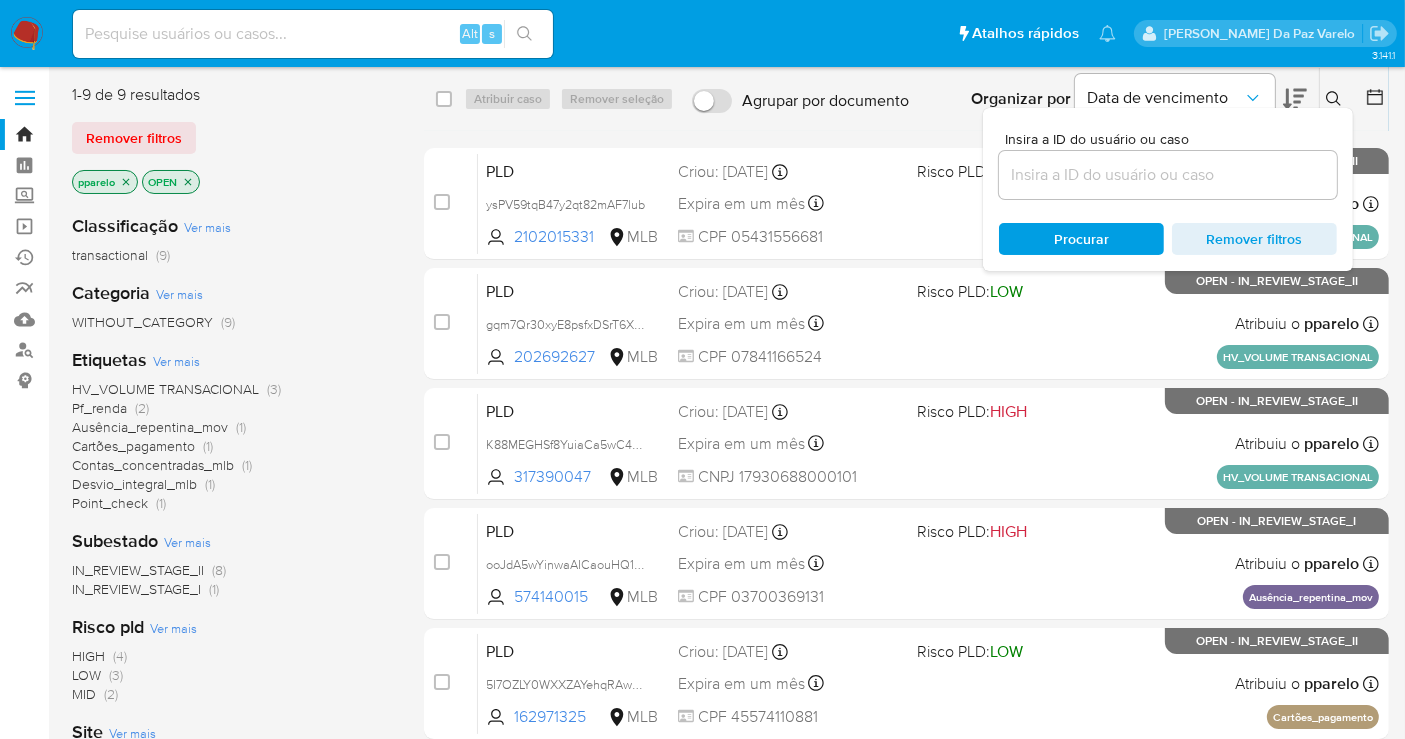 click at bounding box center [1168, 175] 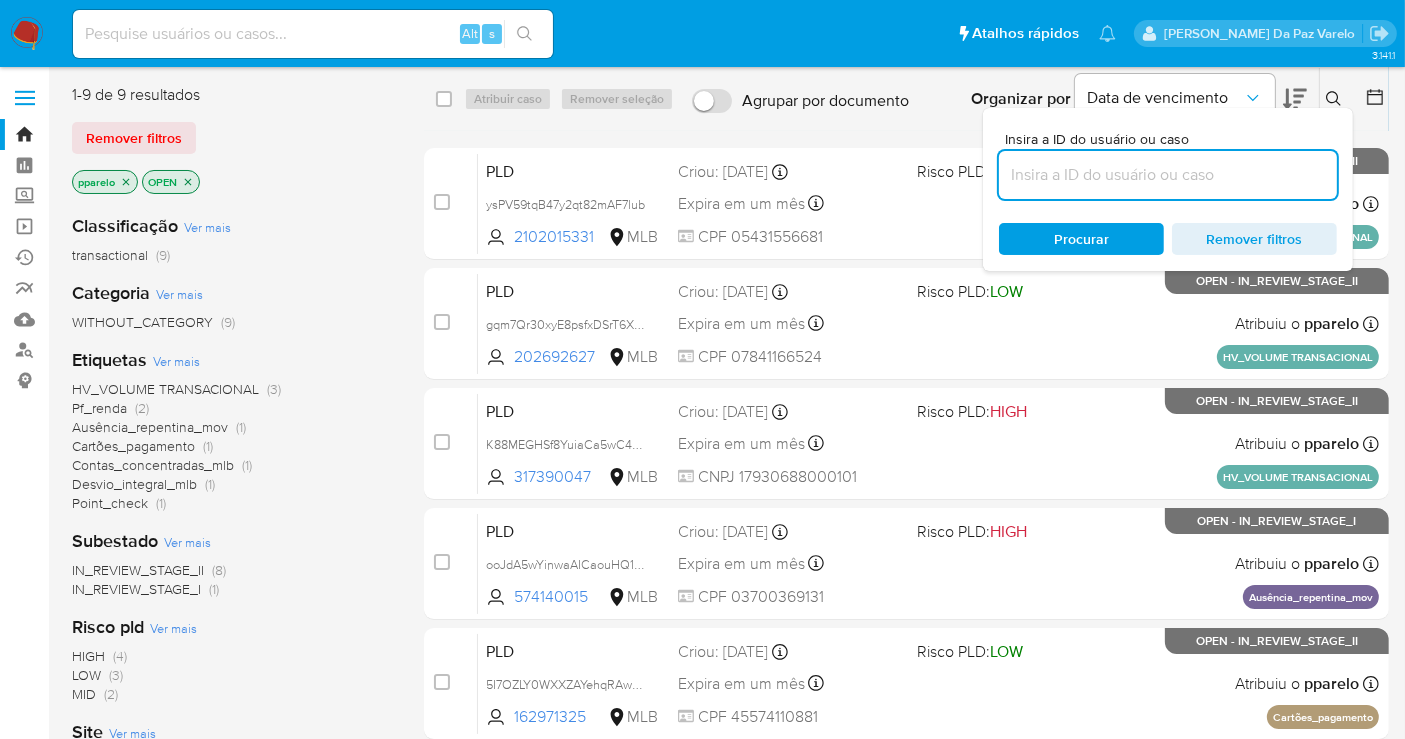 paste on "ooJdA5wYinwaAICaouHQ1hKy" 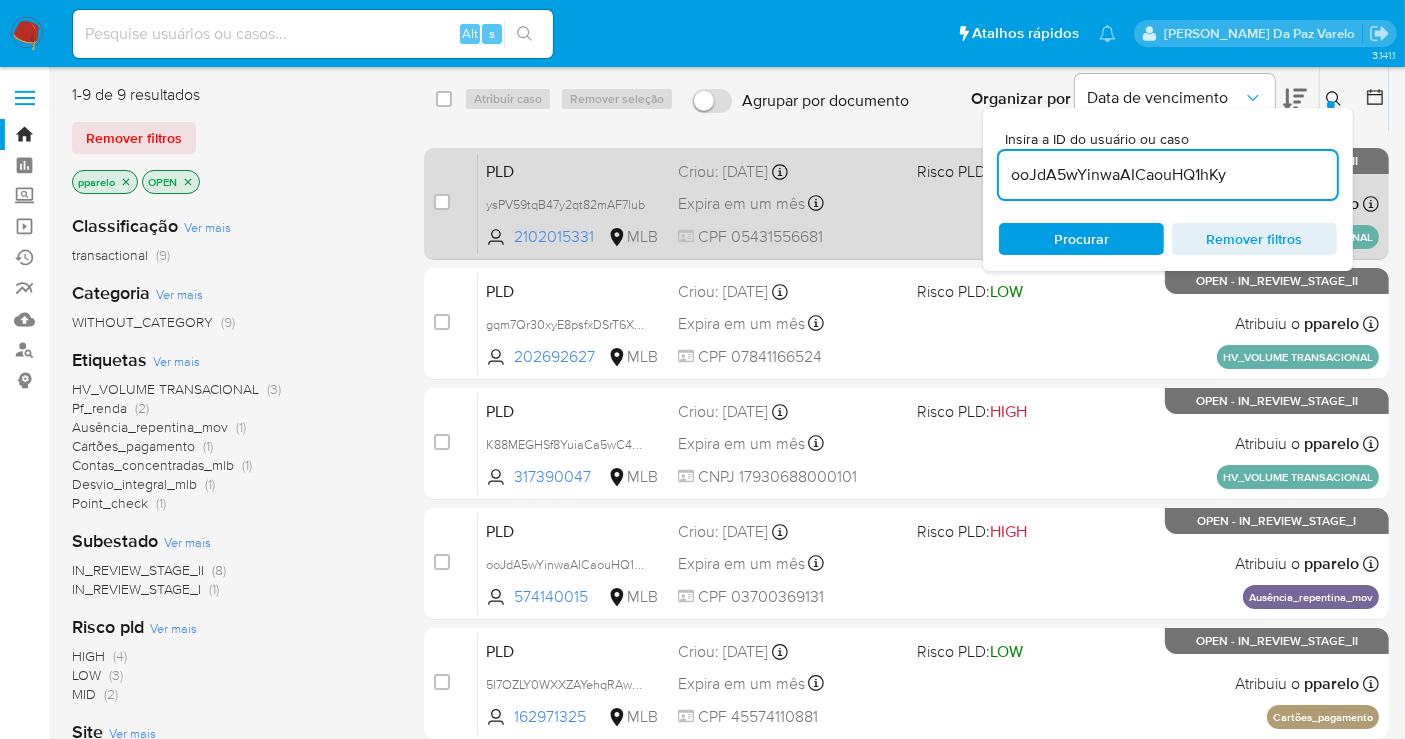 type on "ooJdA5wYinwaAICaouHQ1hKy" 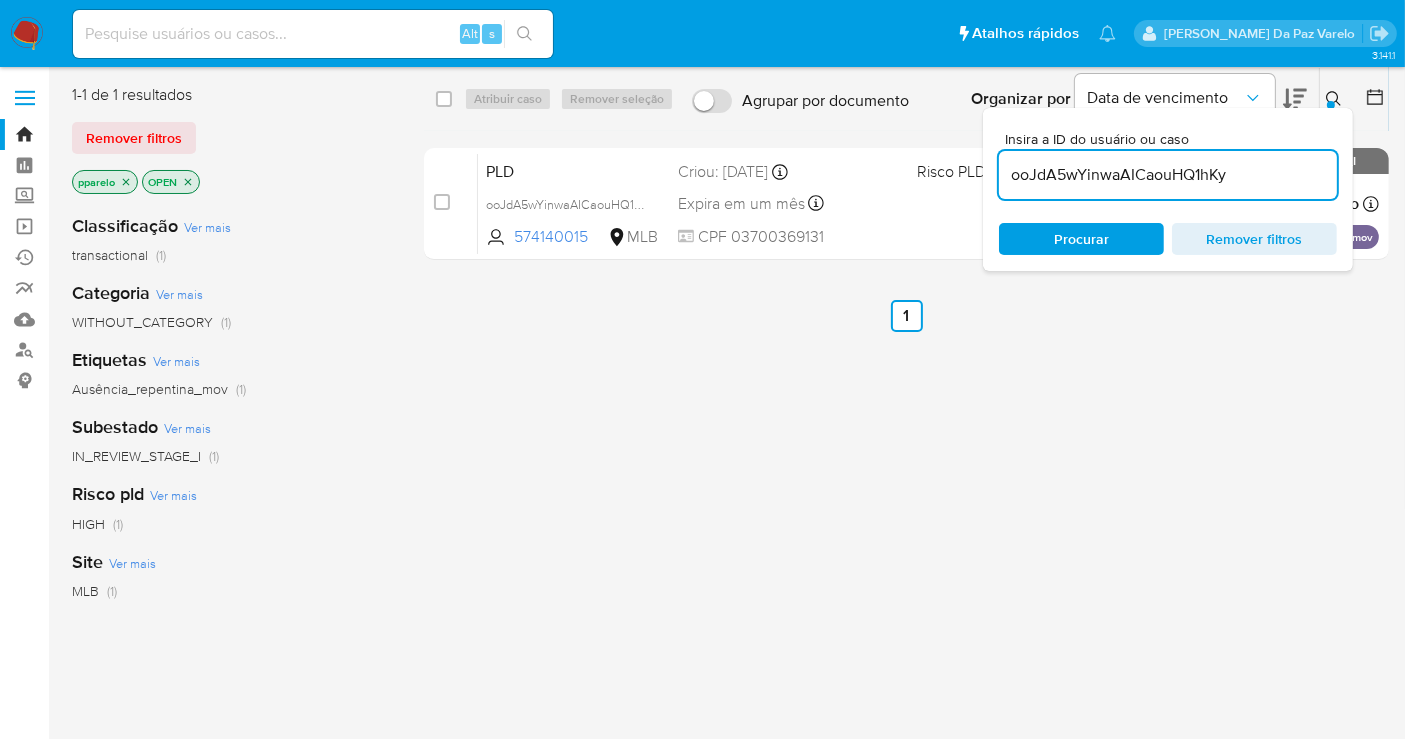 click 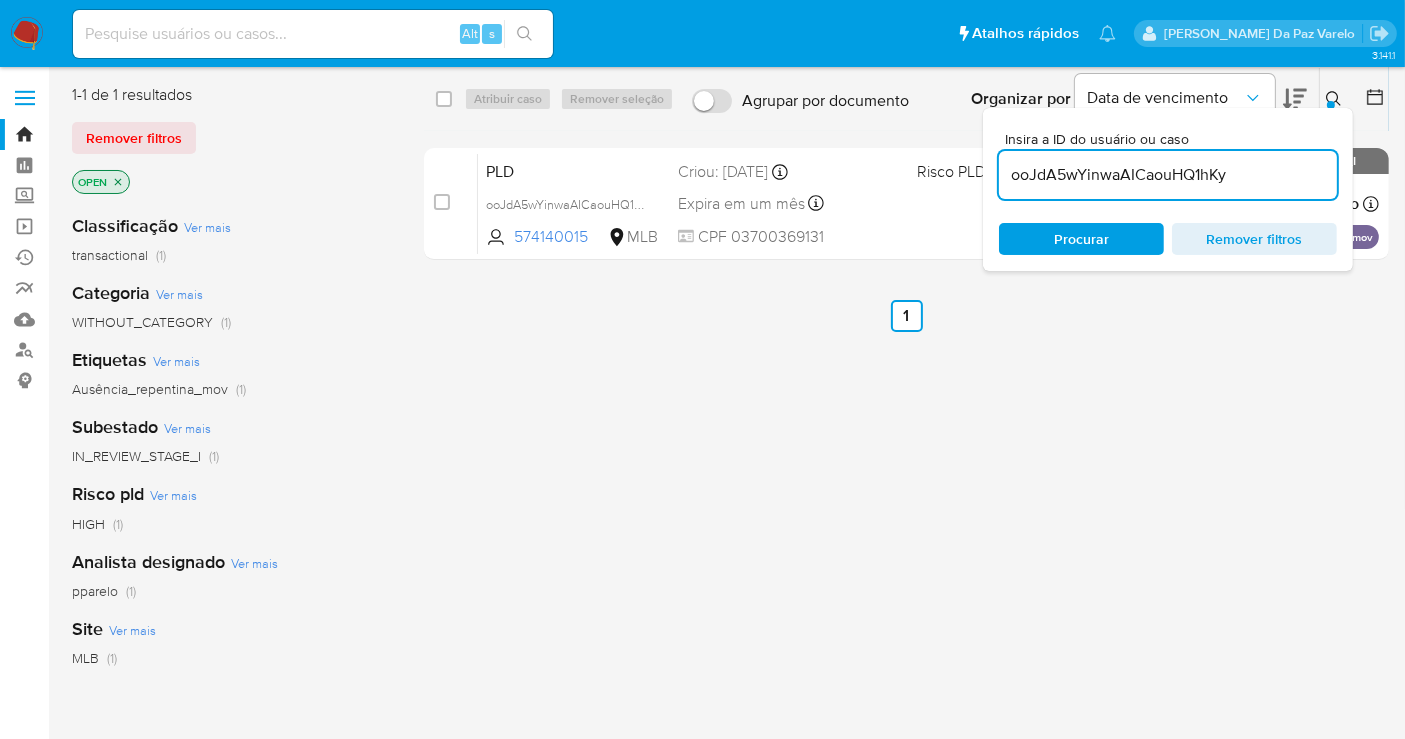 click 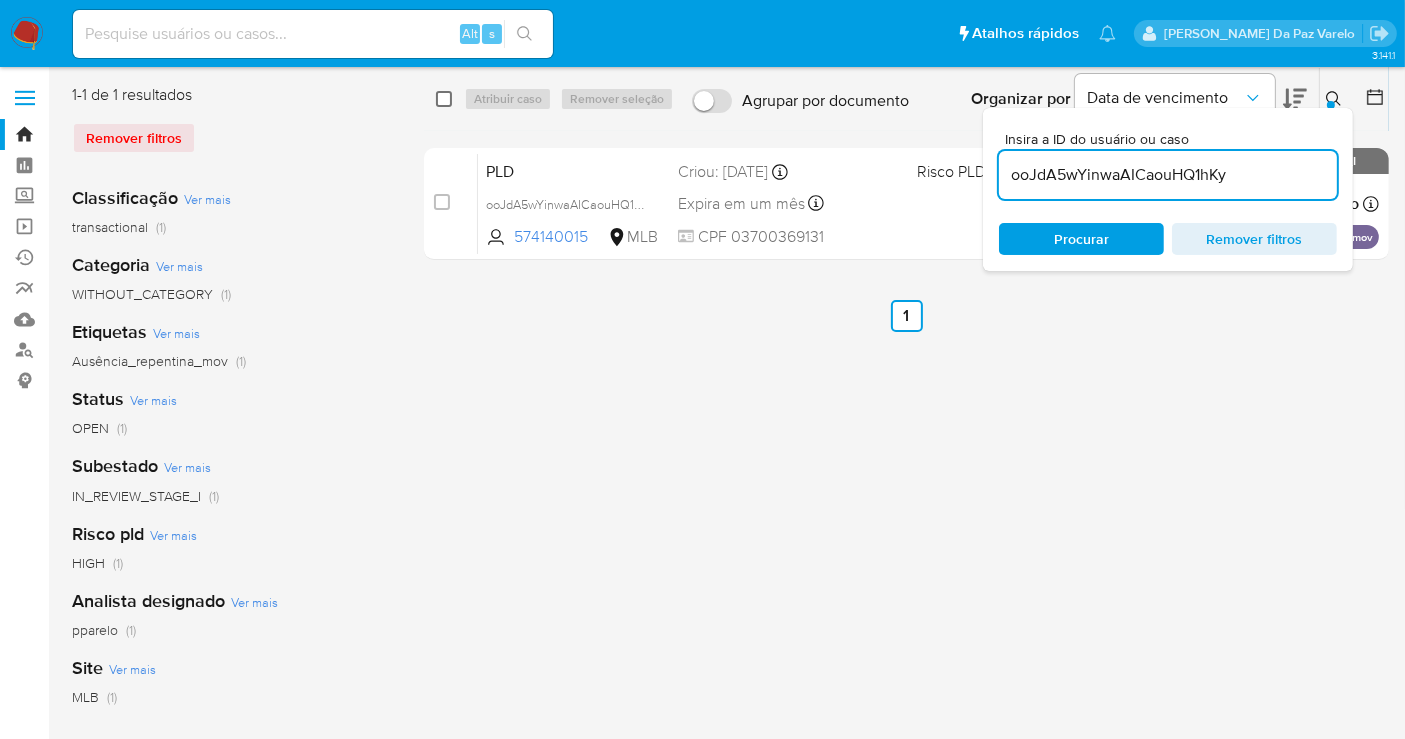 click at bounding box center (444, 99) 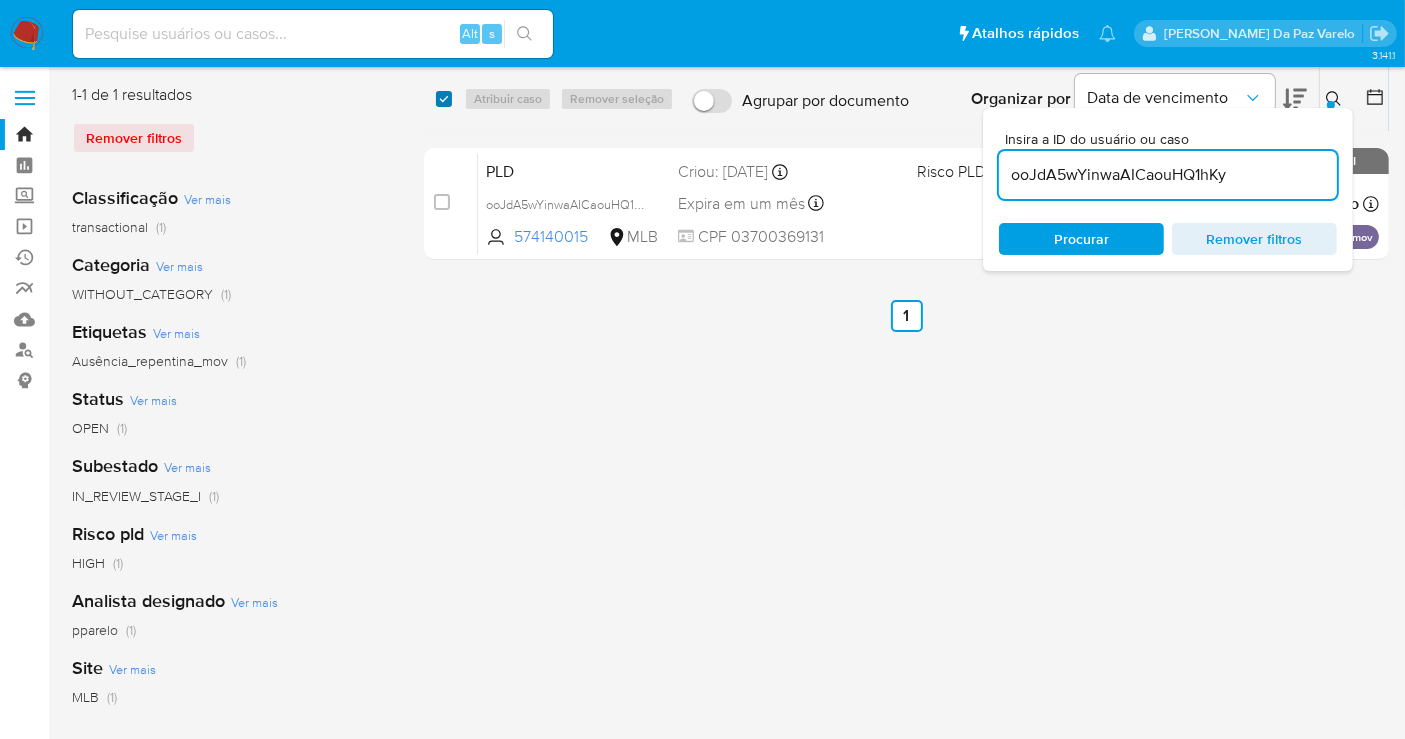 checkbox on "true" 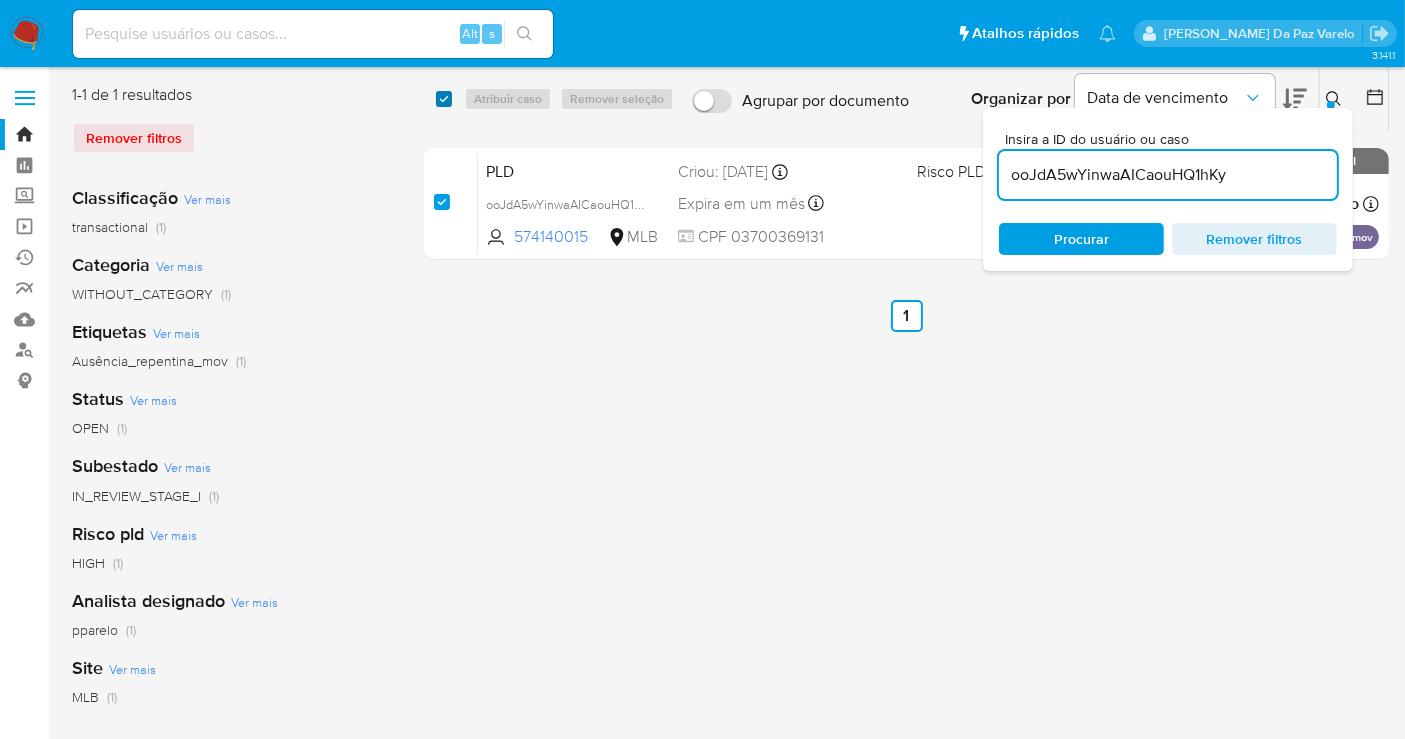 checkbox on "true" 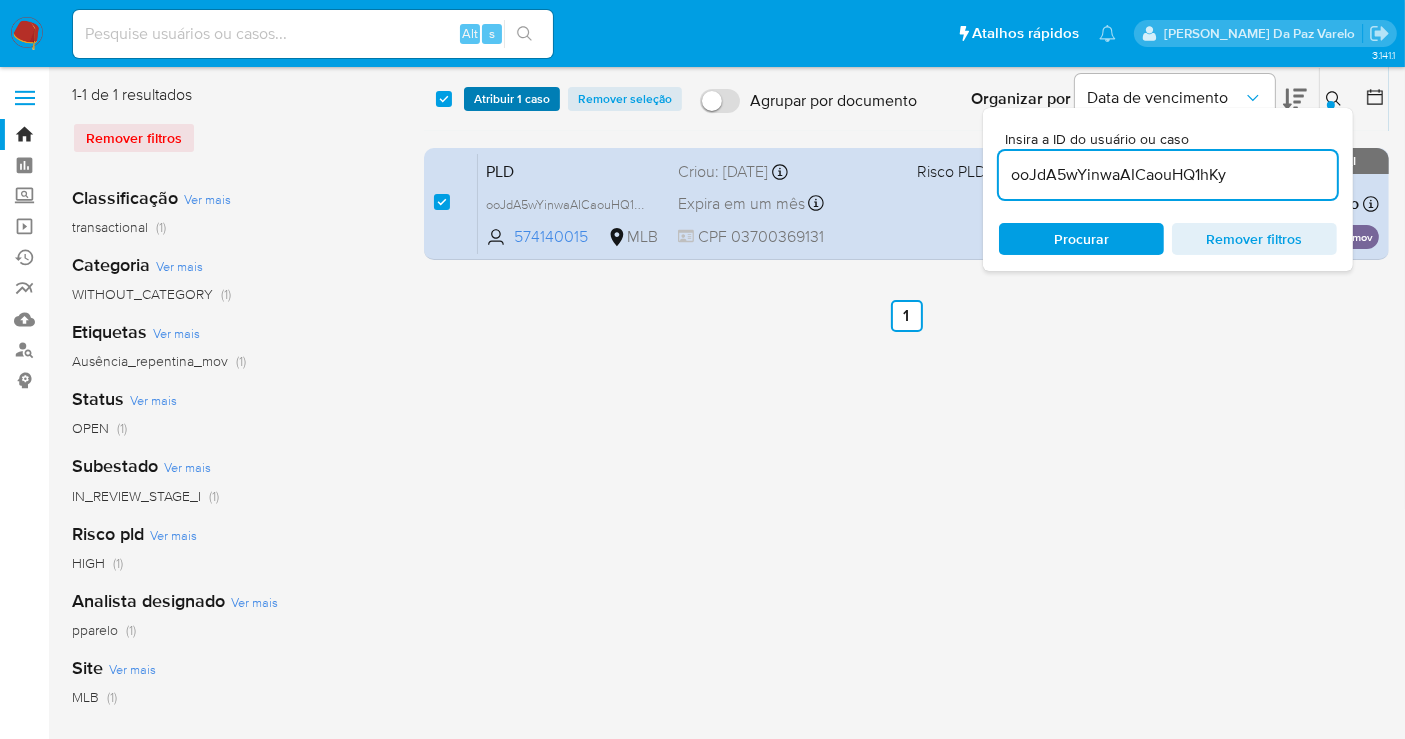 click on "Atribuir 1 caso" at bounding box center (512, 99) 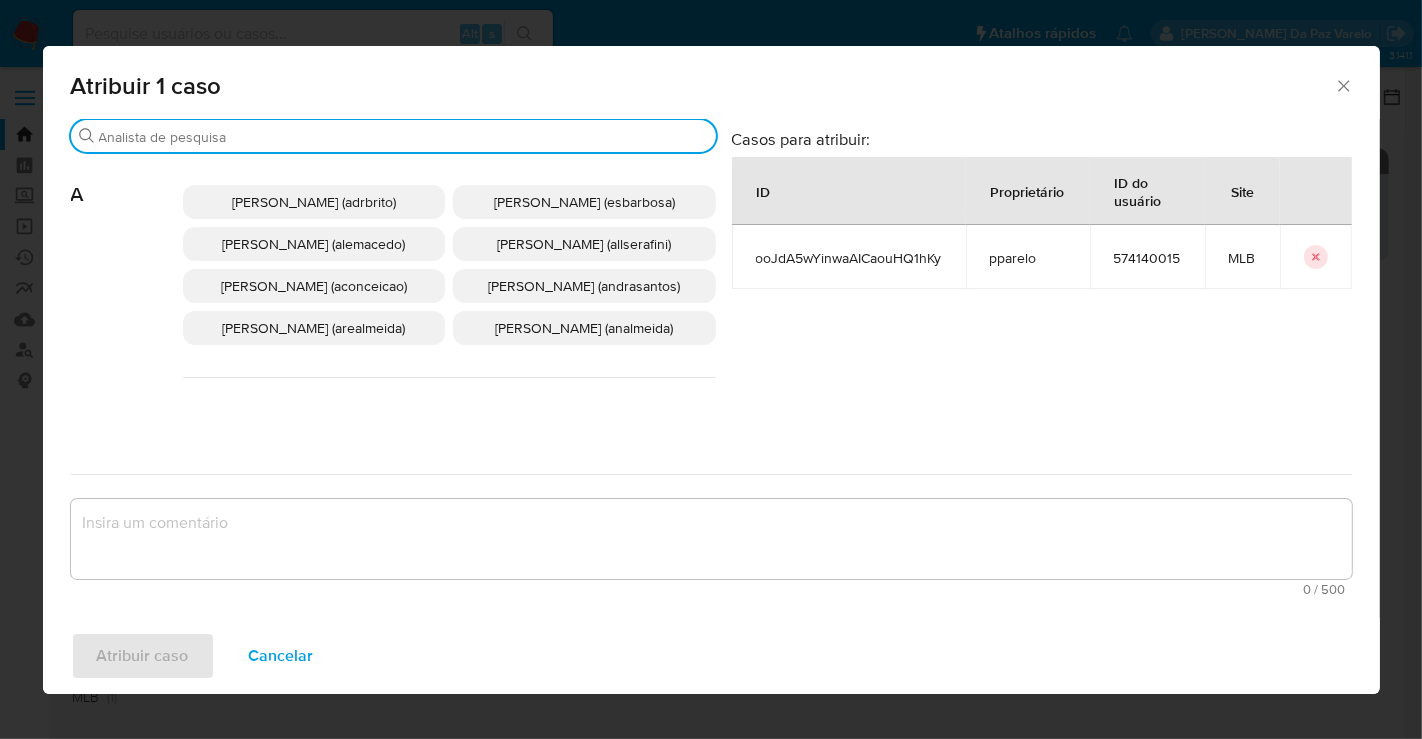 click on "Procurar" at bounding box center (403, 137) 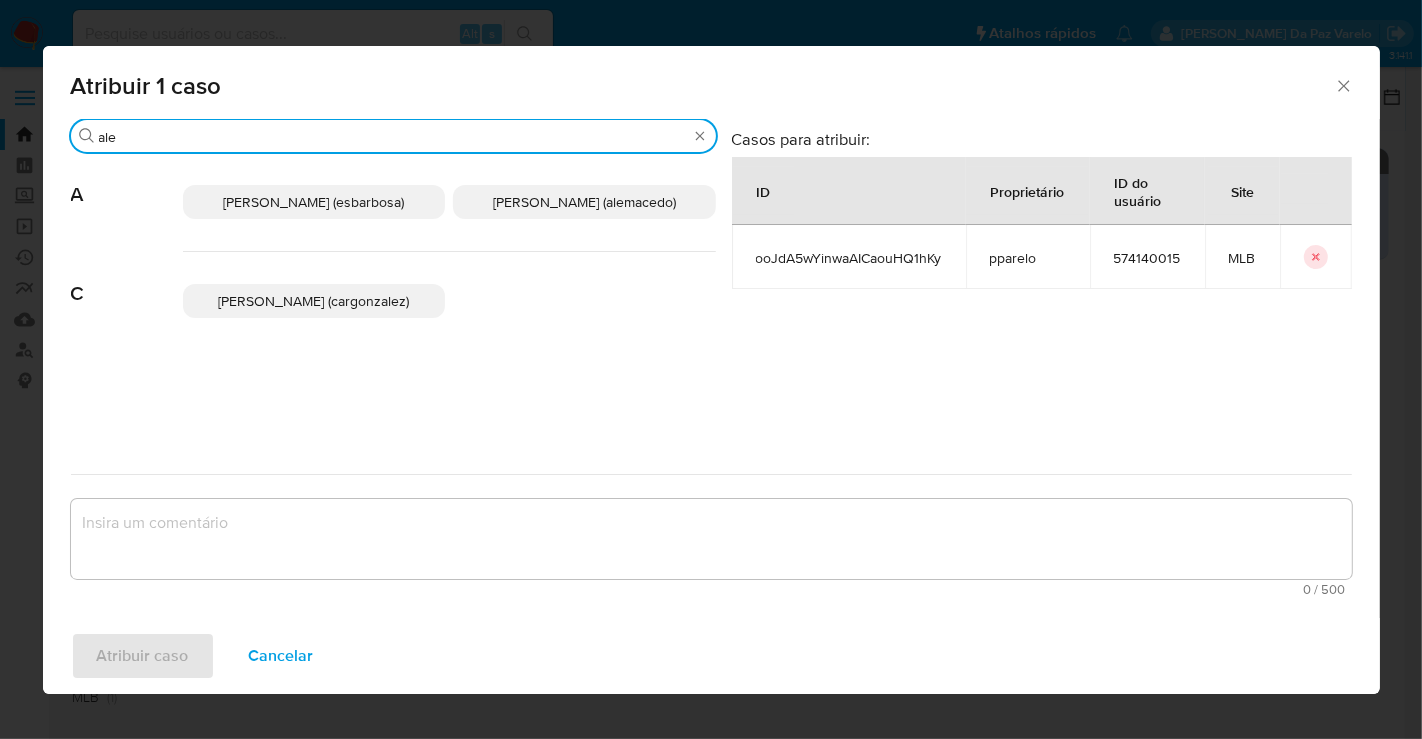 type on "ale" 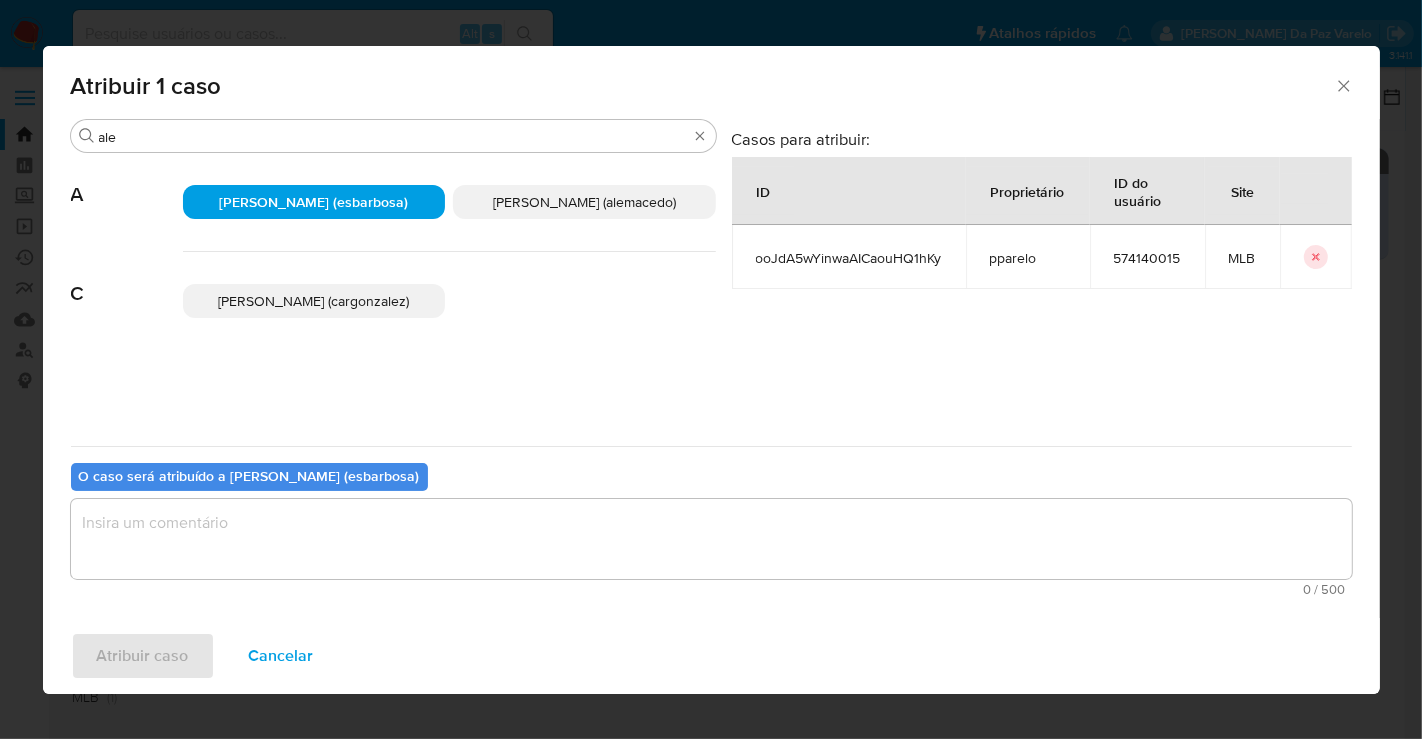 click at bounding box center [711, 539] 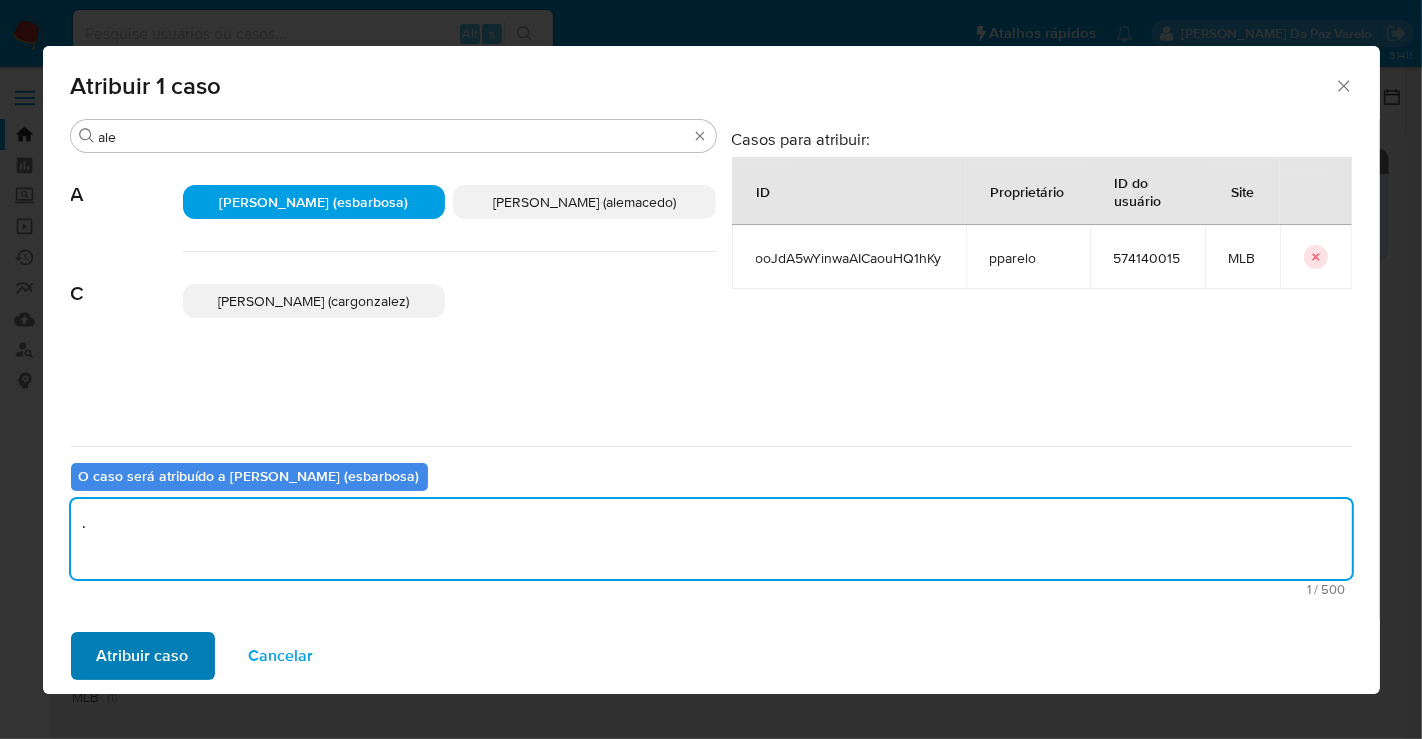 type on "." 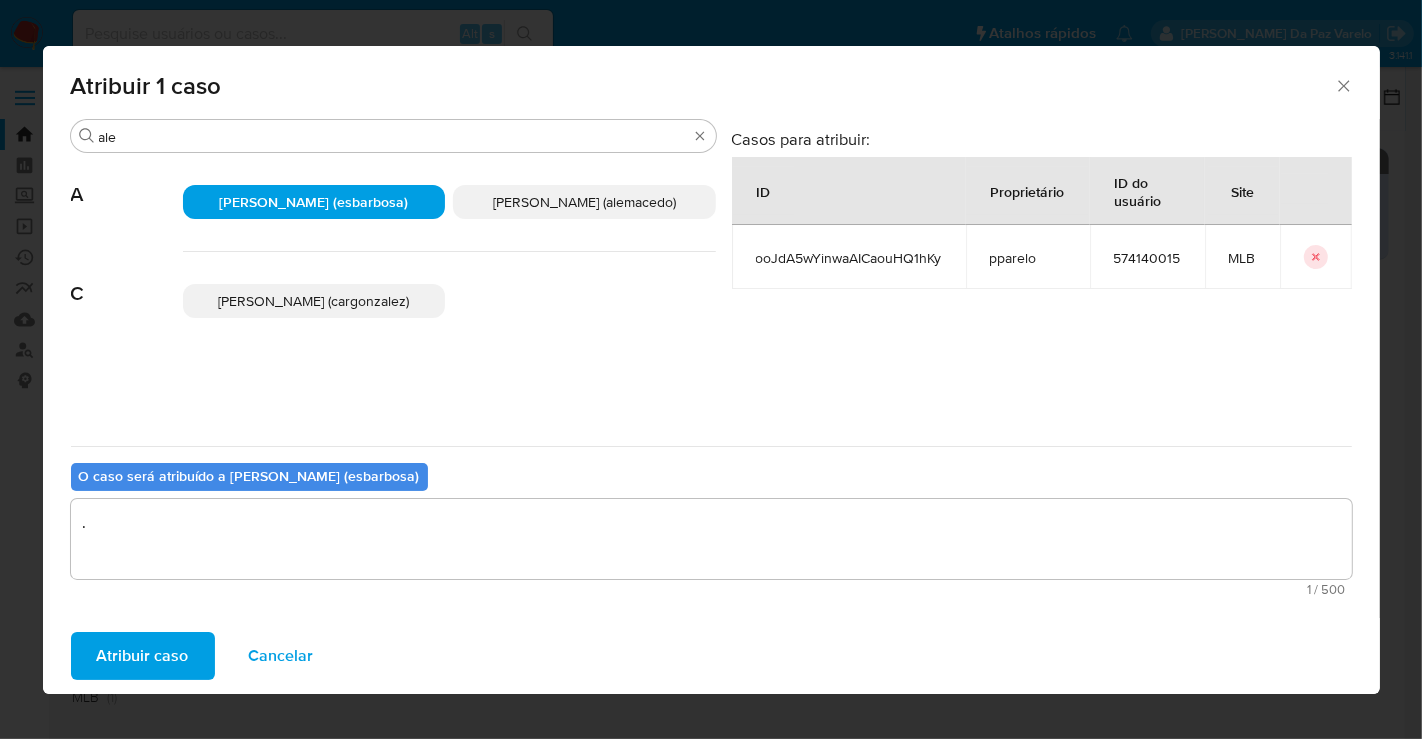 click on "Atribuir caso" at bounding box center (143, 656) 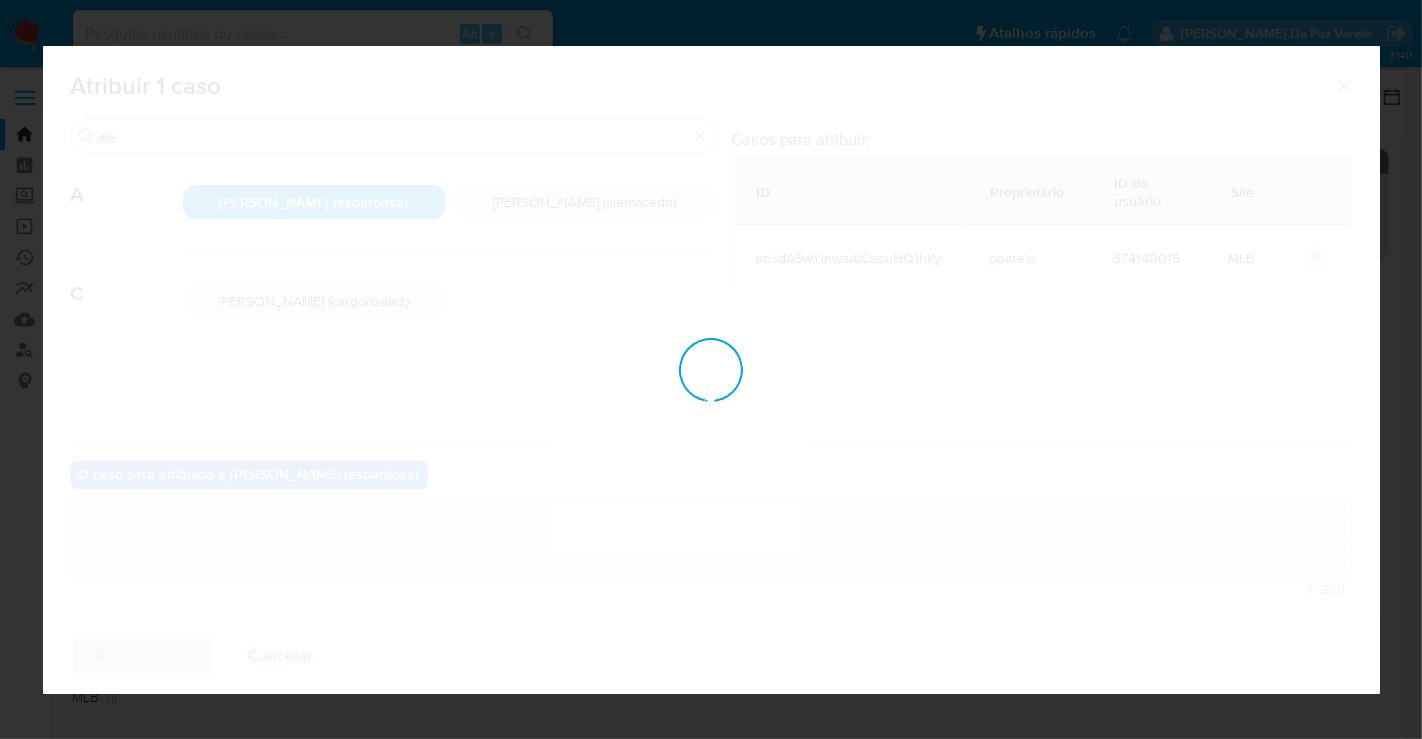 type 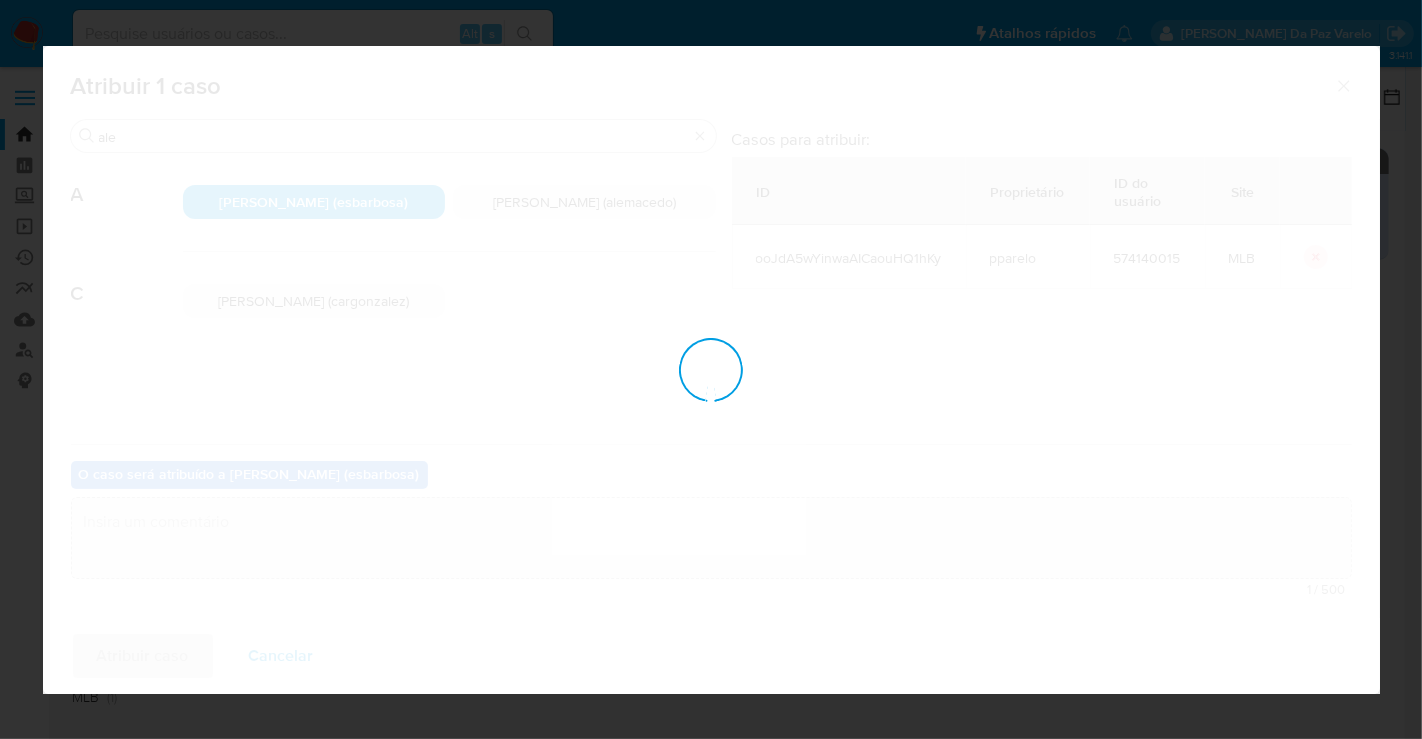 checkbox on "false" 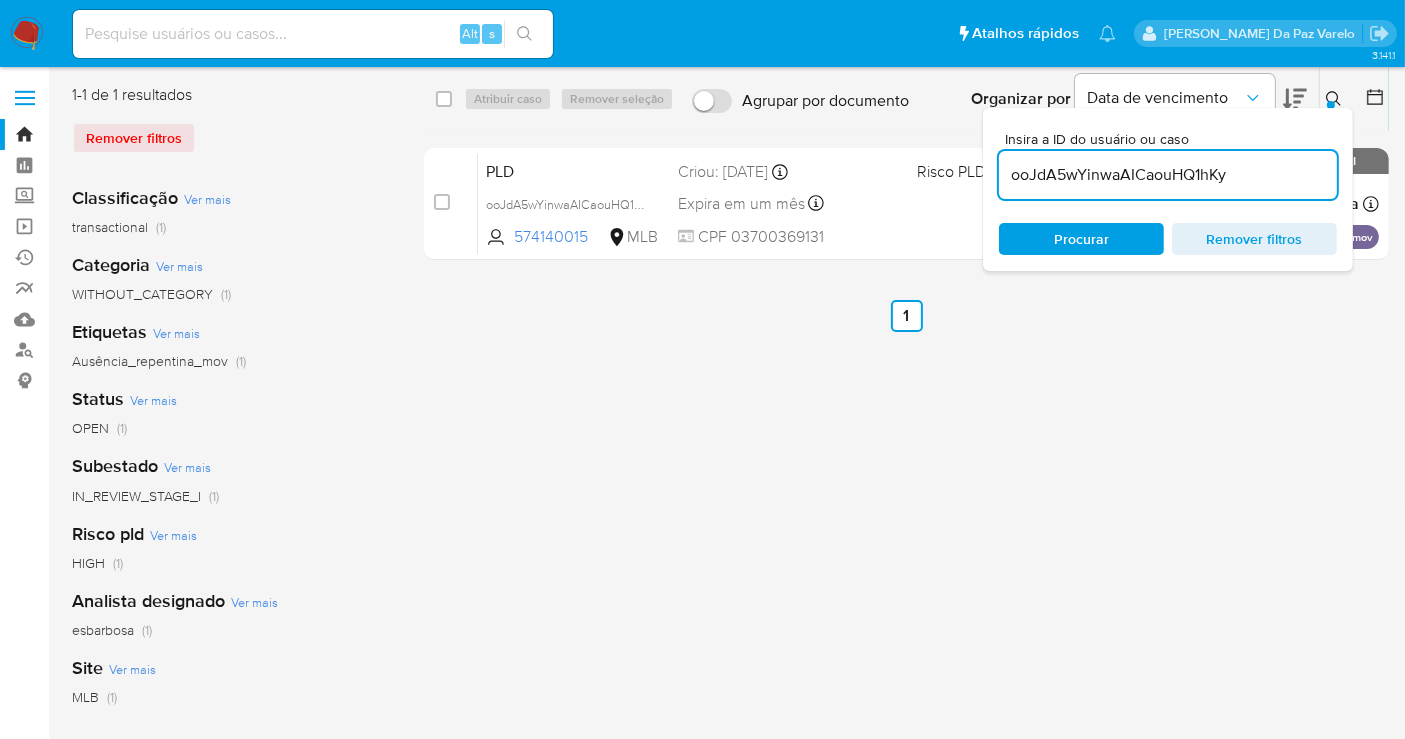 click at bounding box center [313, 34] 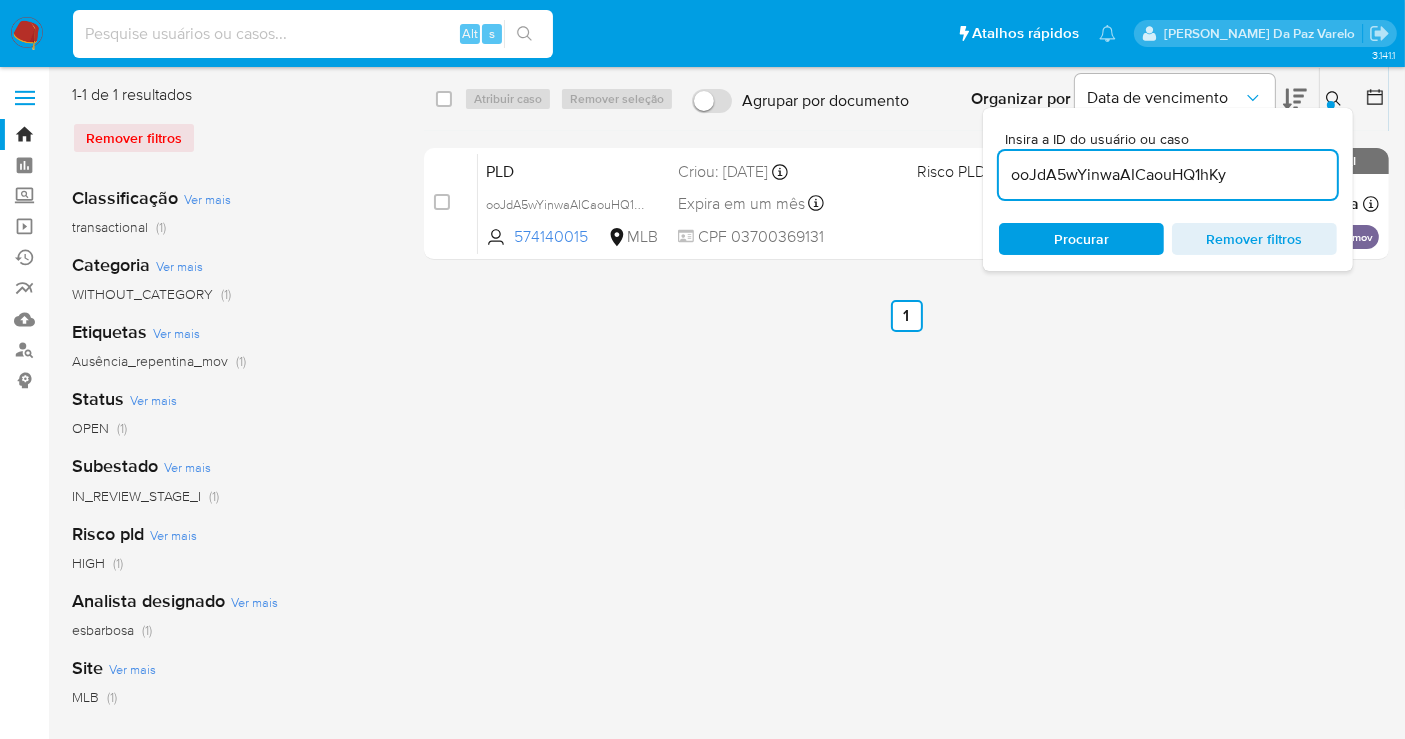 paste on "hnERDkcOptC4UYppzz4YGaht" 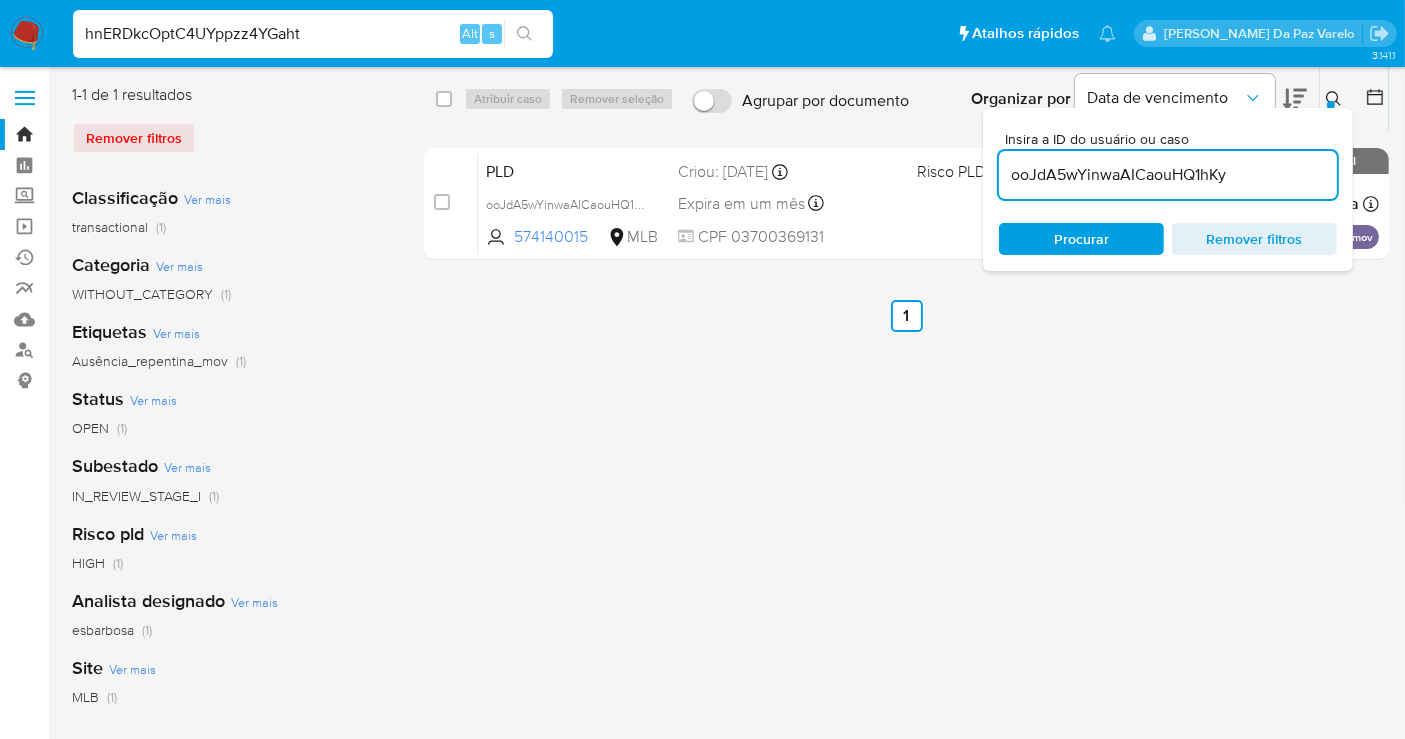 type on "hnERDkcOptC4UYppzz4YGaht" 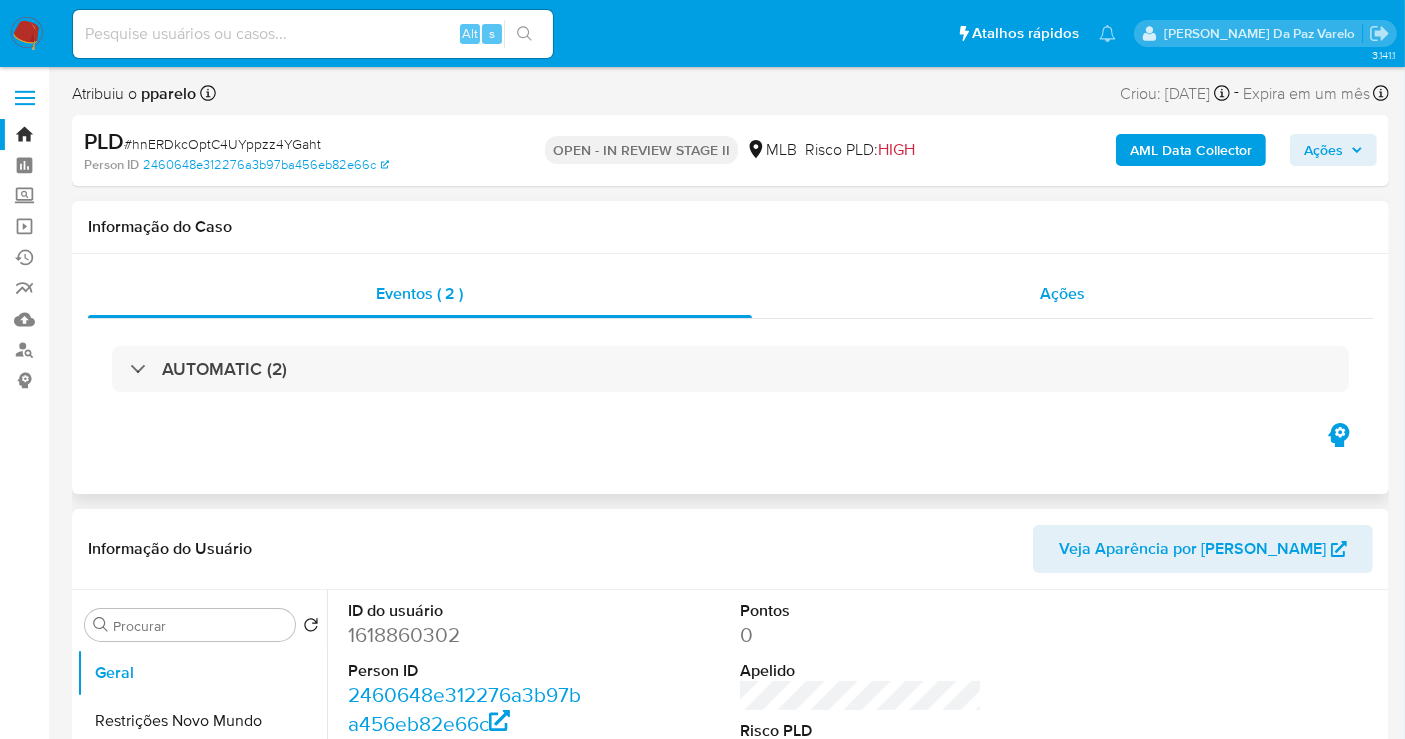 click on "Ações" at bounding box center [1063, 294] 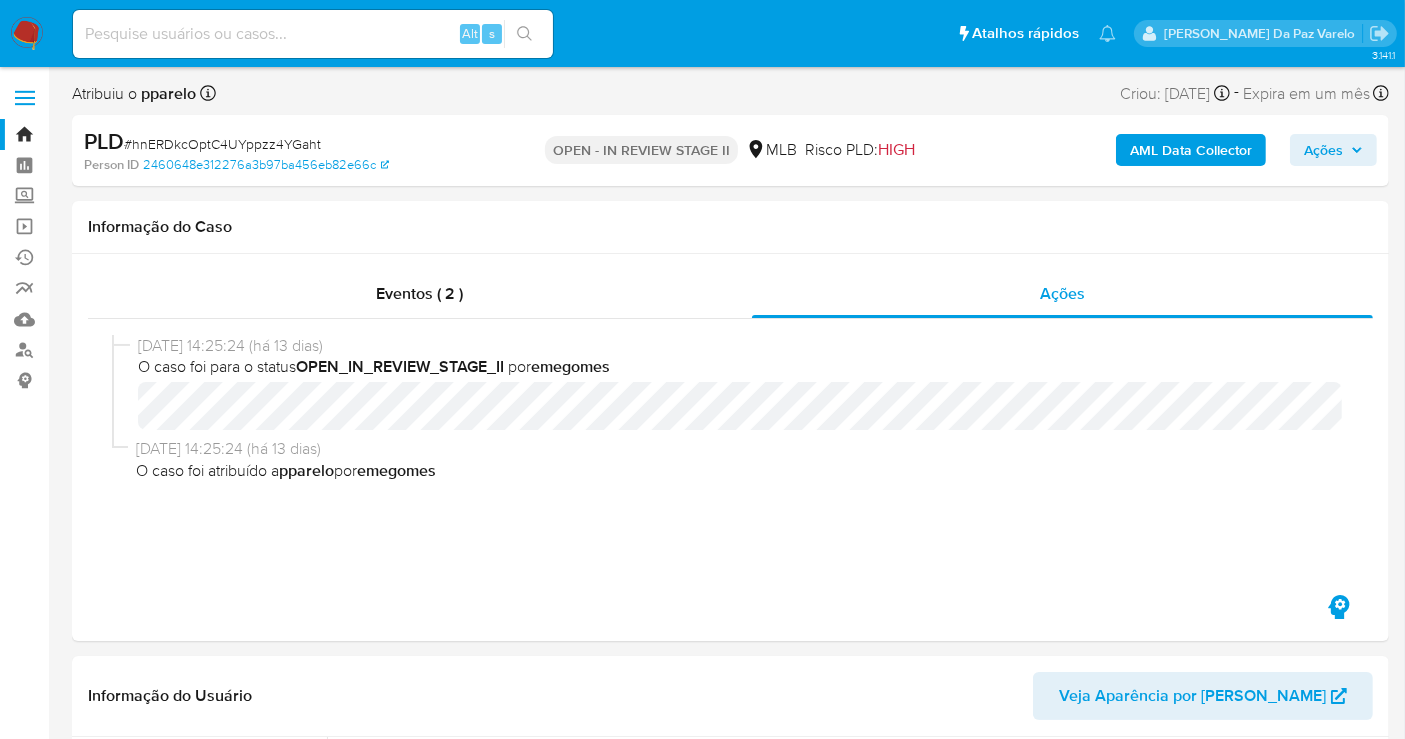 select on "10" 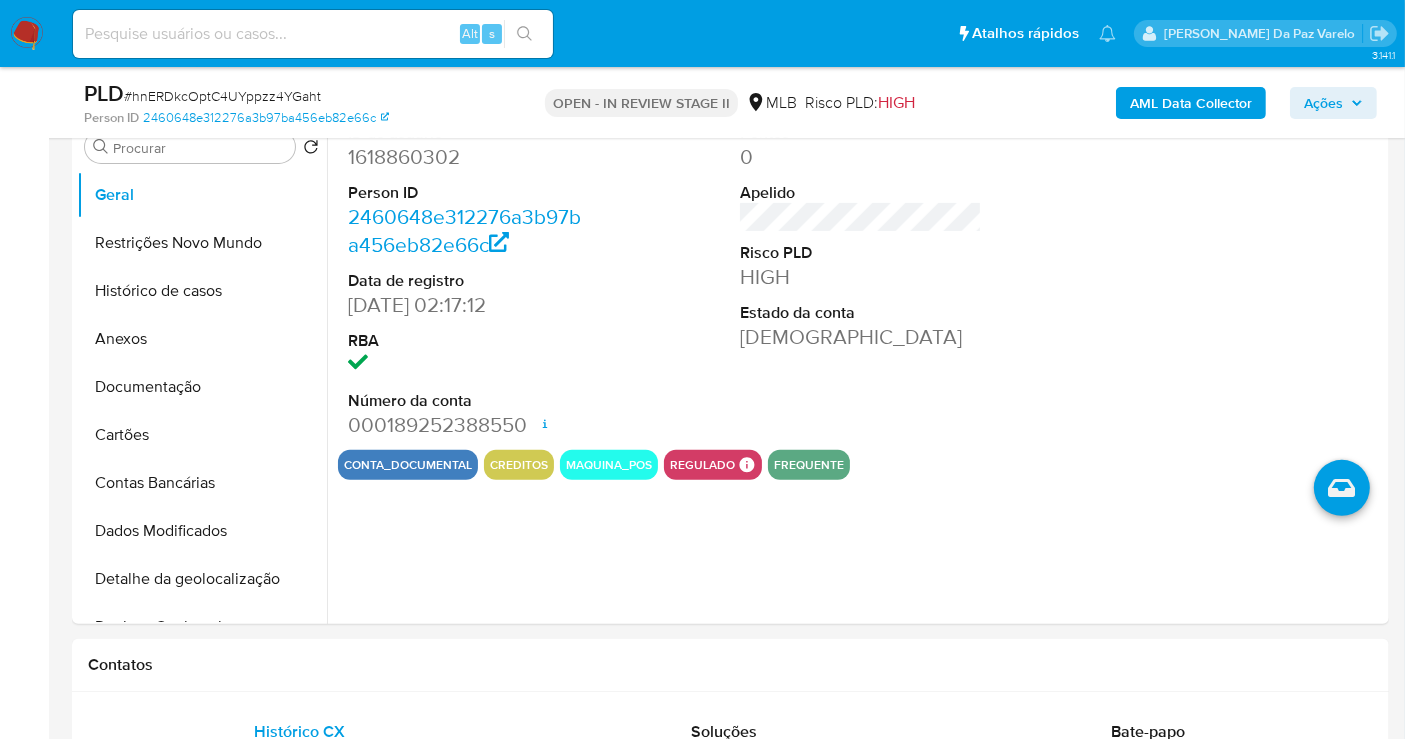 scroll, scrollTop: 555, scrollLeft: 0, axis: vertical 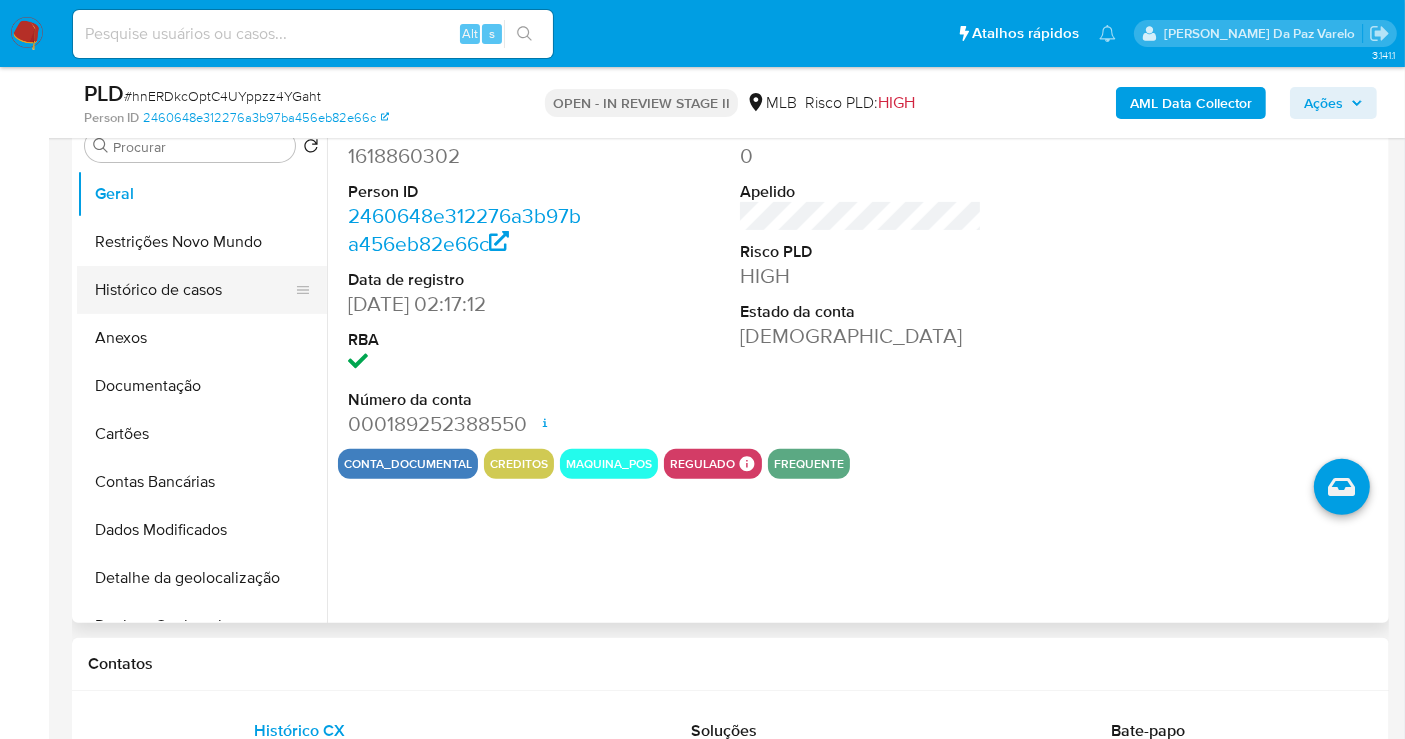 click on "Histórico de casos" at bounding box center (194, 290) 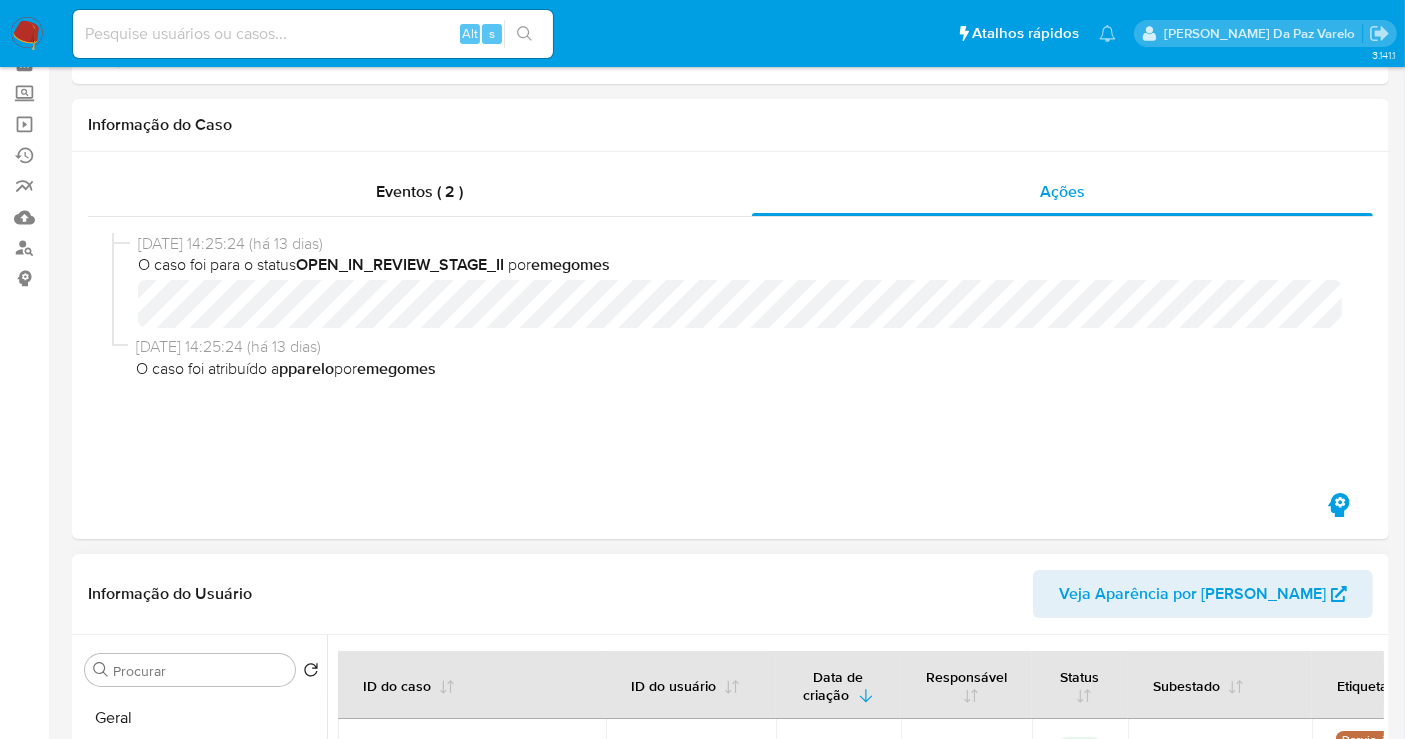 scroll, scrollTop: 0, scrollLeft: 0, axis: both 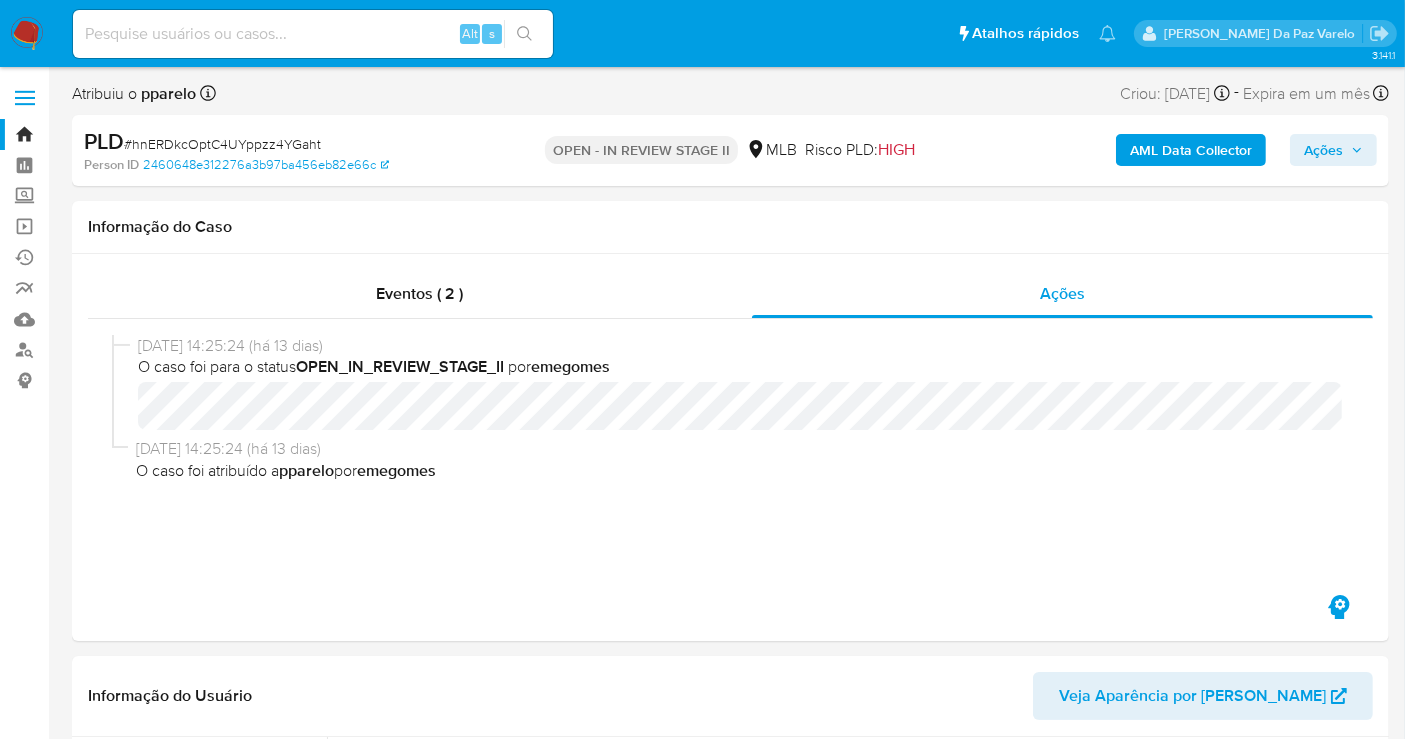 click on "# hnERDkcOptC4UYppzz4YGaht" at bounding box center [222, 144] 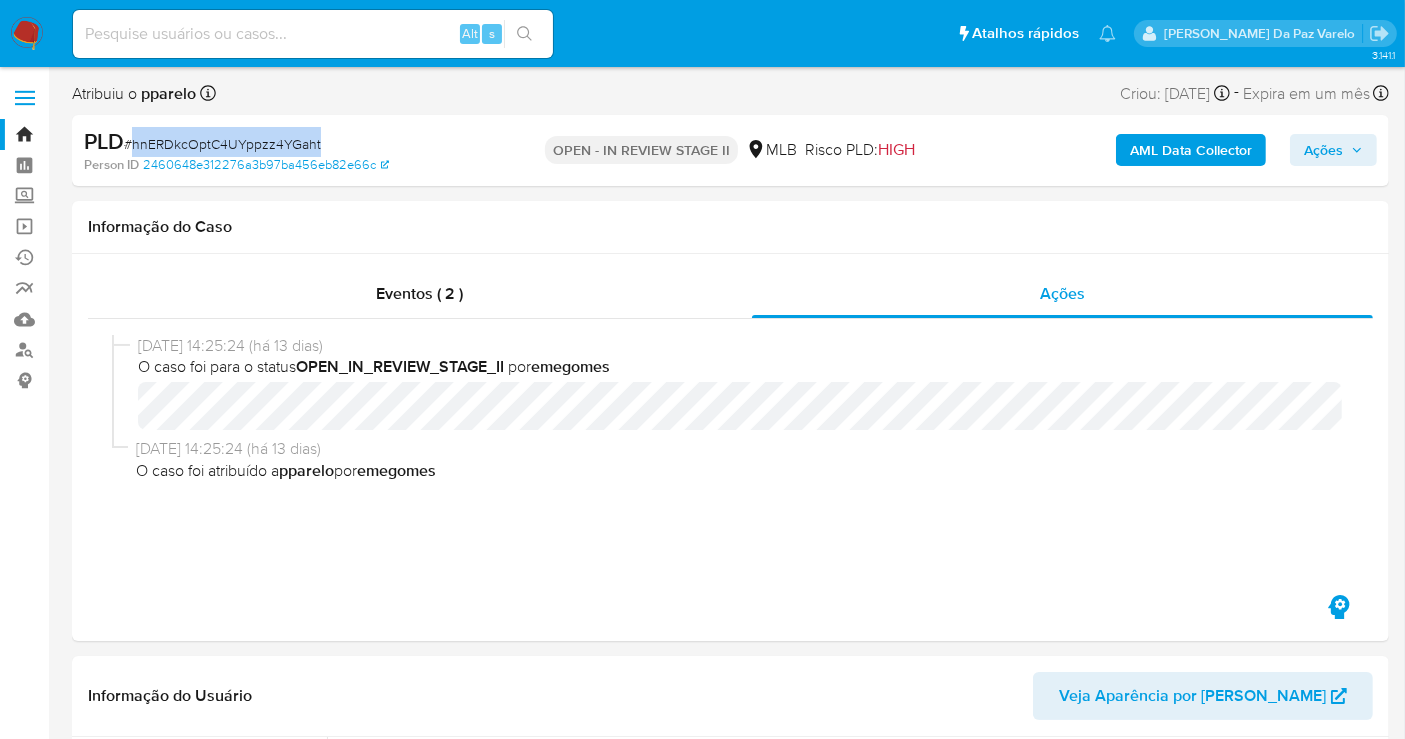 click on "# hnERDkcOptC4UYppzz4YGaht" at bounding box center (222, 144) 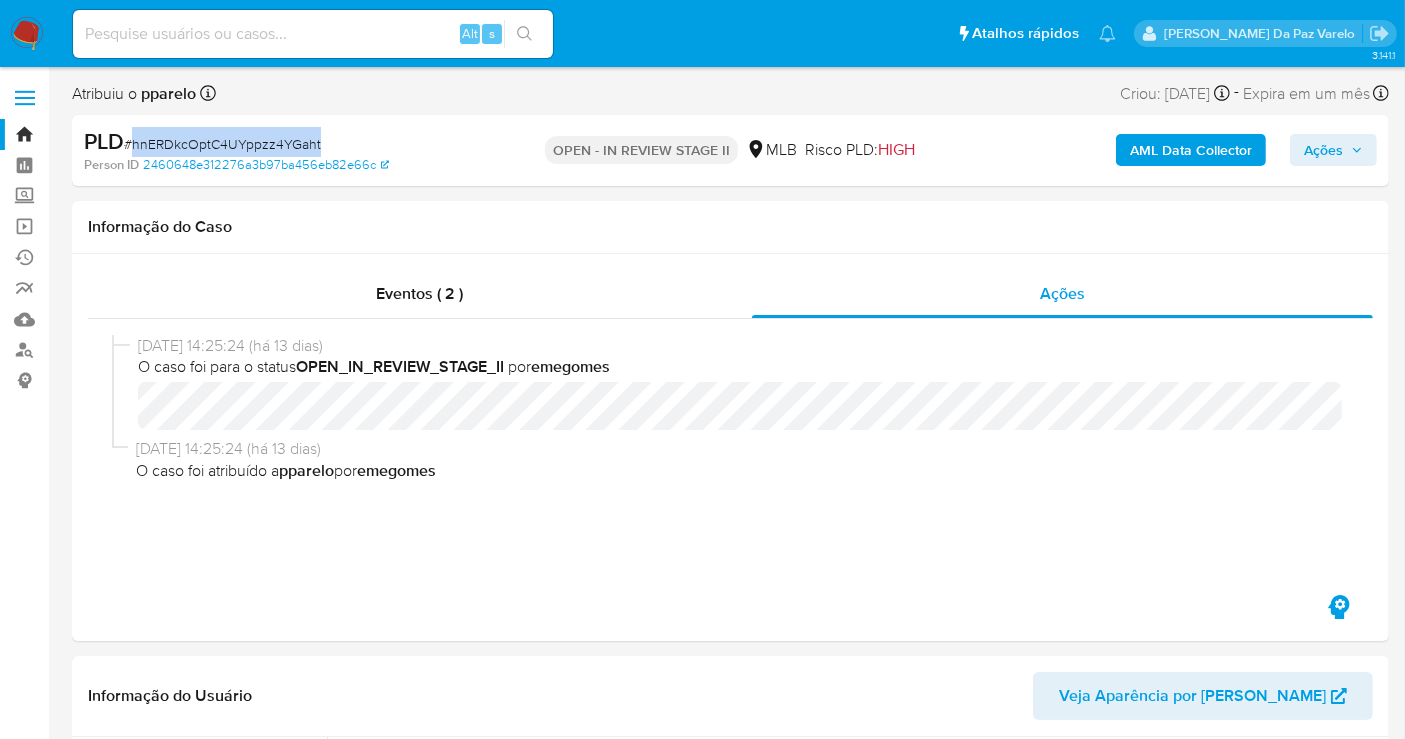 click at bounding box center (27, 34) 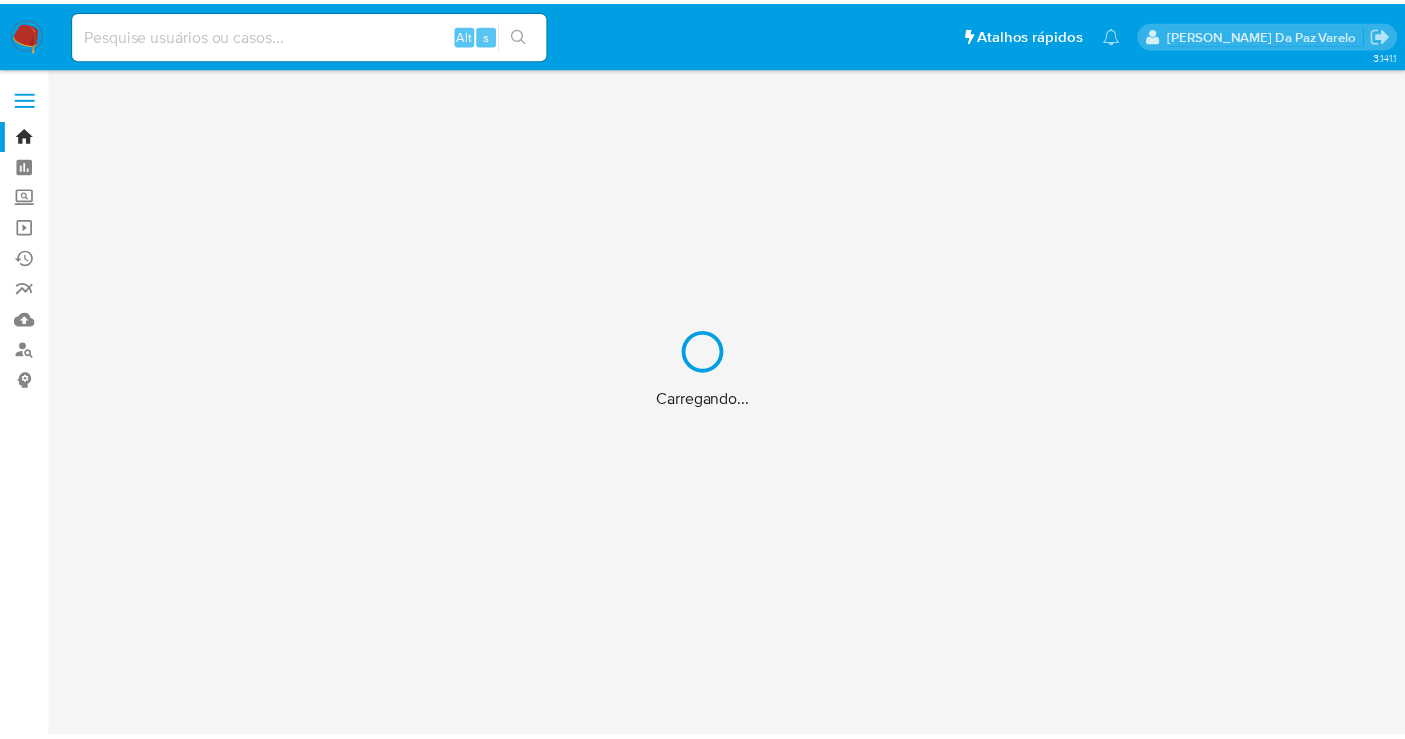 scroll, scrollTop: 0, scrollLeft: 0, axis: both 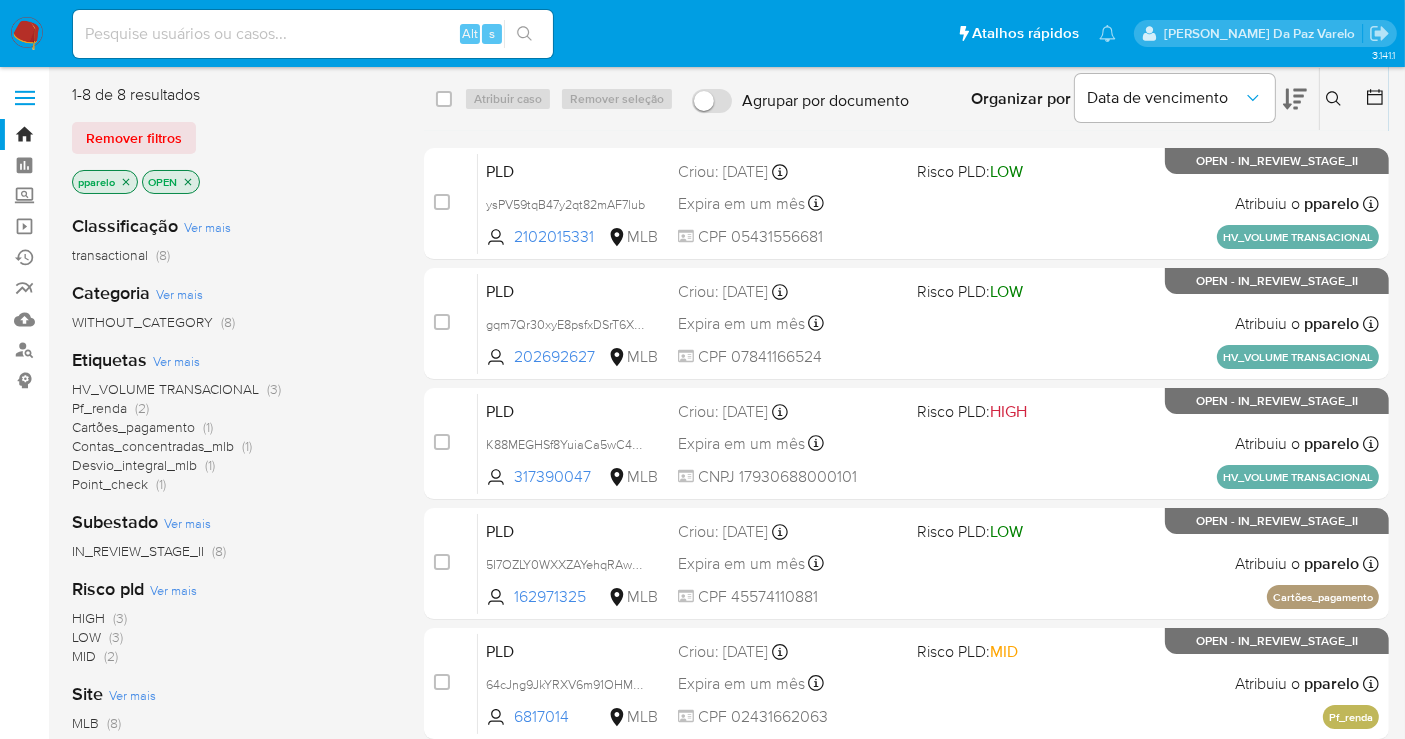 click 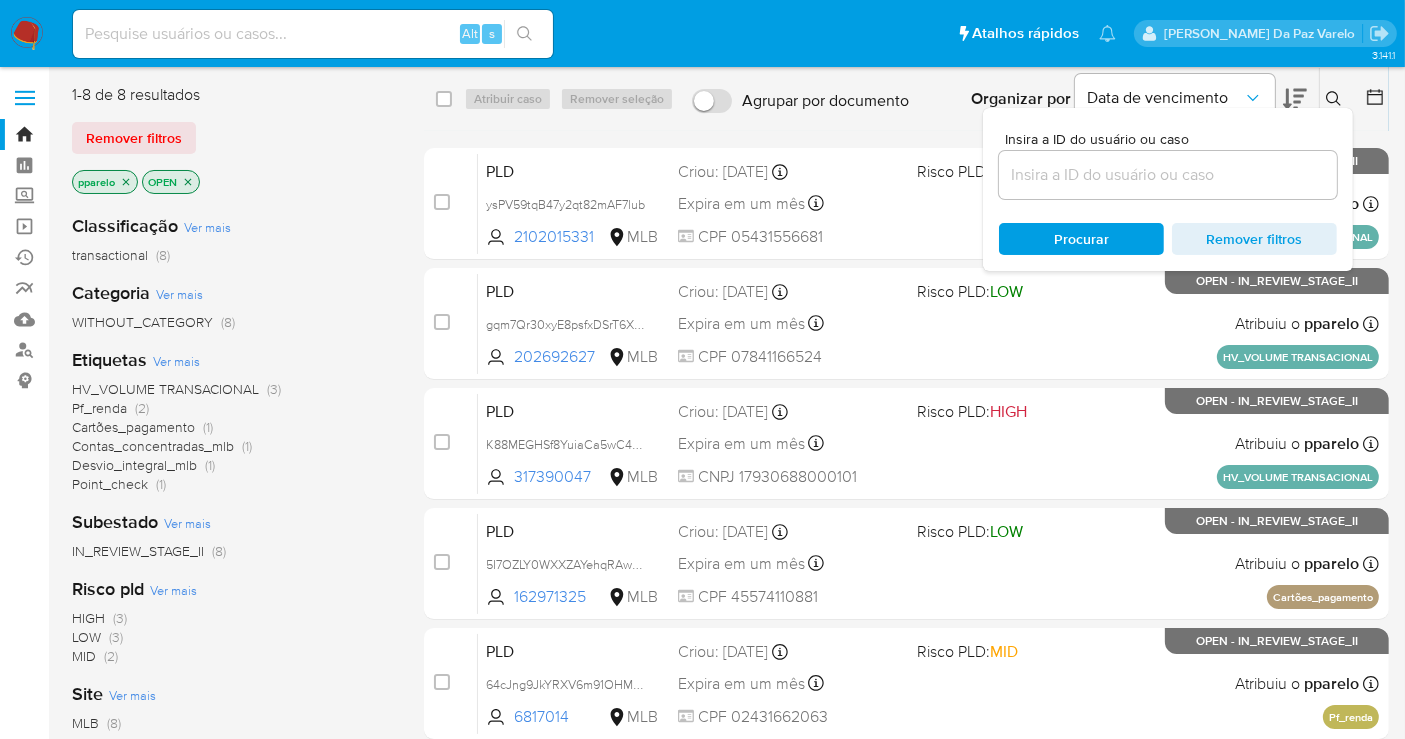 click on "Insira a ID do usuário ou caso" at bounding box center [1174, 139] 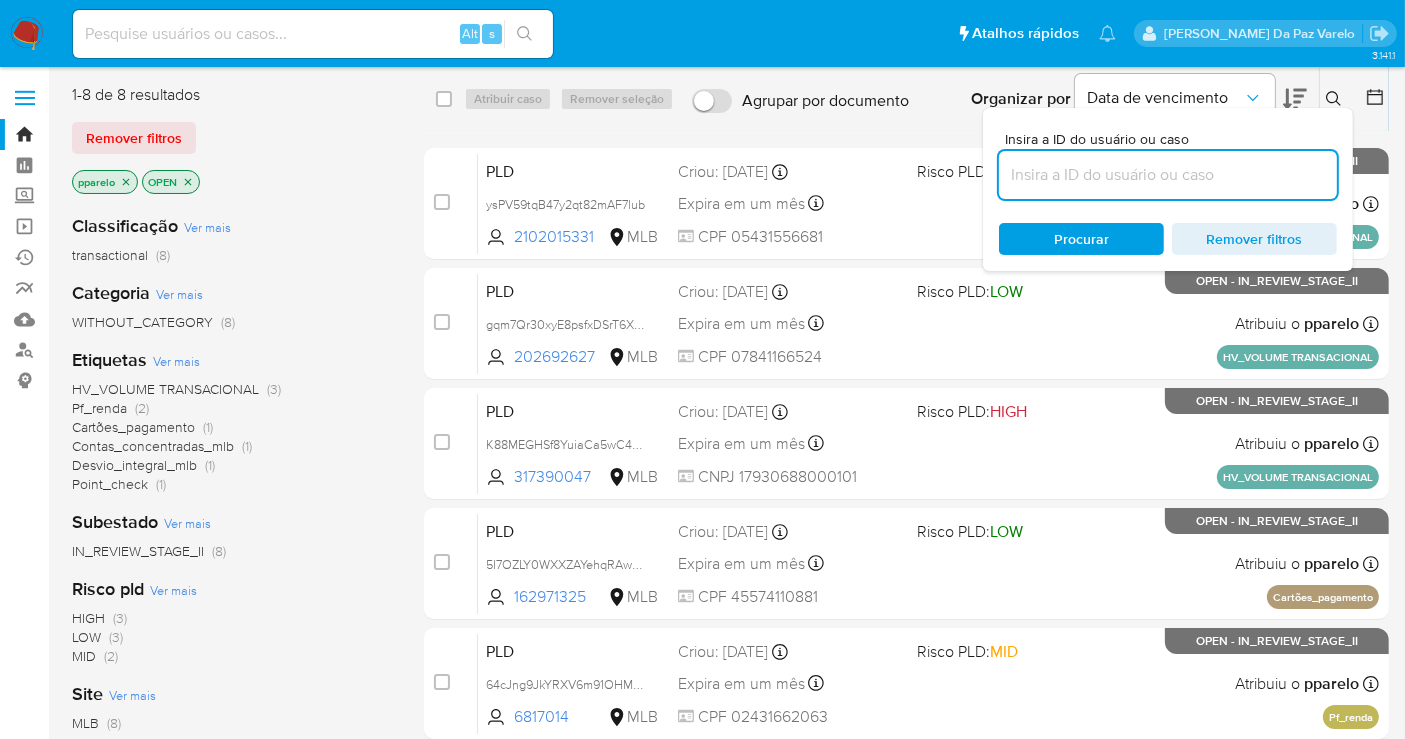 click at bounding box center (1168, 175) 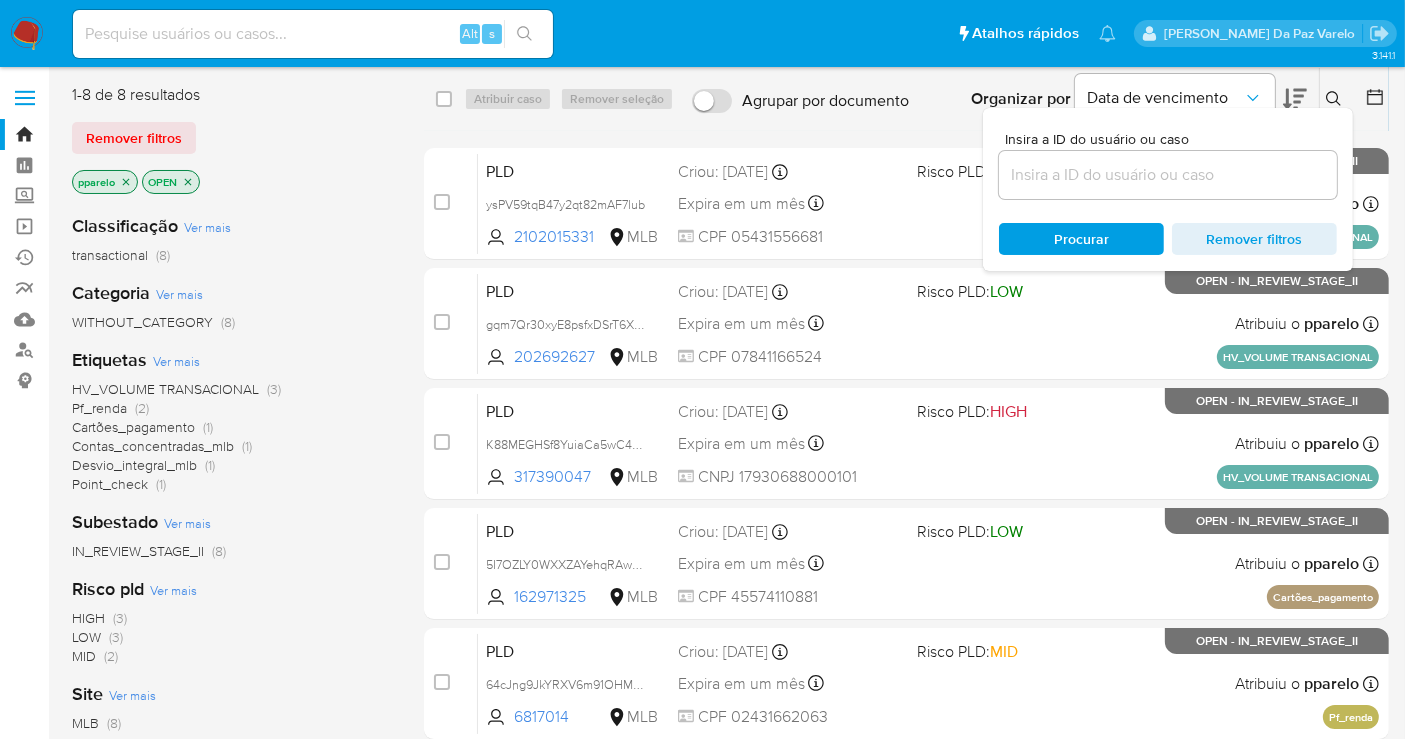 click at bounding box center (1168, 175) 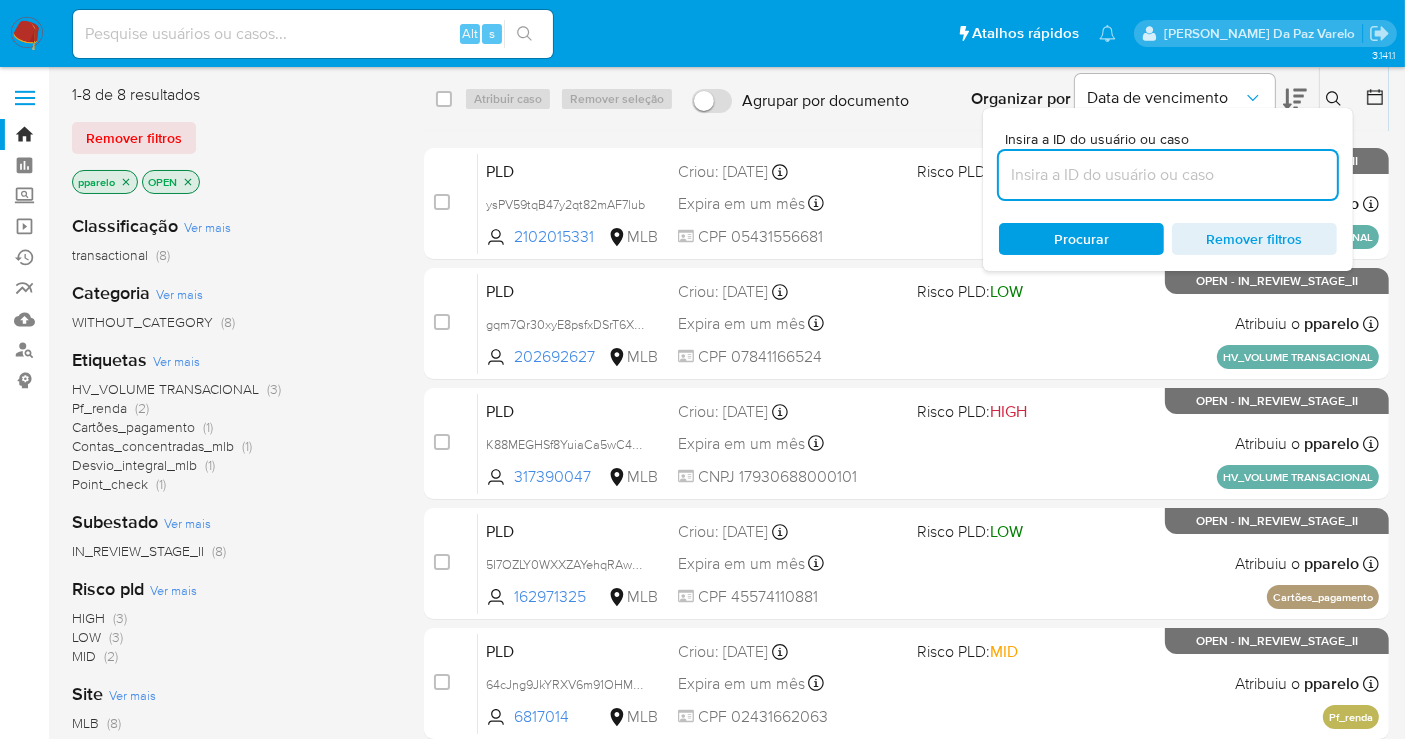 click at bounding box center [1168, 175] 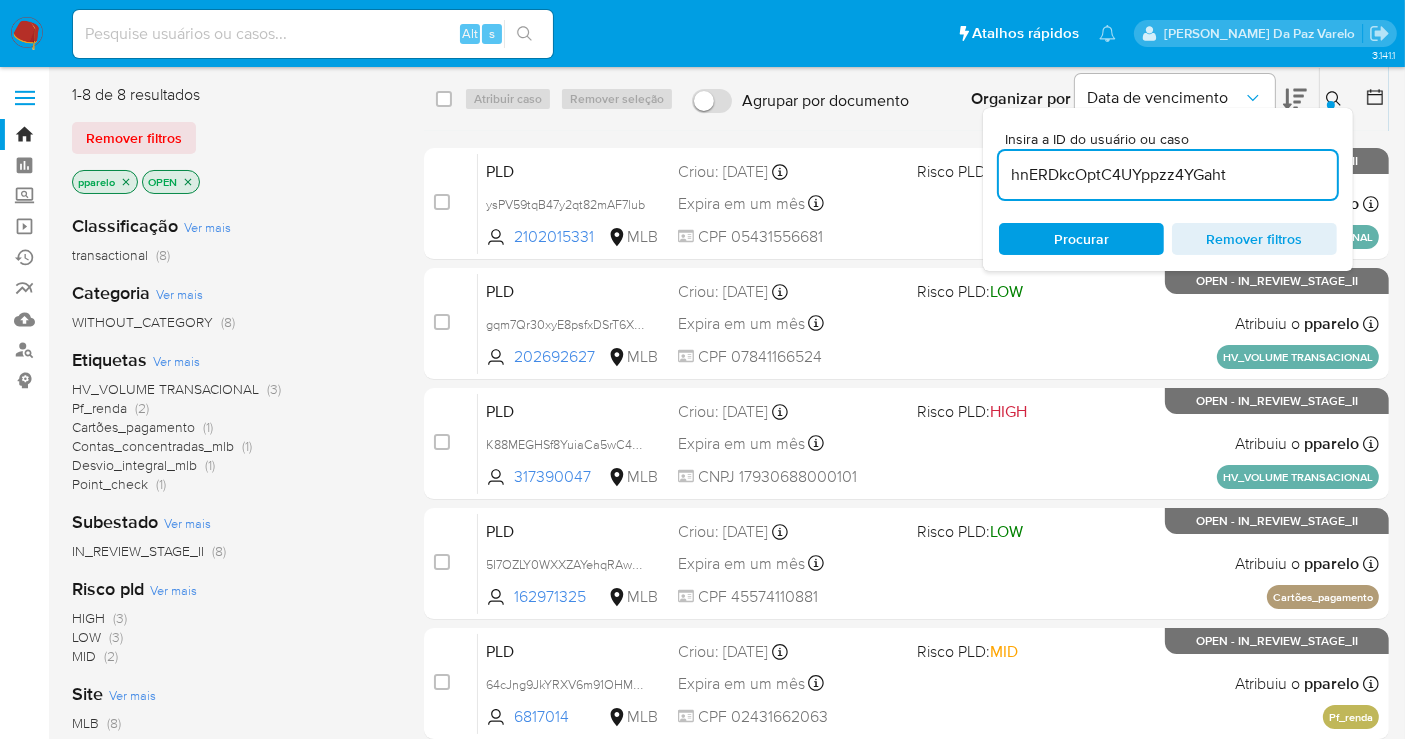 type on "hnERDkcOptC4UYppzz4YGaht" 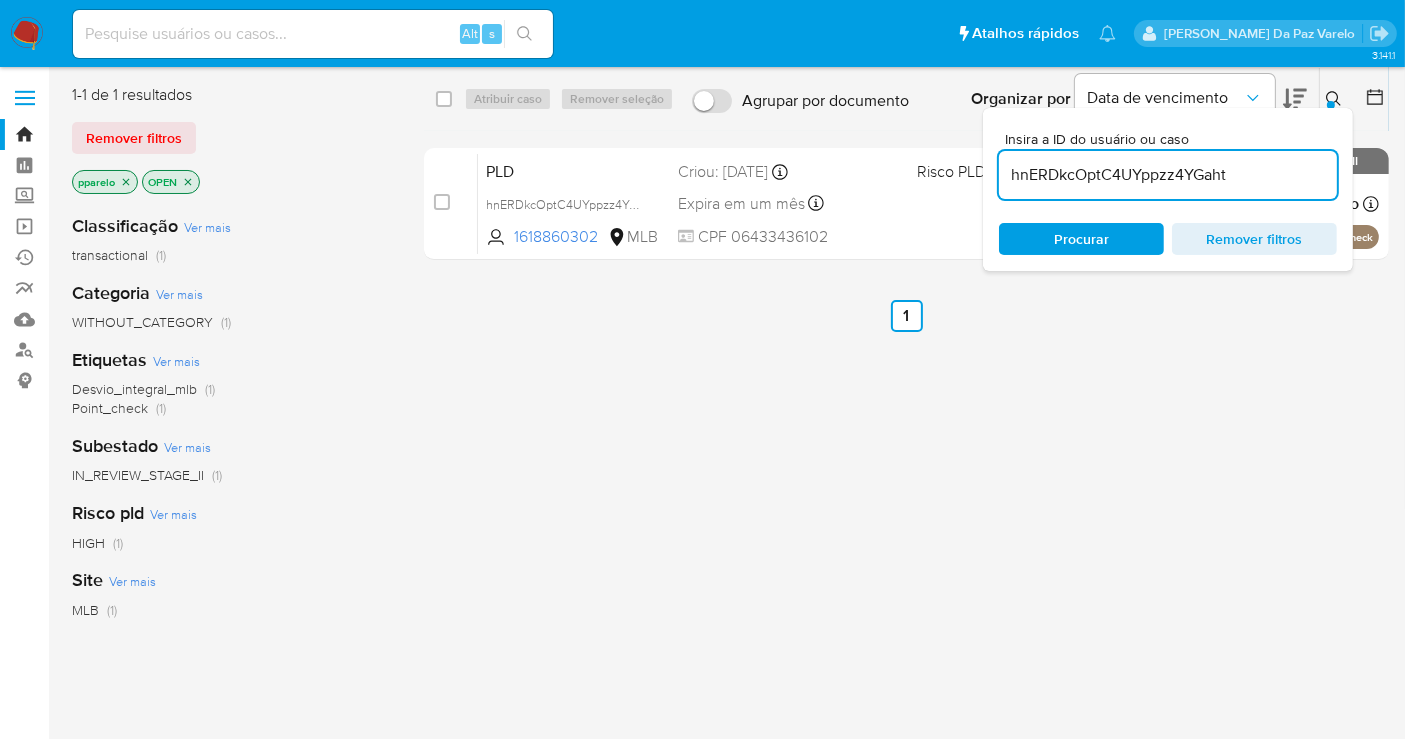 click 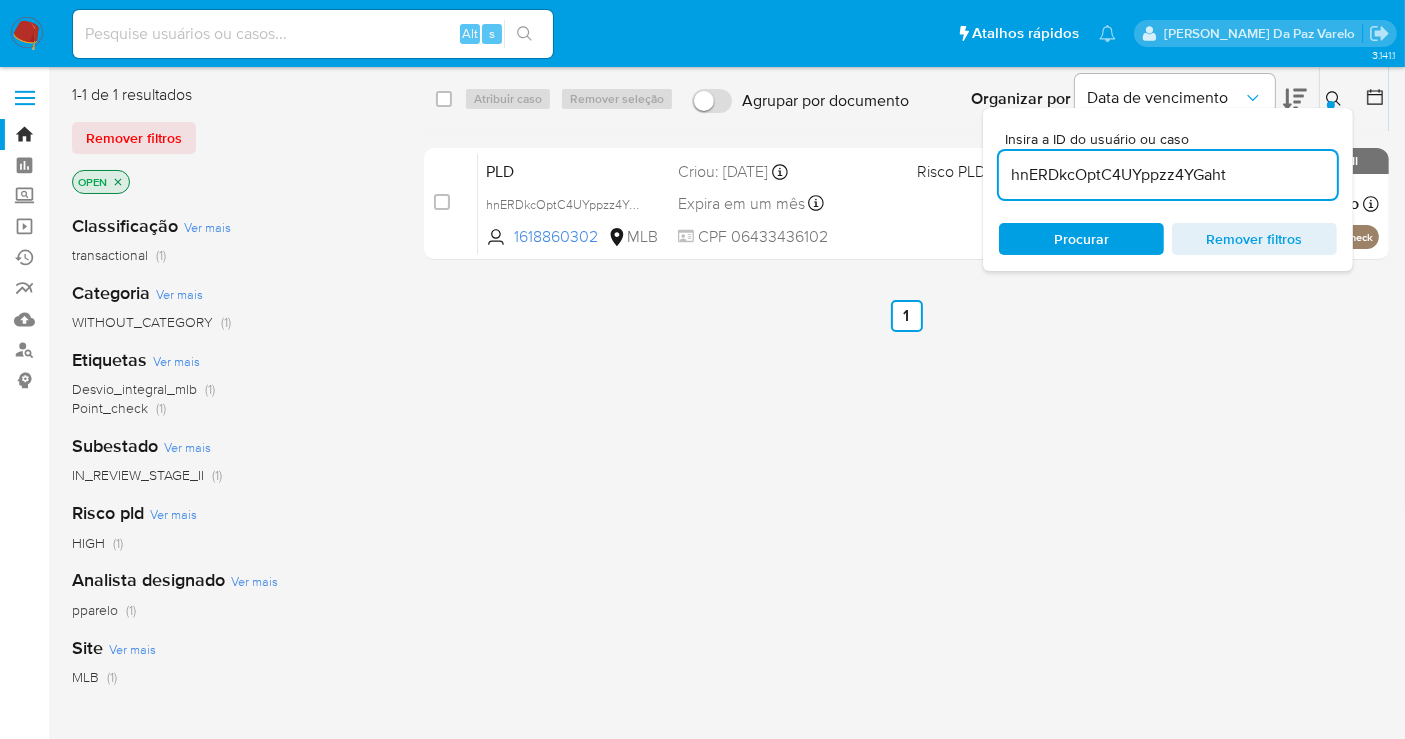 click 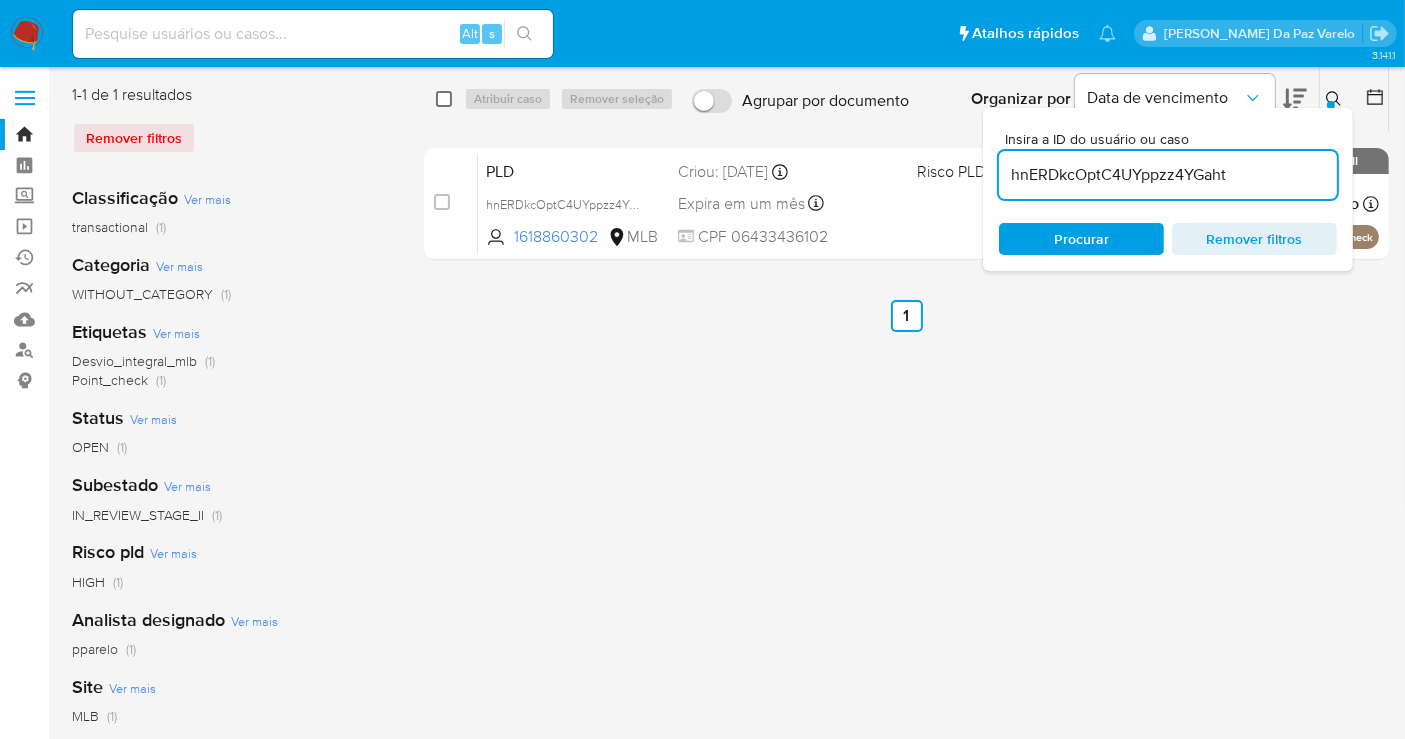click at bounding box center [444, 99] 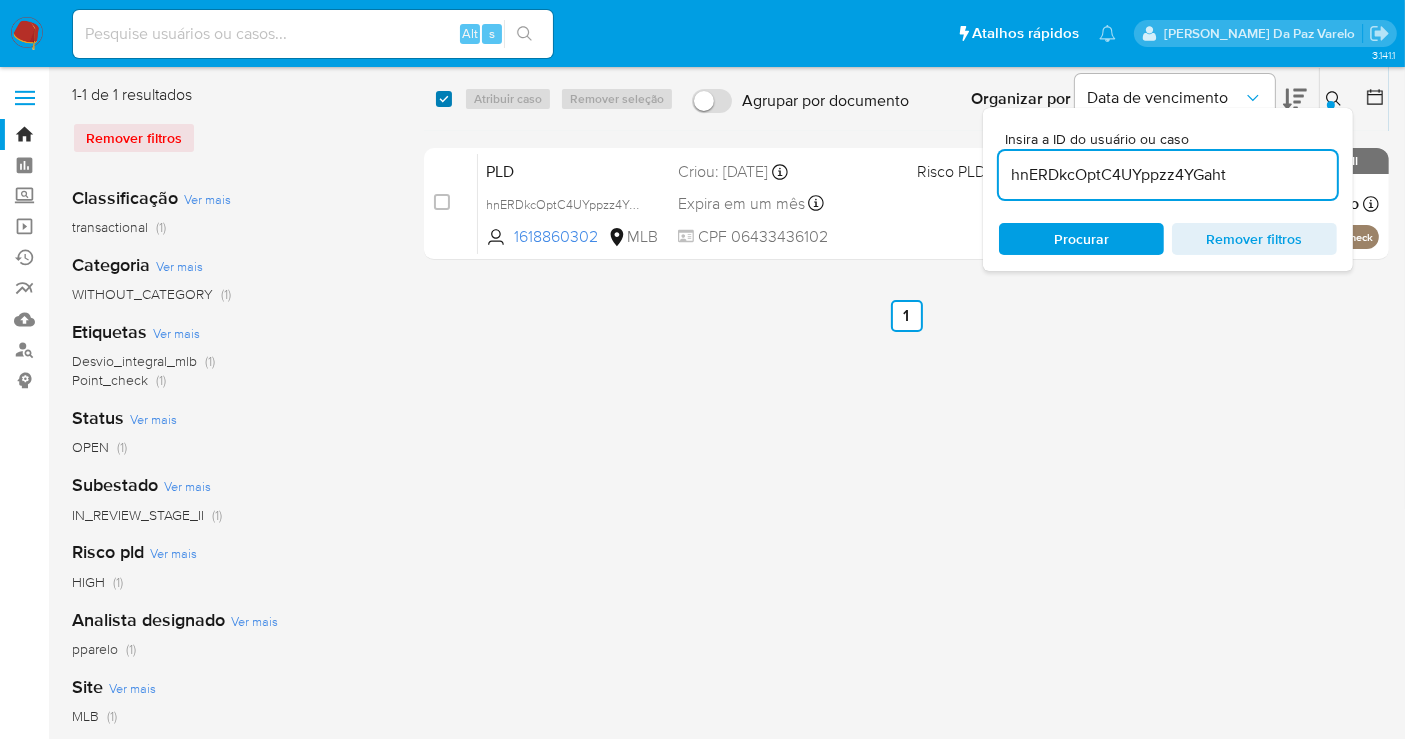 checkbox on "true" 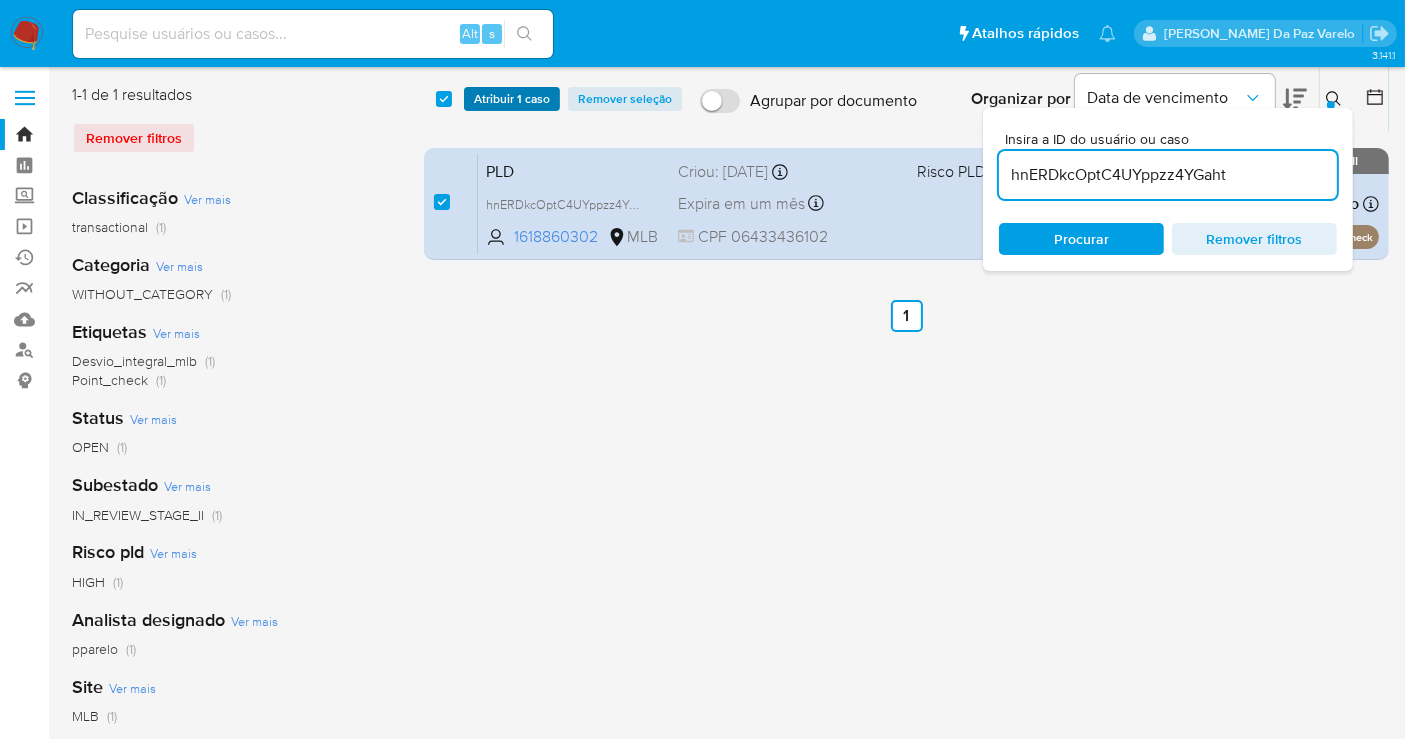 click on "Atribuir 1 caso" at bounding box center [512, 99] 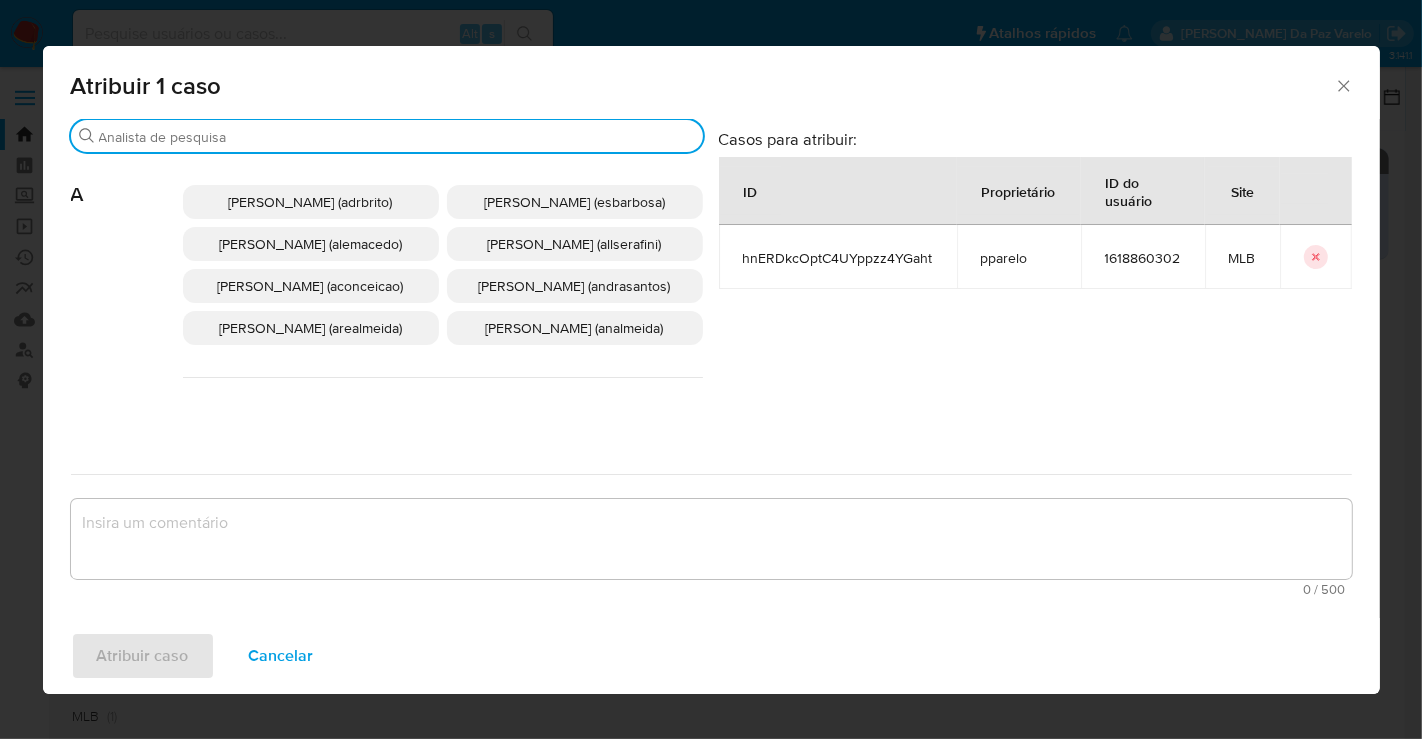 click on "Procurar" at bounding box center (387, 136) 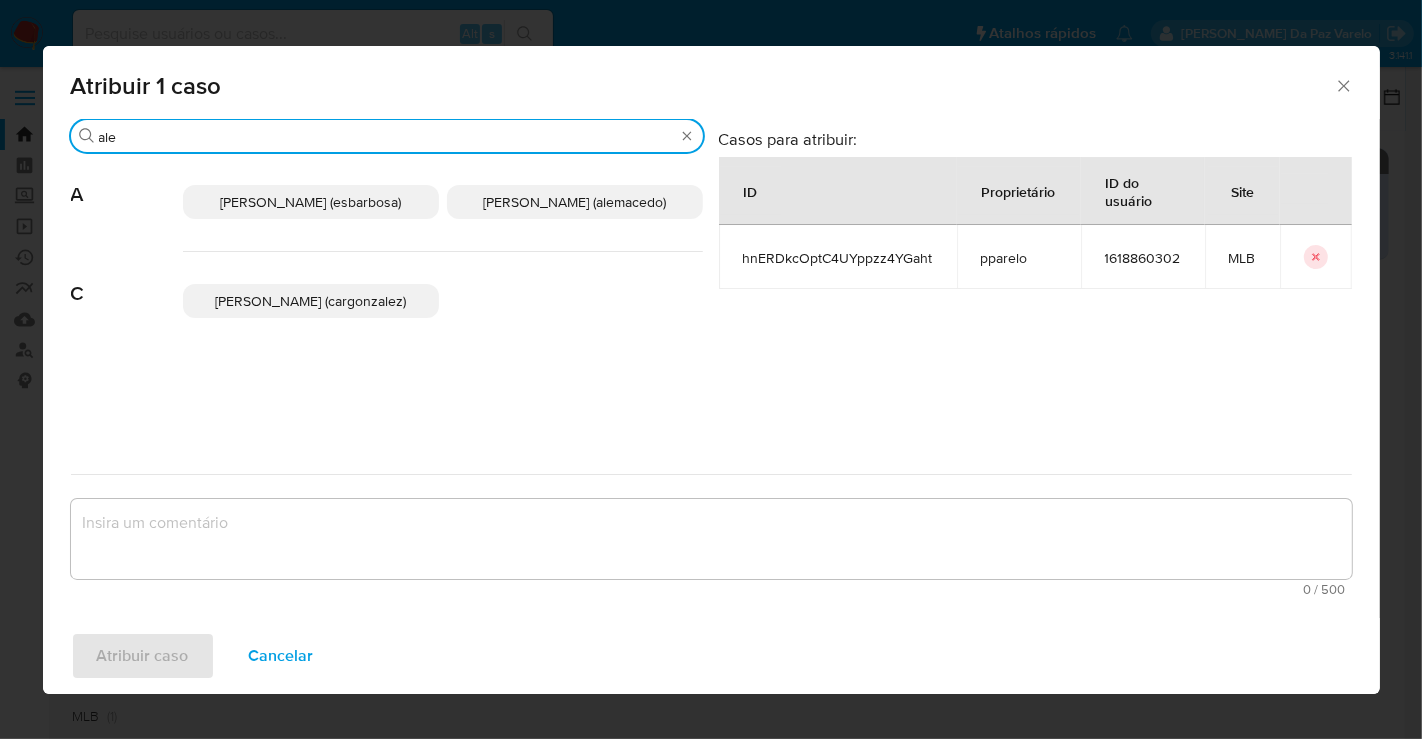 type on "ale" 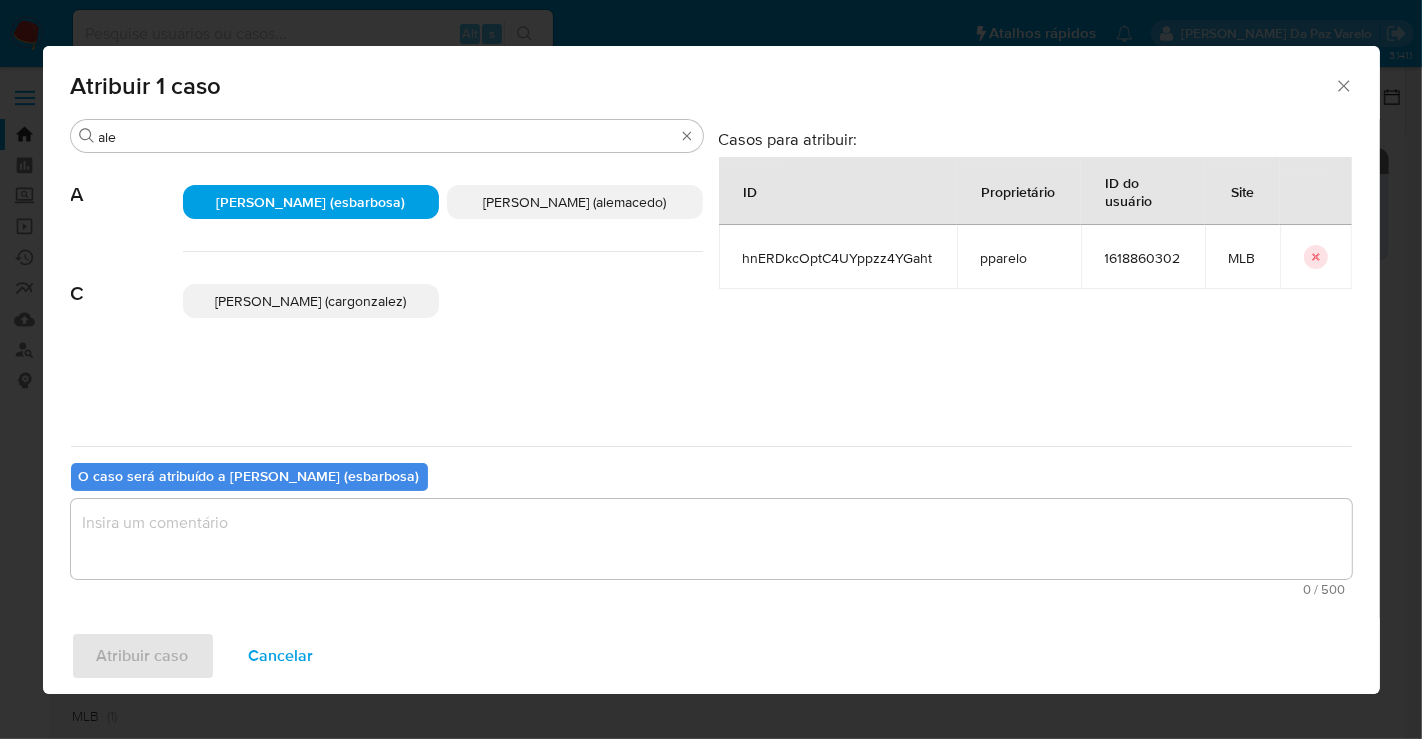 click at bounding box center (711, 539) 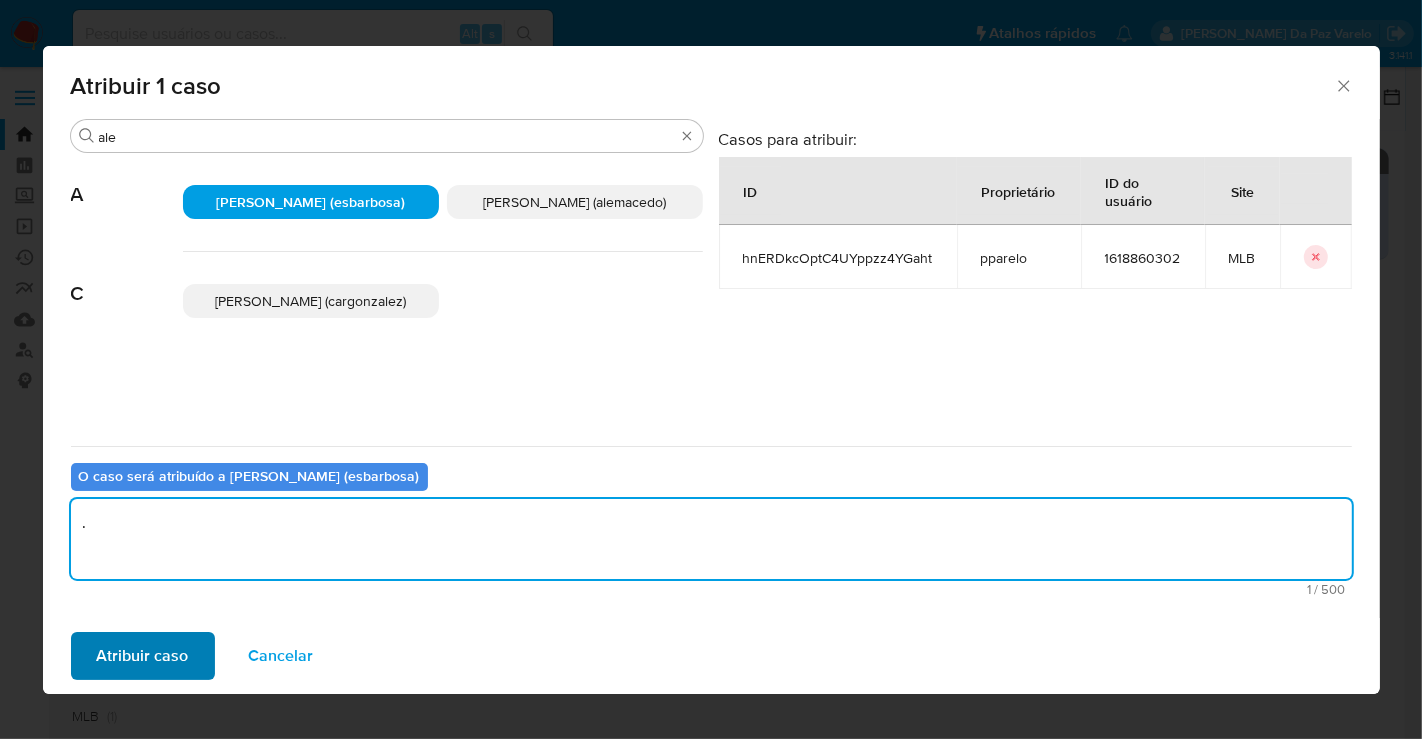 type on "." 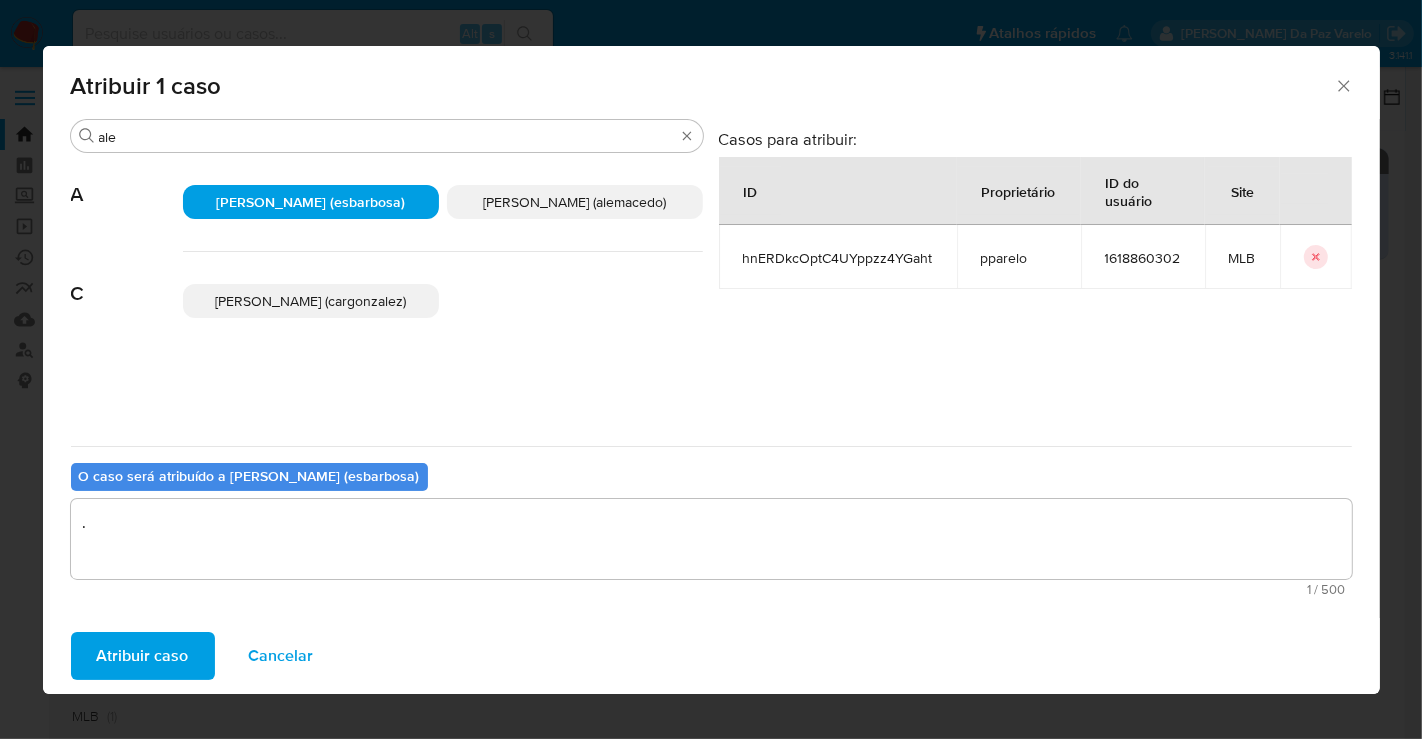 click on "Atribuir caso" at bounding box center (143, 656) 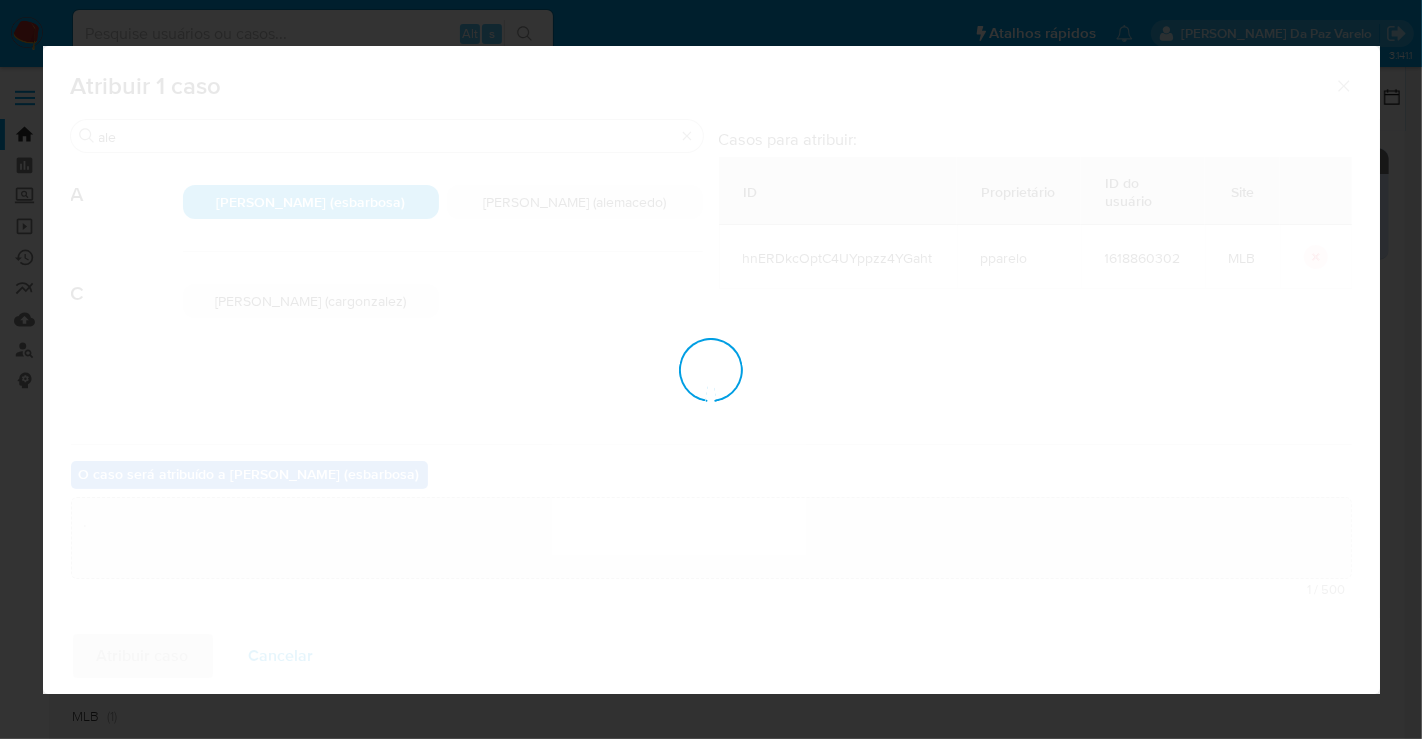 type 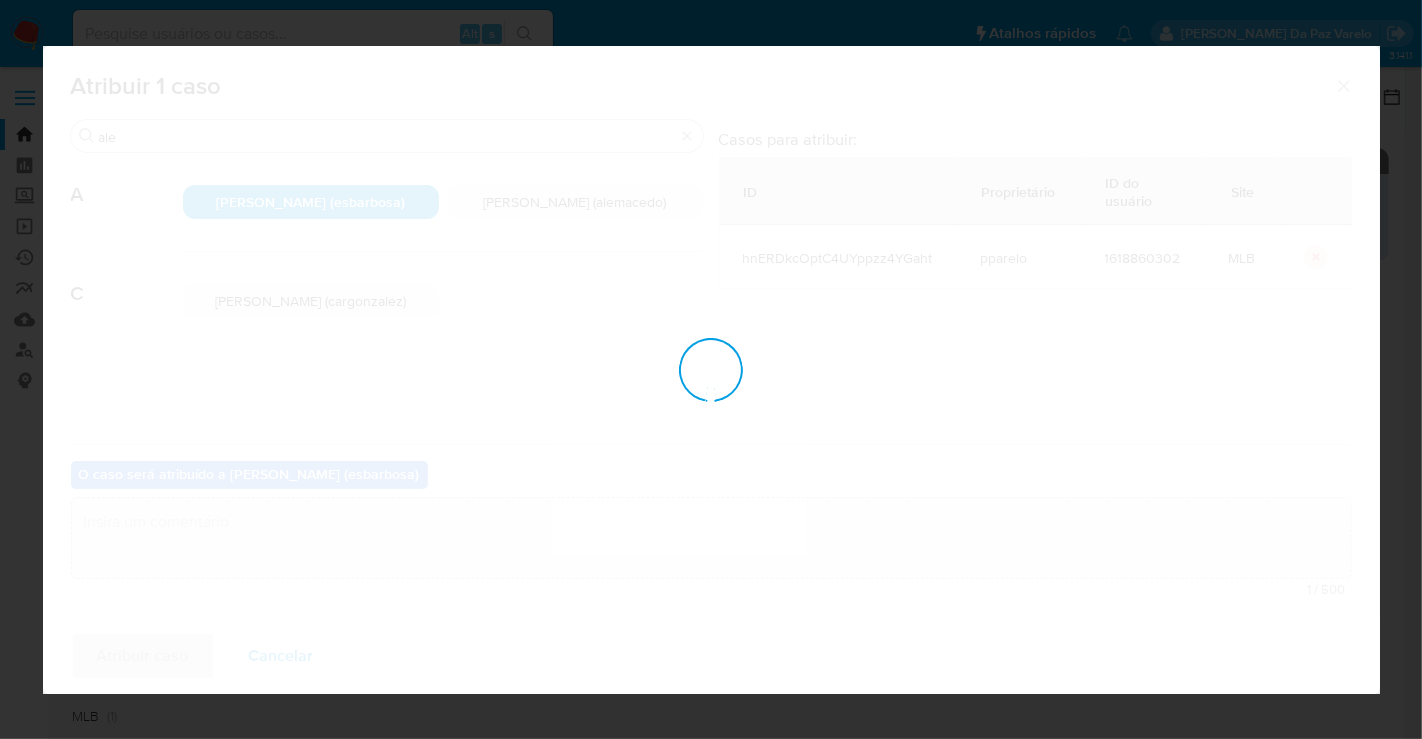 checkbox on "false" 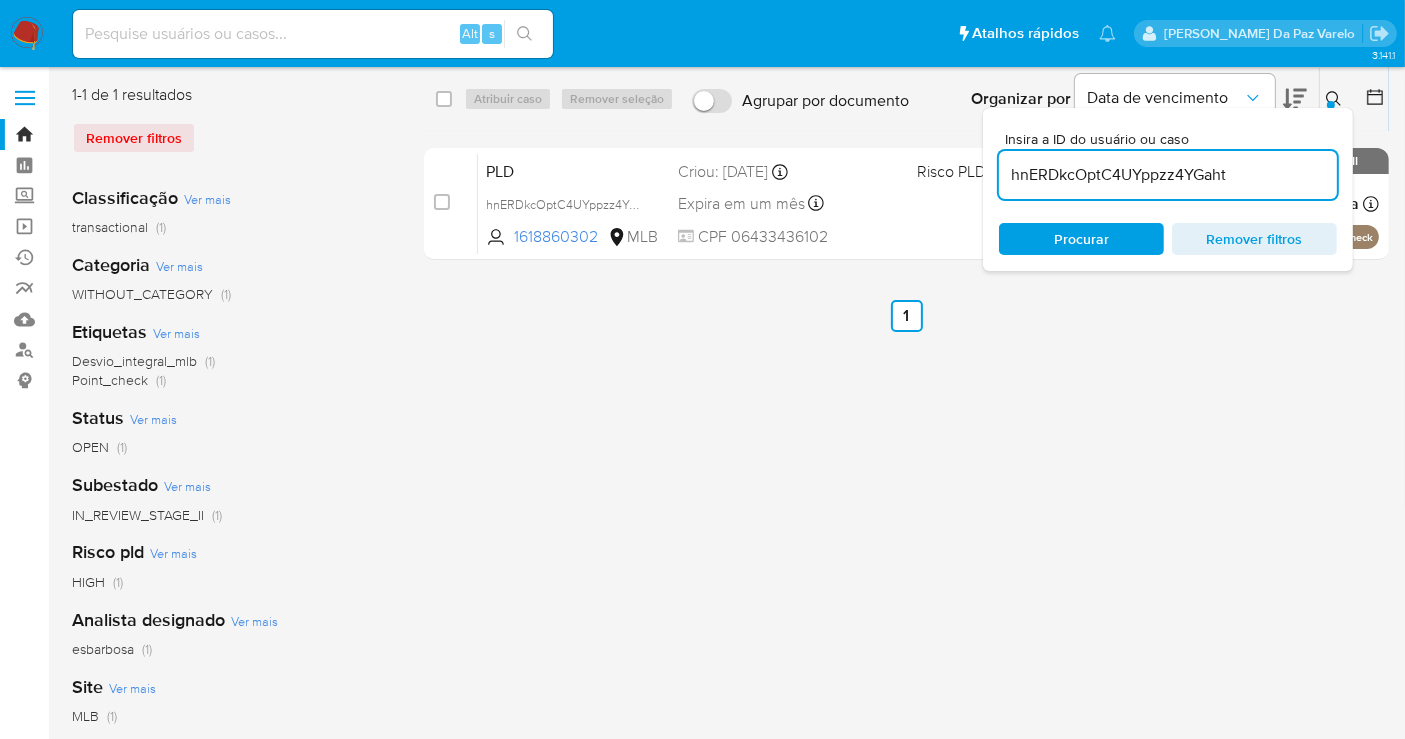 click on "Alt s" at bounding box center [313, 34] 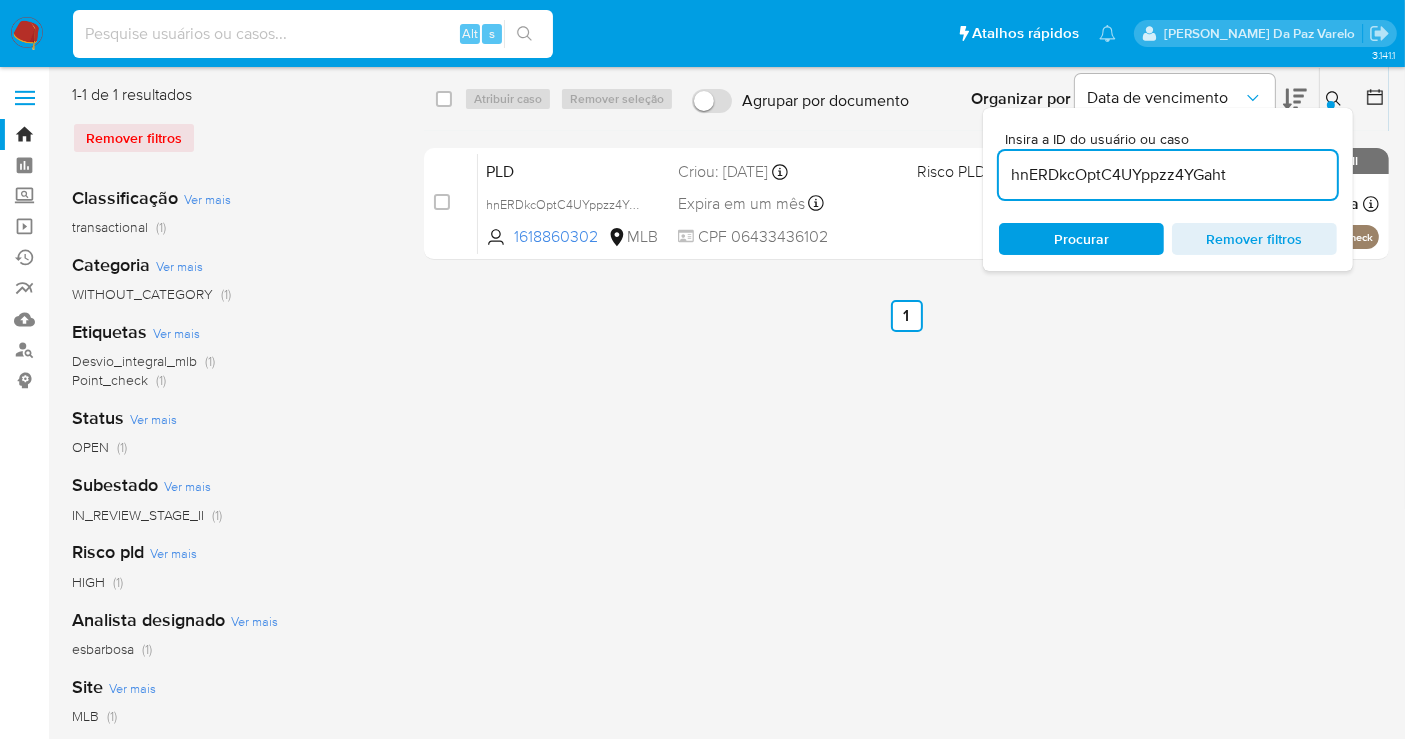 click at bounding box center [313, 34] 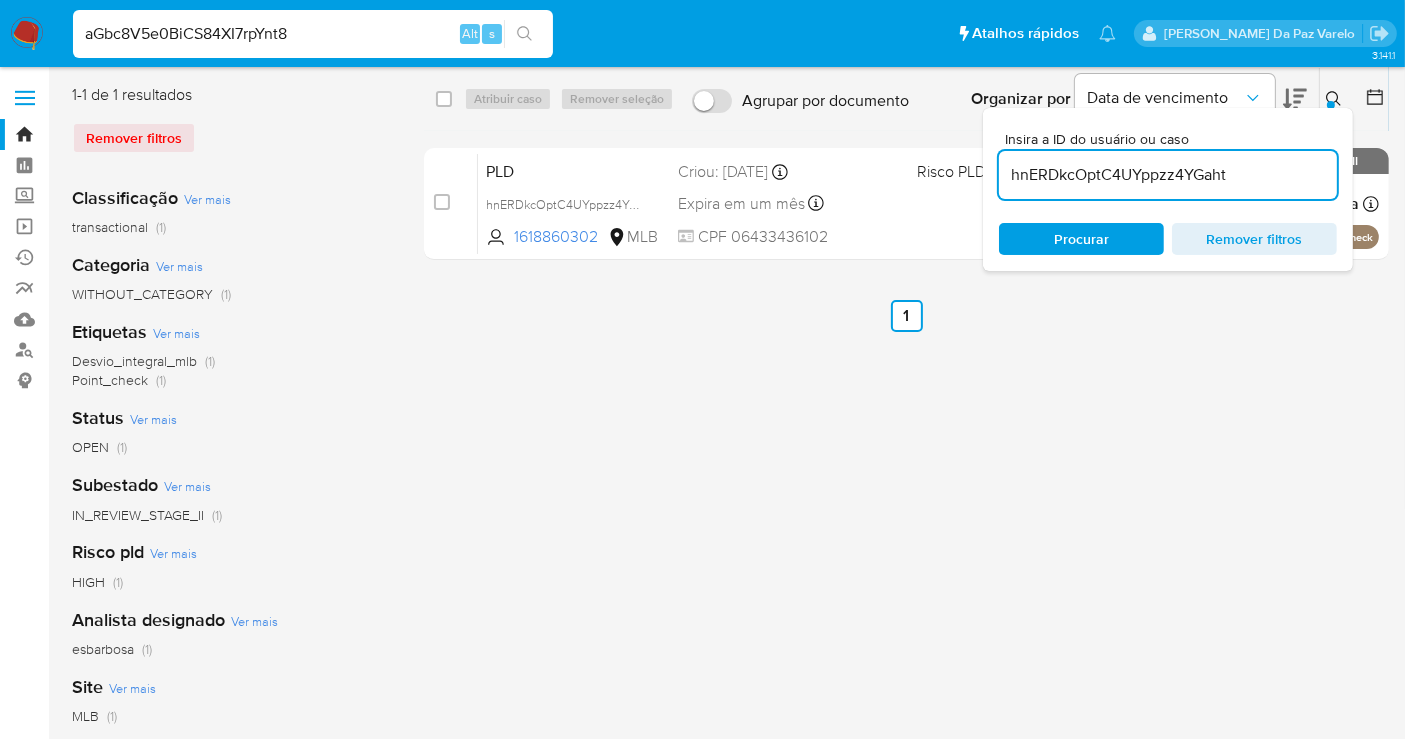 type on "aGbc8V5e0BiCS84XI7rpYnt8" 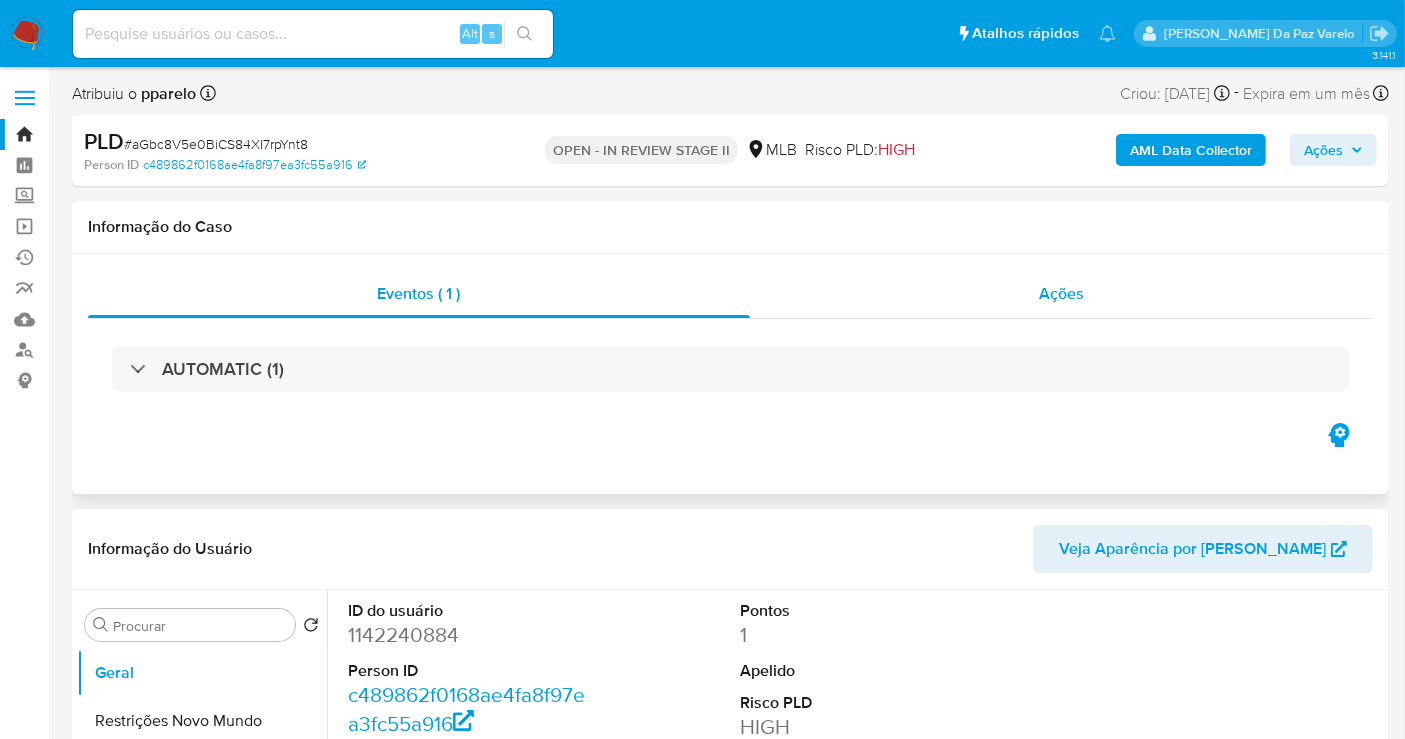 click on "Ações" at bounding box center (1061, 293) 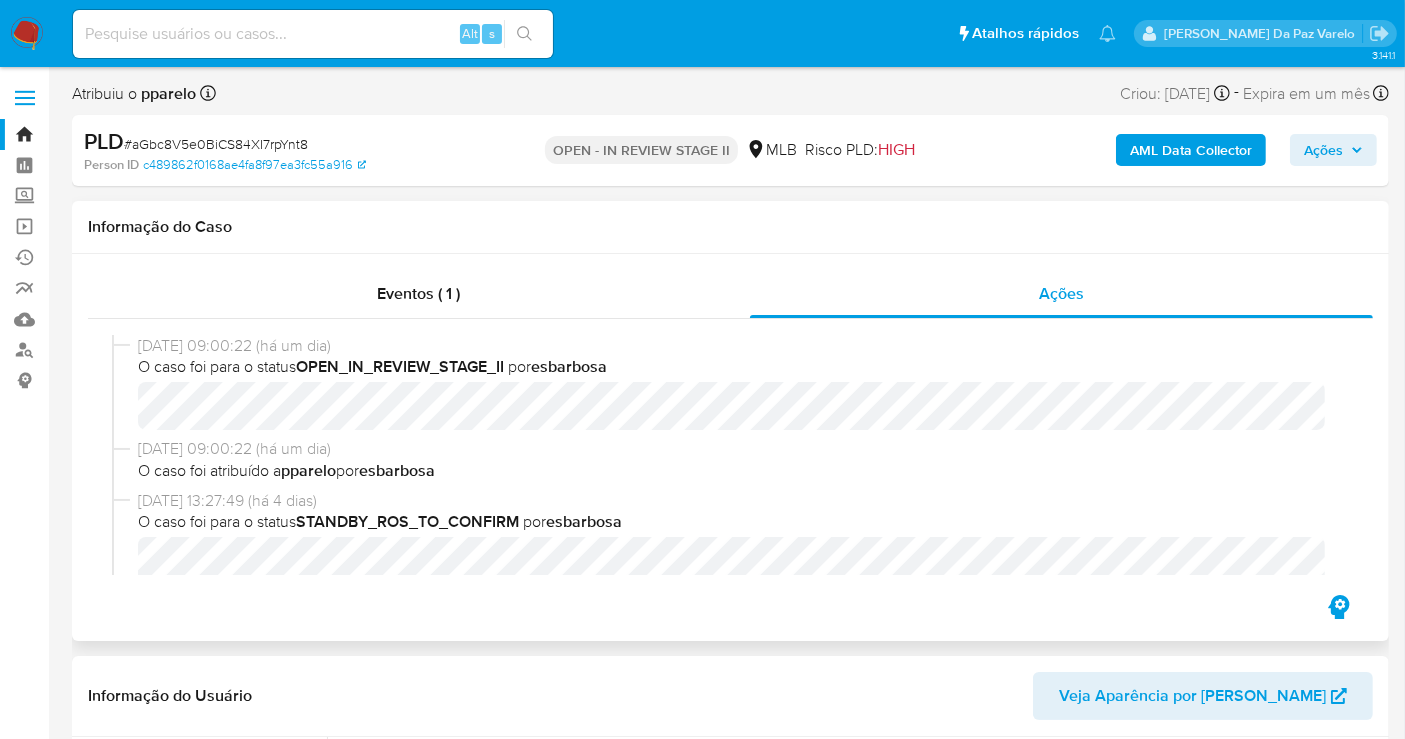 select on "10" 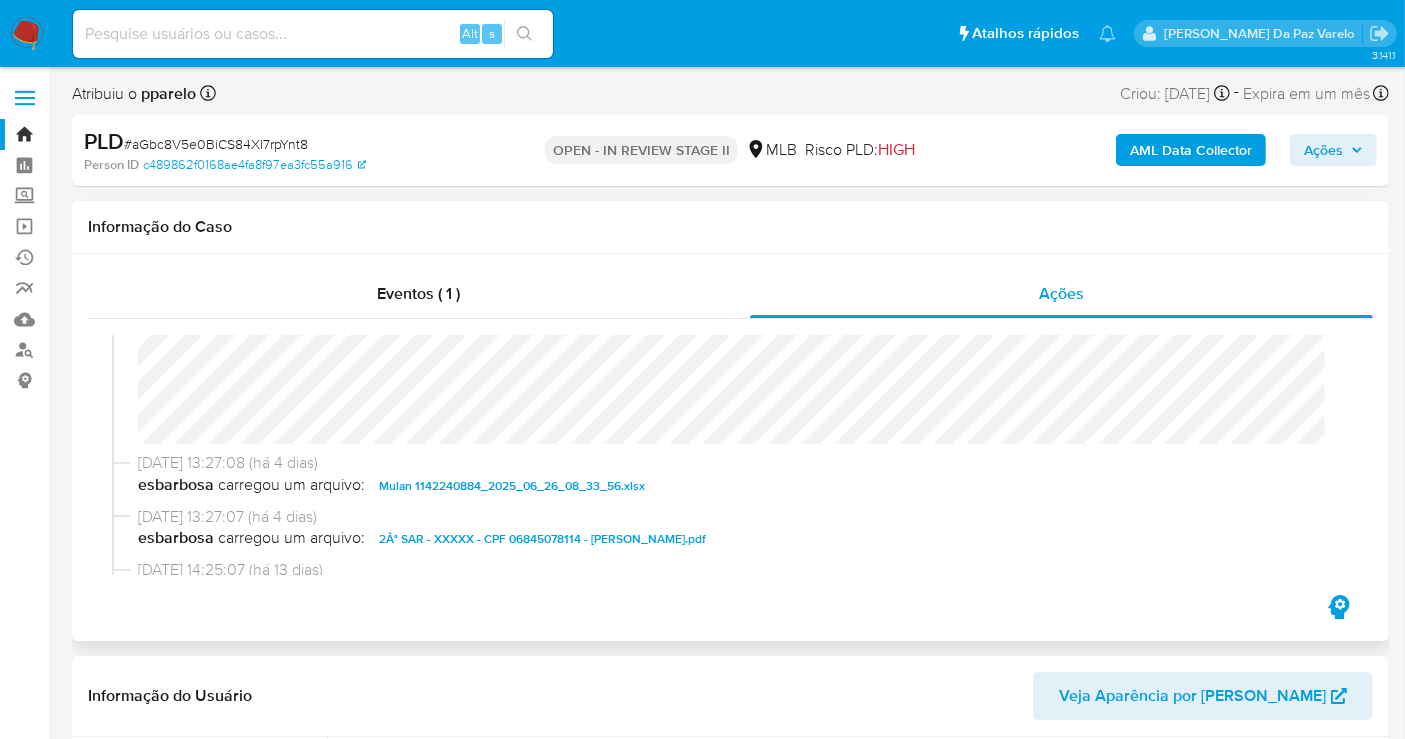 scroll, scrollTop: 0, scrollLeft: 0, axis: both 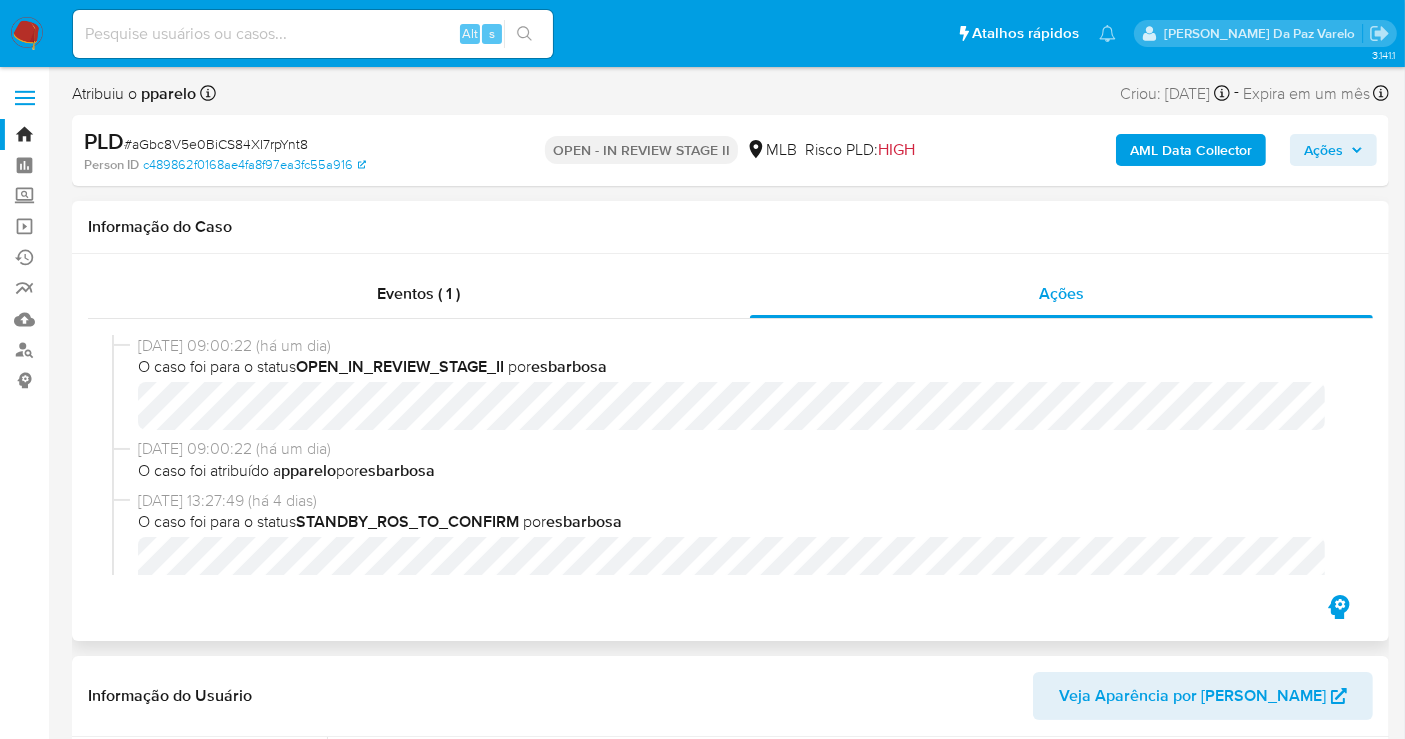 type 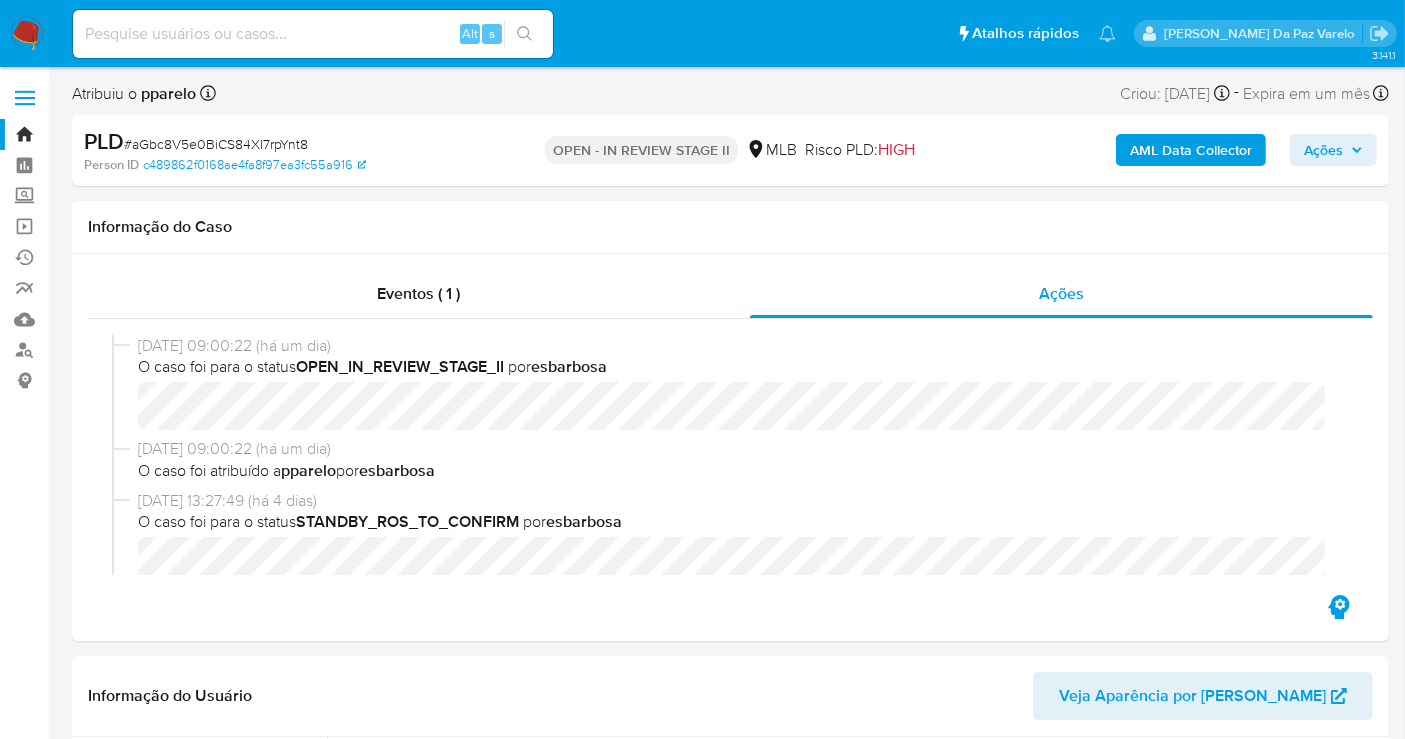 click at bounding box center [313, 34] 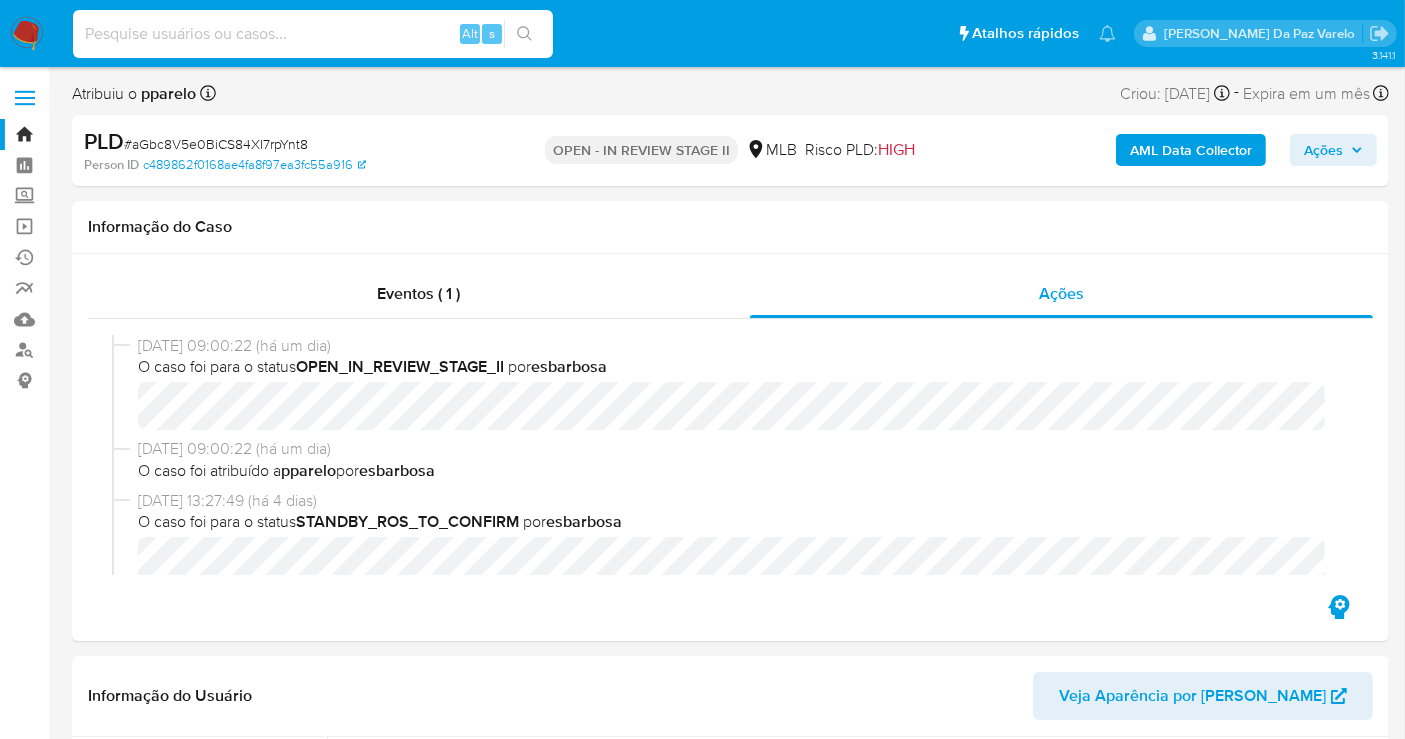 click at bounding box center [313, 34] 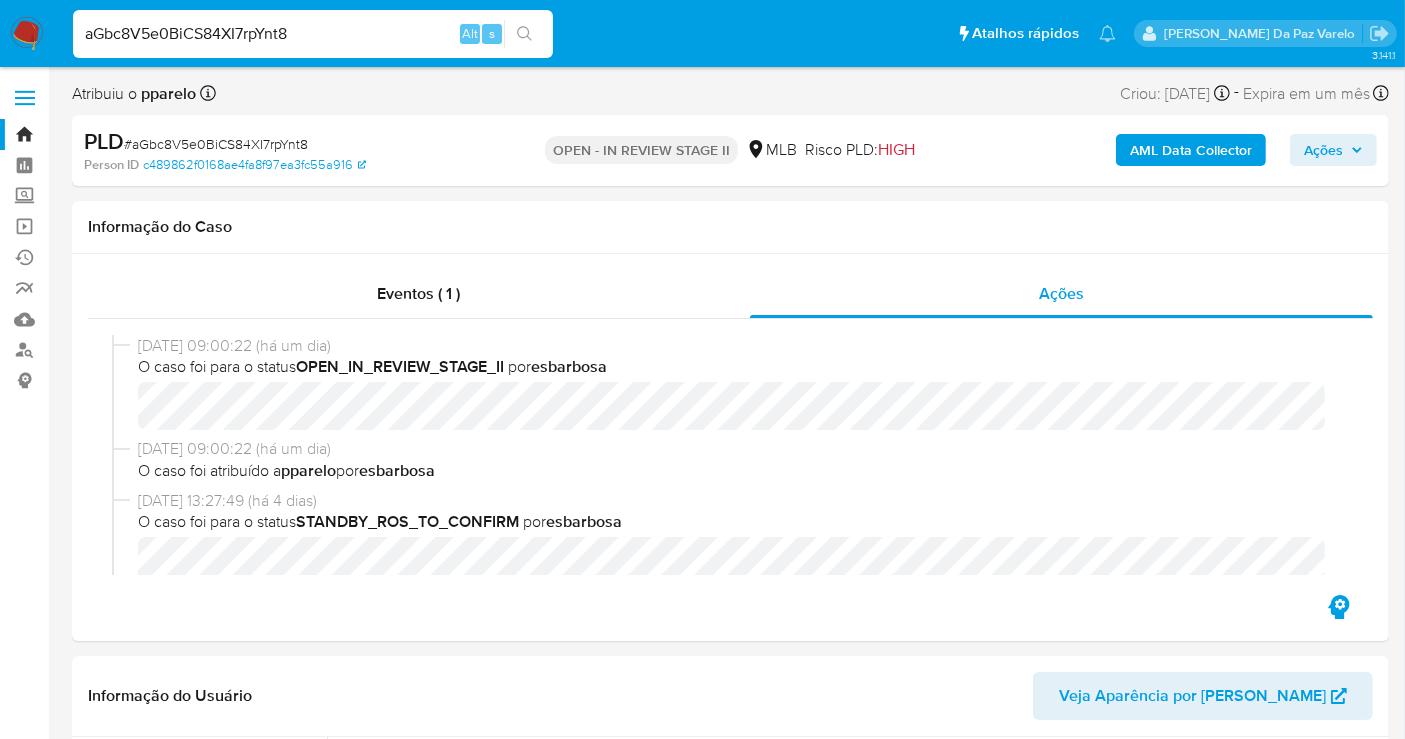 type on "aGbc8V5e0BiCS84XI7rpYnt8" 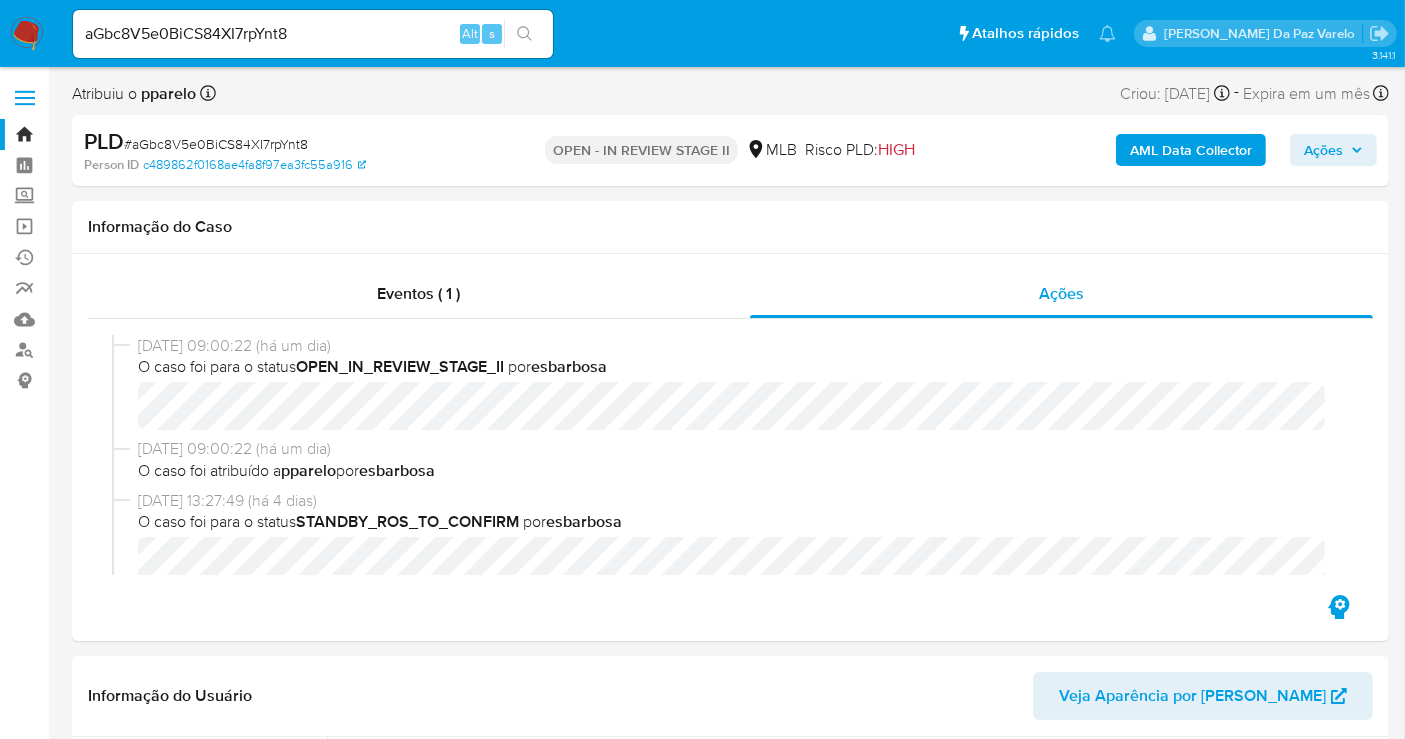 click 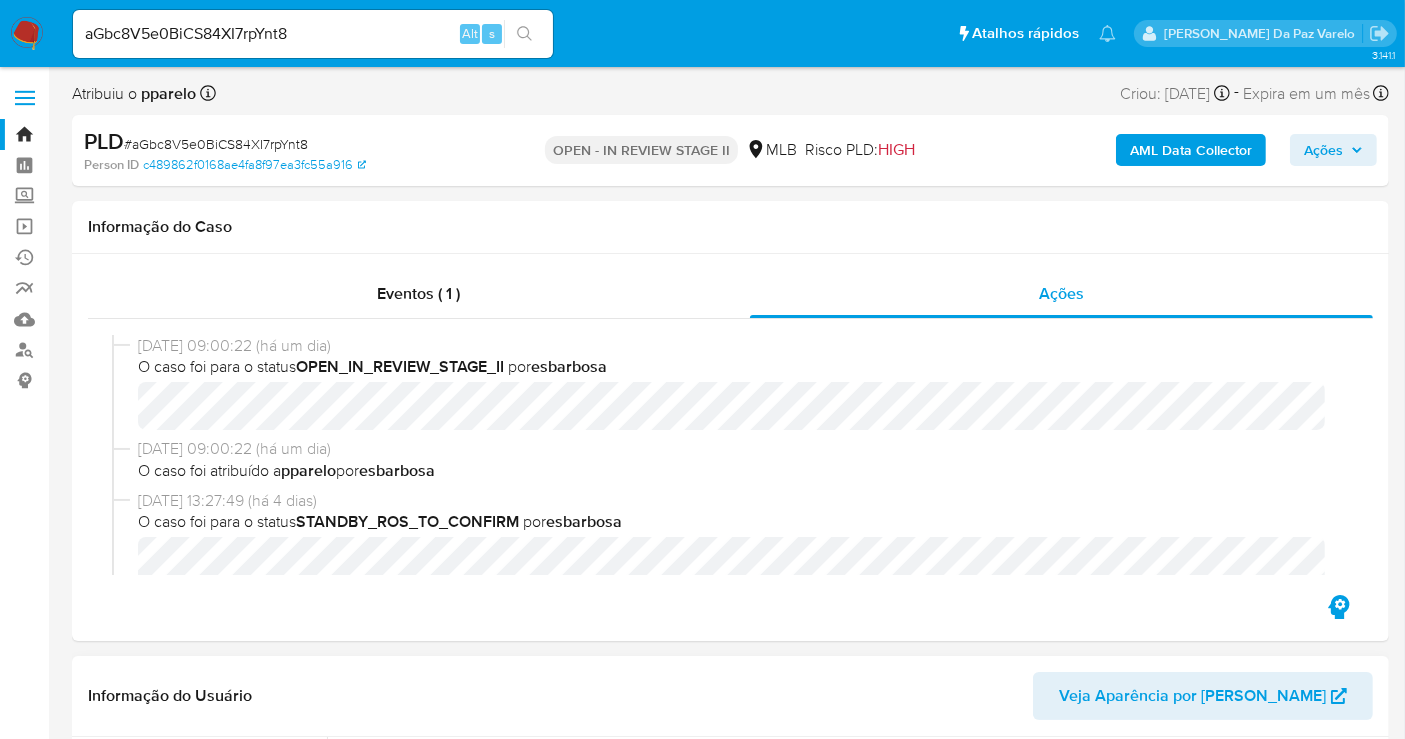 type 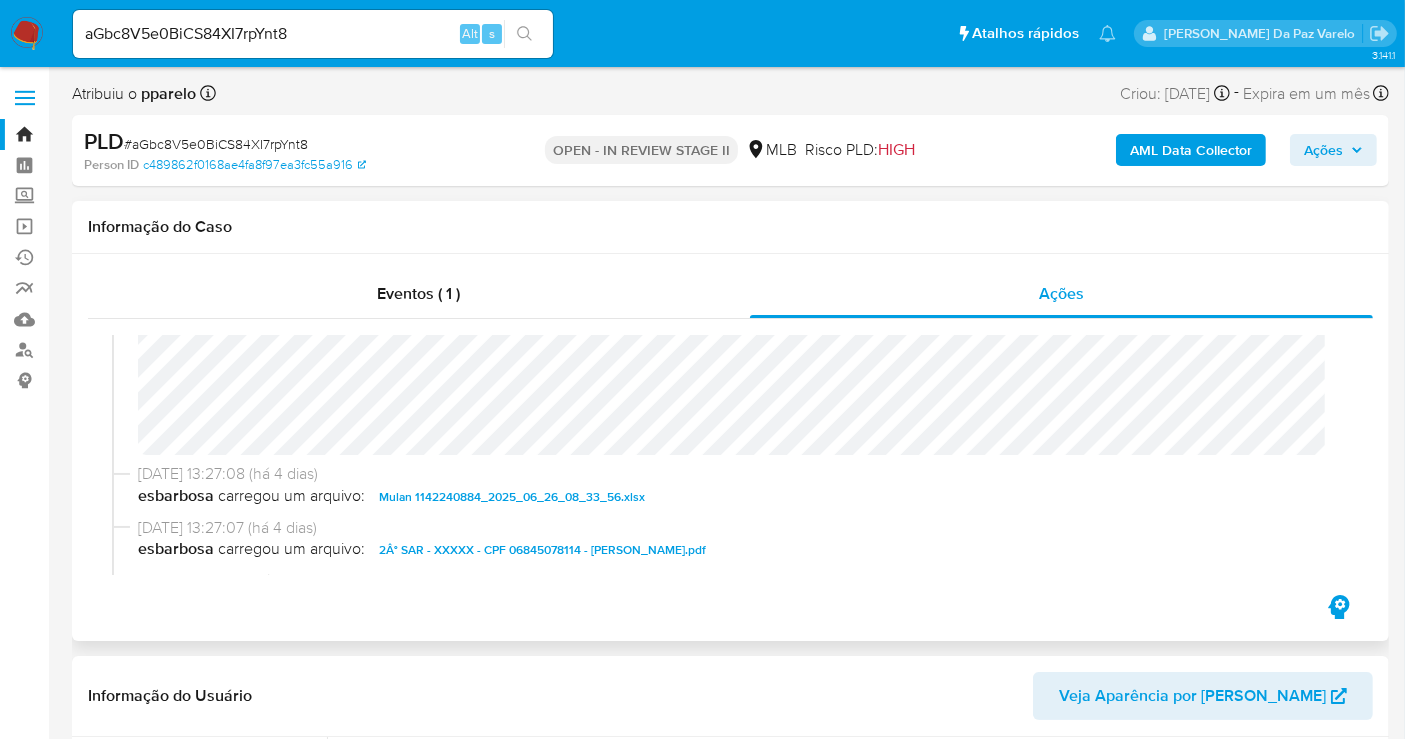 scroll, scrollTop: 222, scrollLeft: 0, axis: vertical 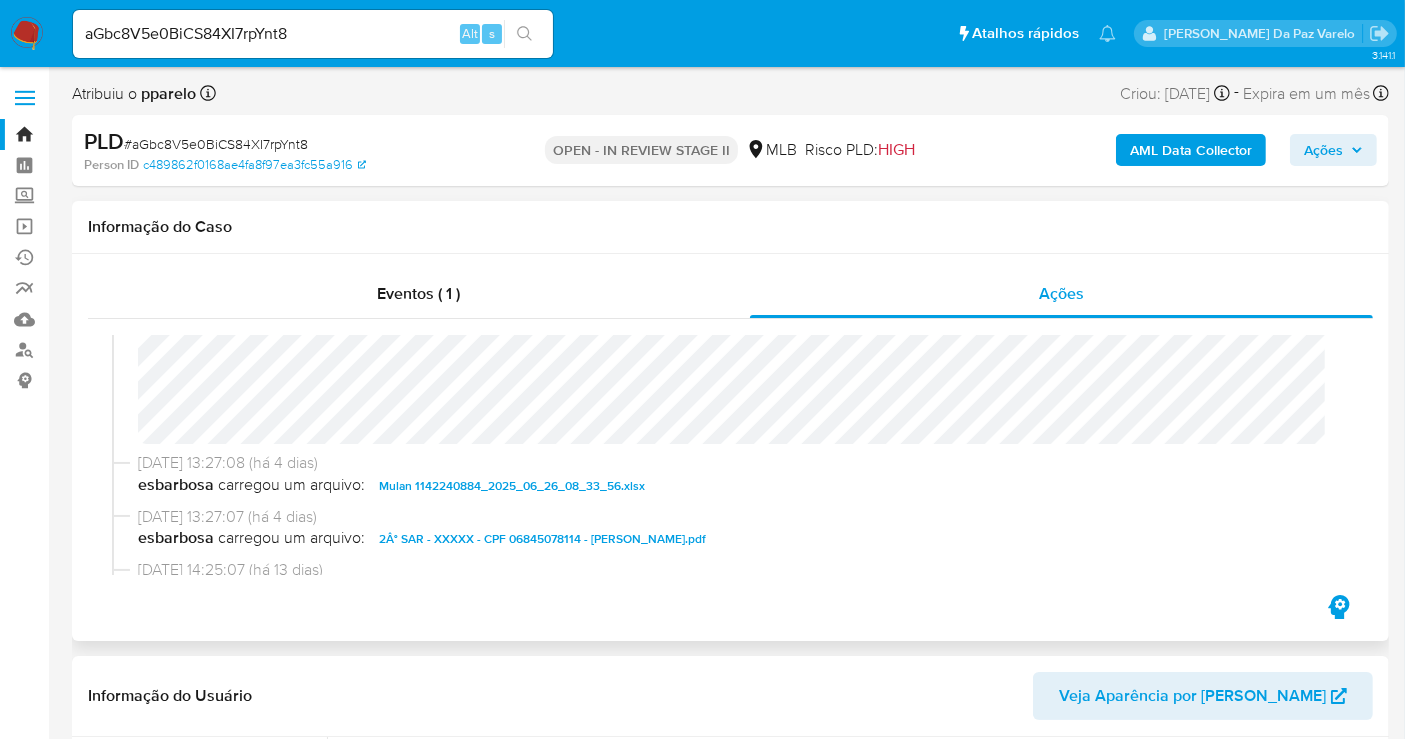 click on "2Â° SAR - XXXXX - CPF 06845078114 - [PERSON_NAME].pdf" at bounding box center [542, 539] 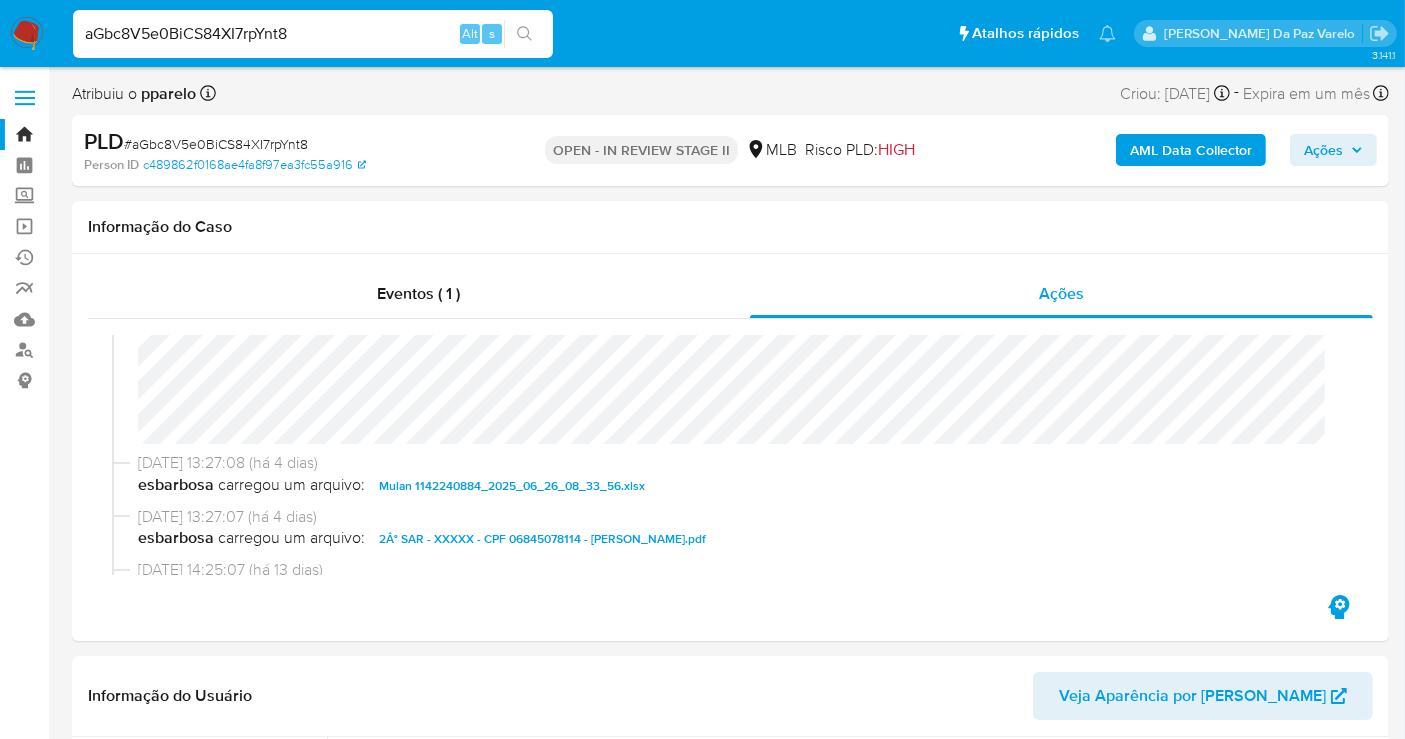 click on "aGbc8V5e0BiCS84XI7rpYnt8" at bounding box center [313, 34] 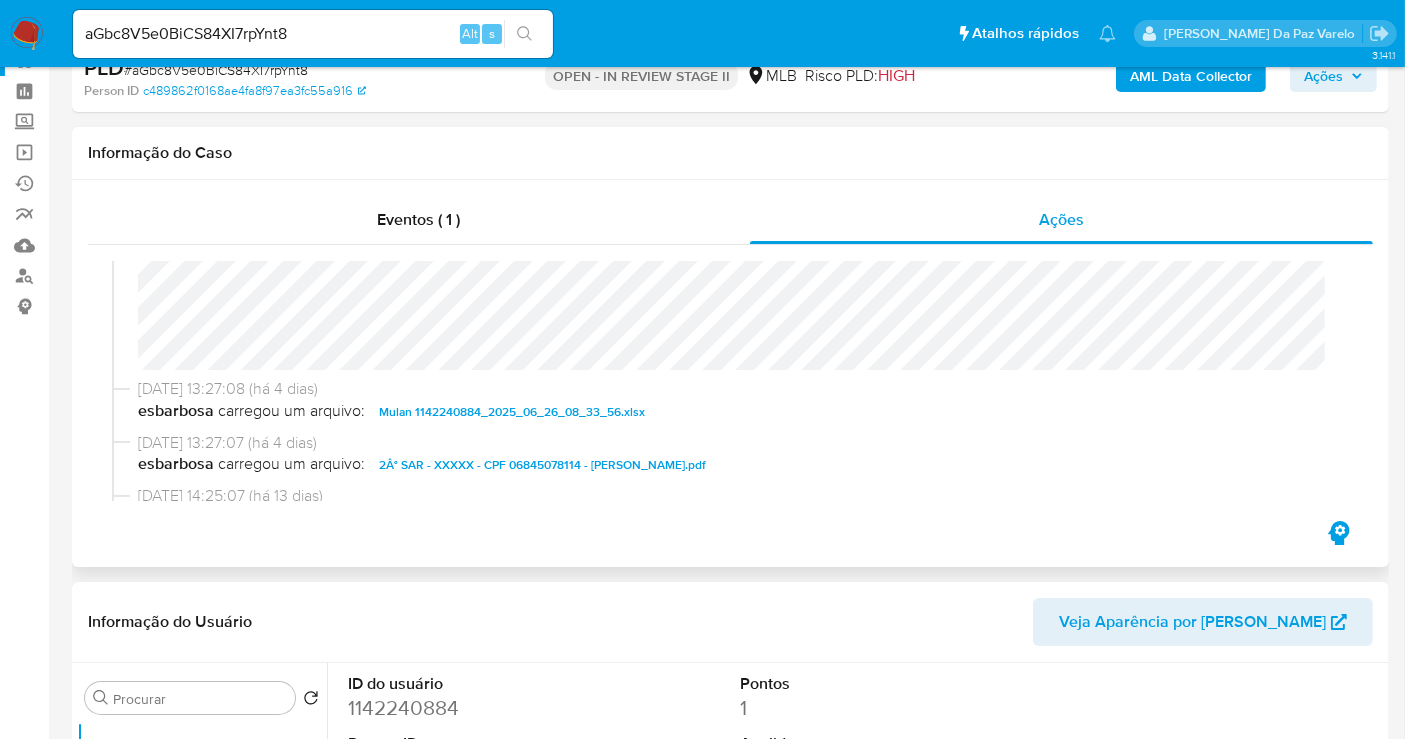 scroll, scrollTop: 222, scrollLeft: 0, axis: vertical 